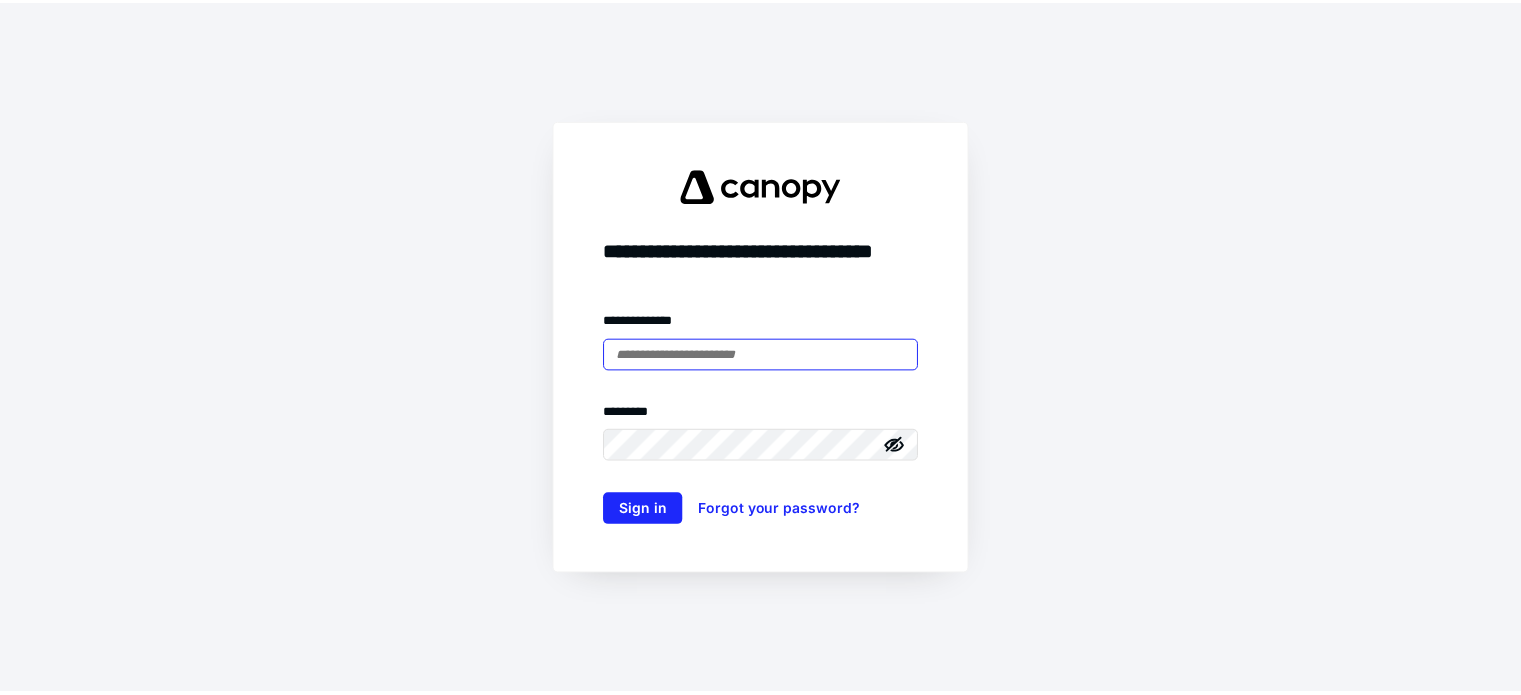 scroll, scrollTop: 0, scrollLeft: 0, axis: both 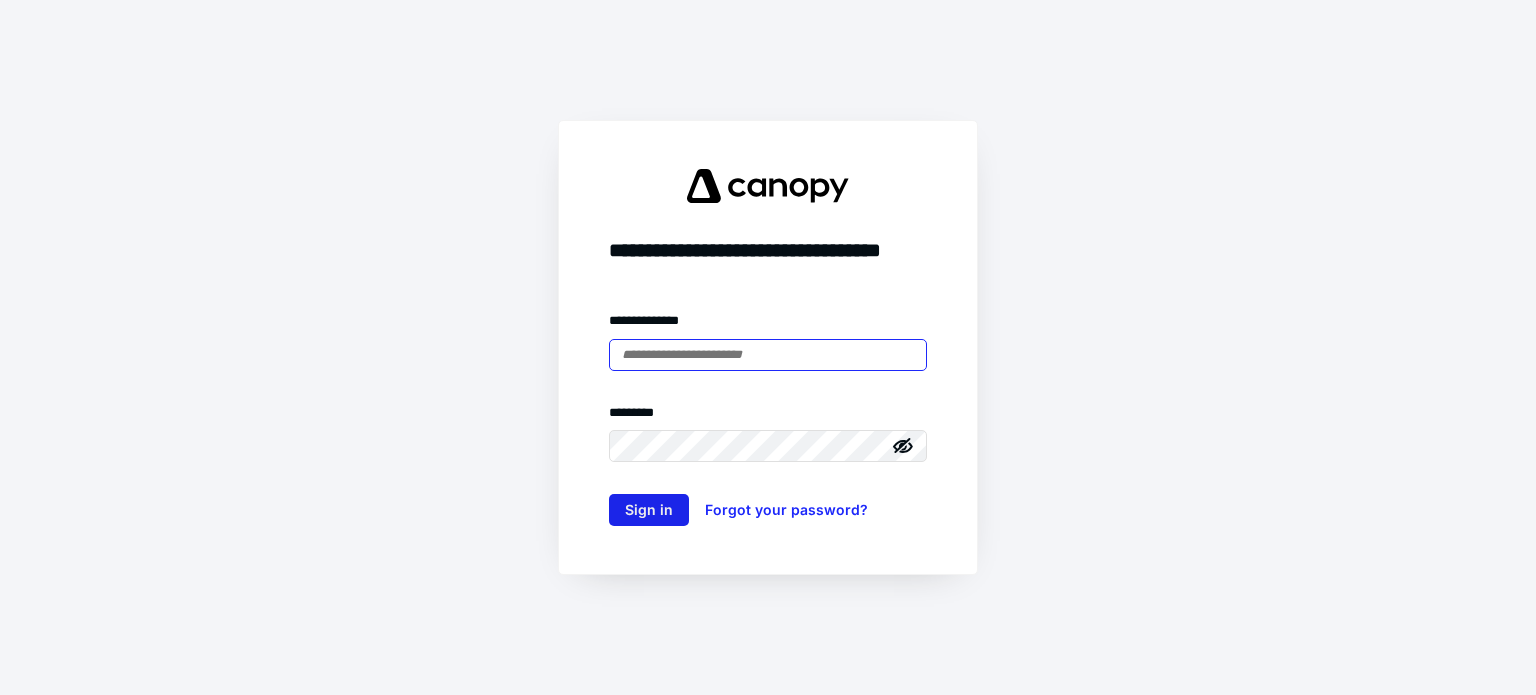 type on "**********" 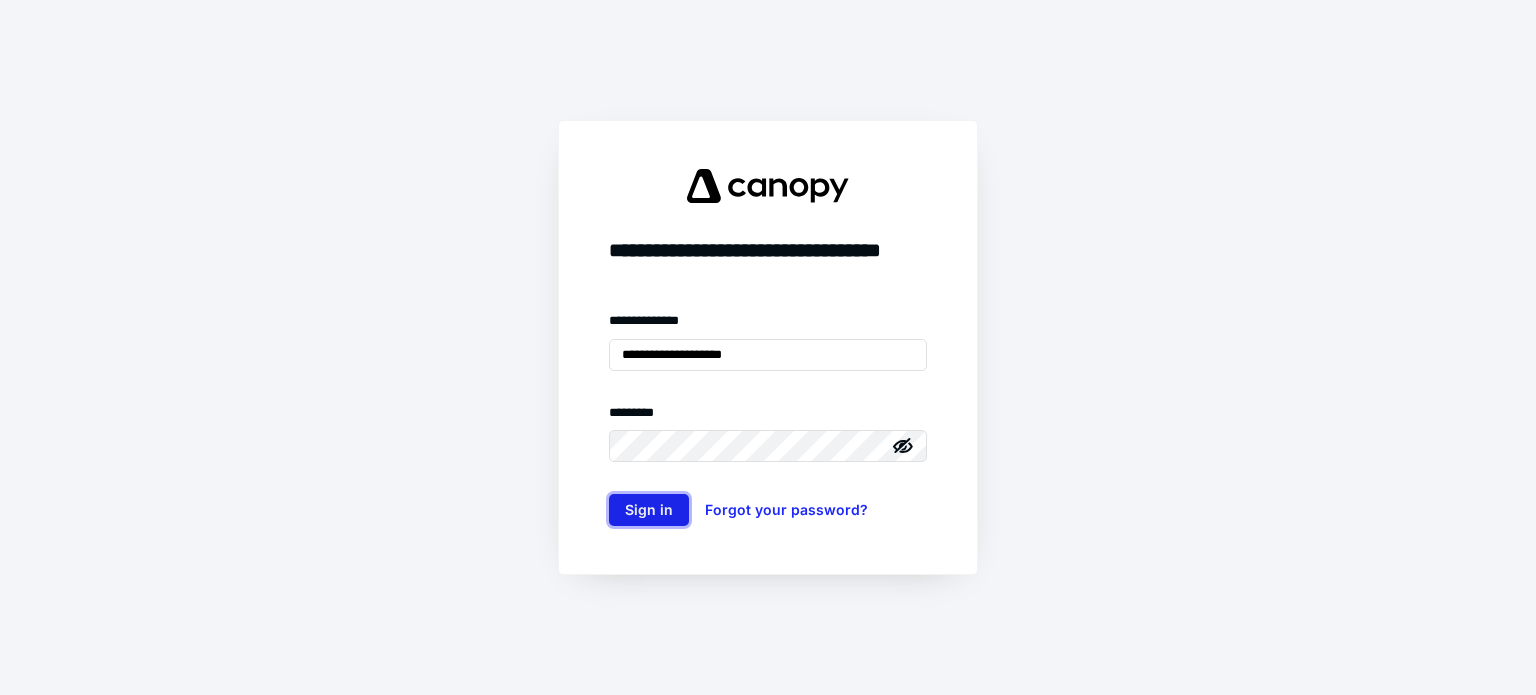 click on "Sign in" at bounding box center (649, 510) 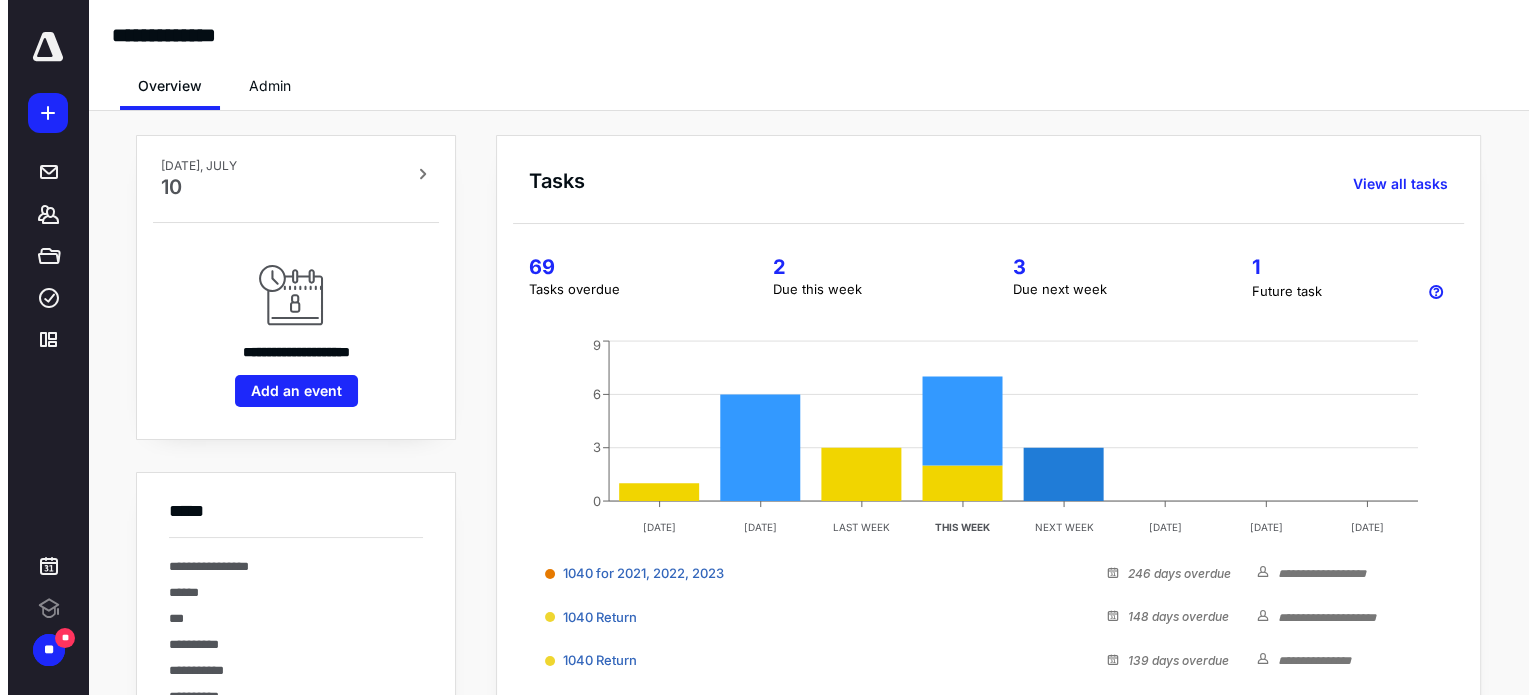 scroll, scrollTop: 0, scrollLeft: 0, axis: both 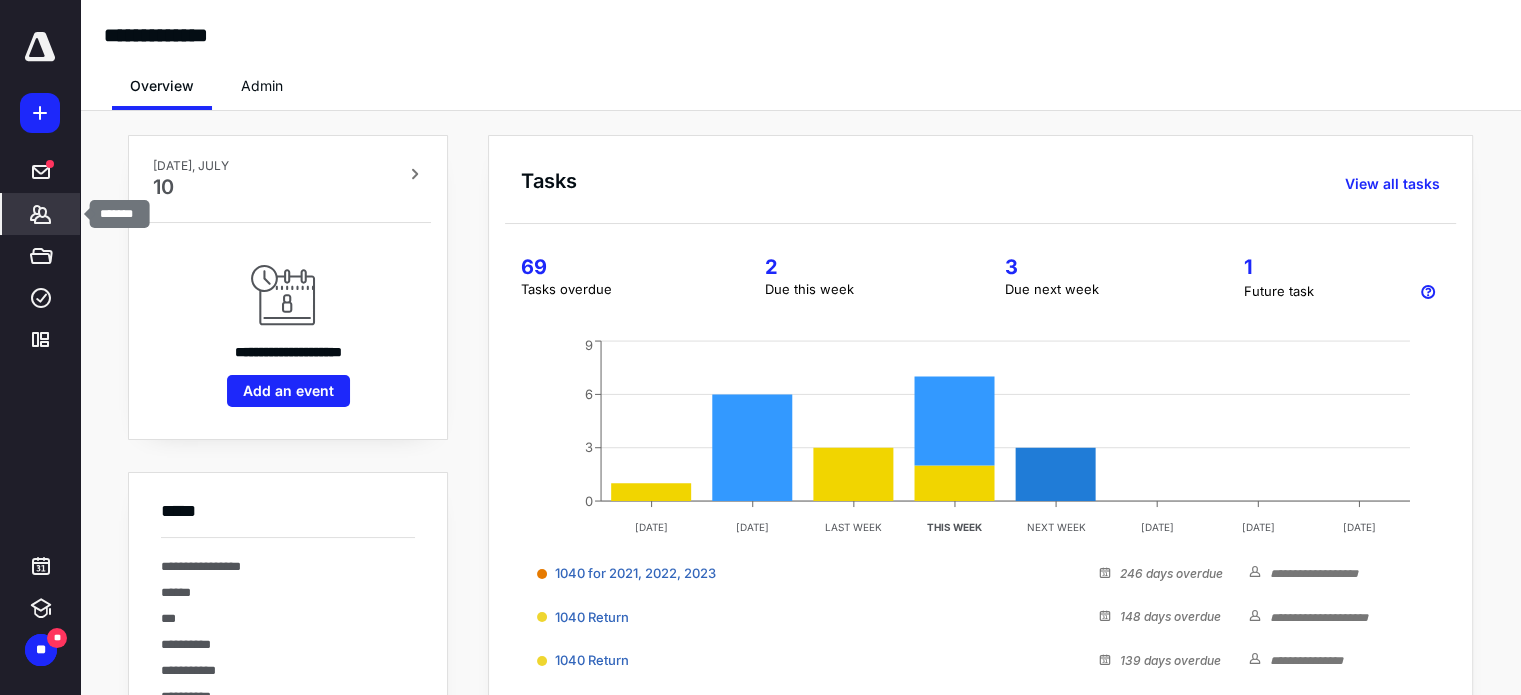 click on "*******" at bounding box center [41, 214] 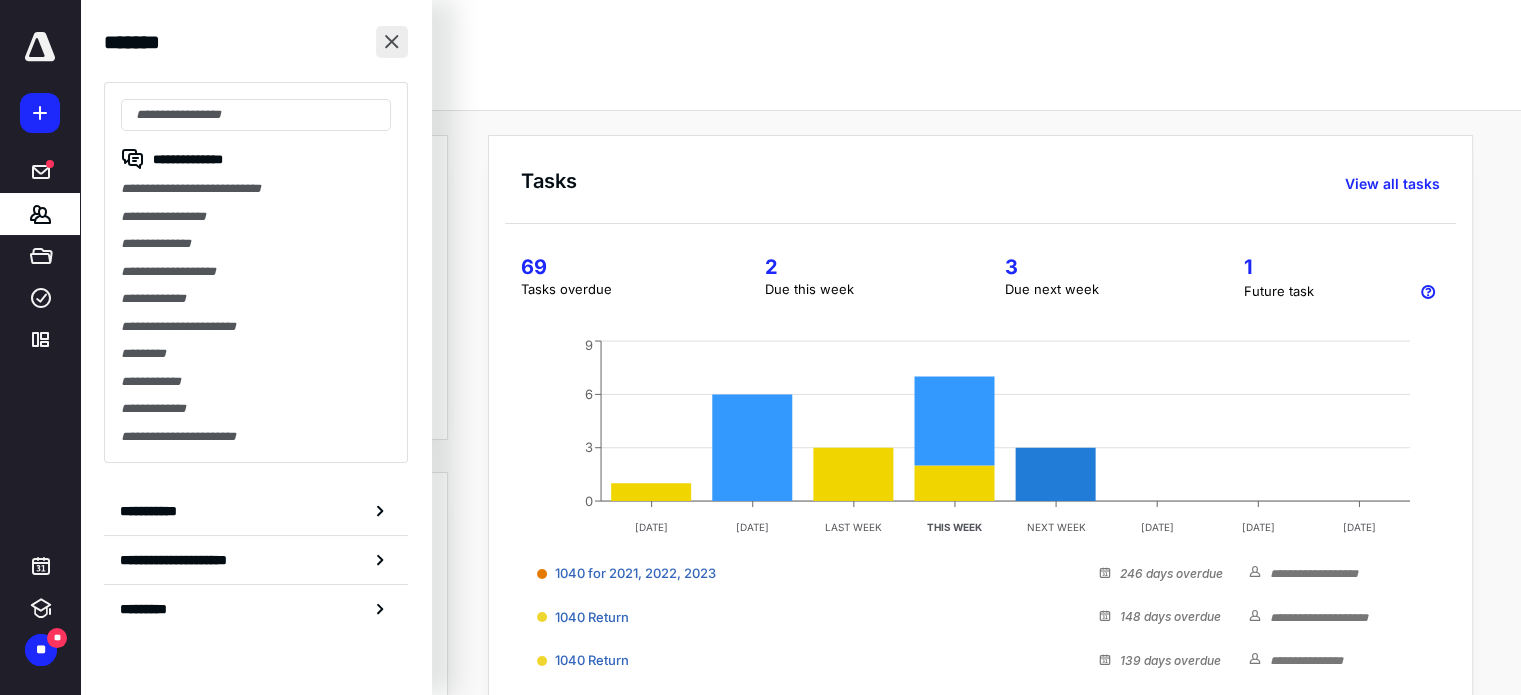click at bounding box center [392, 42] 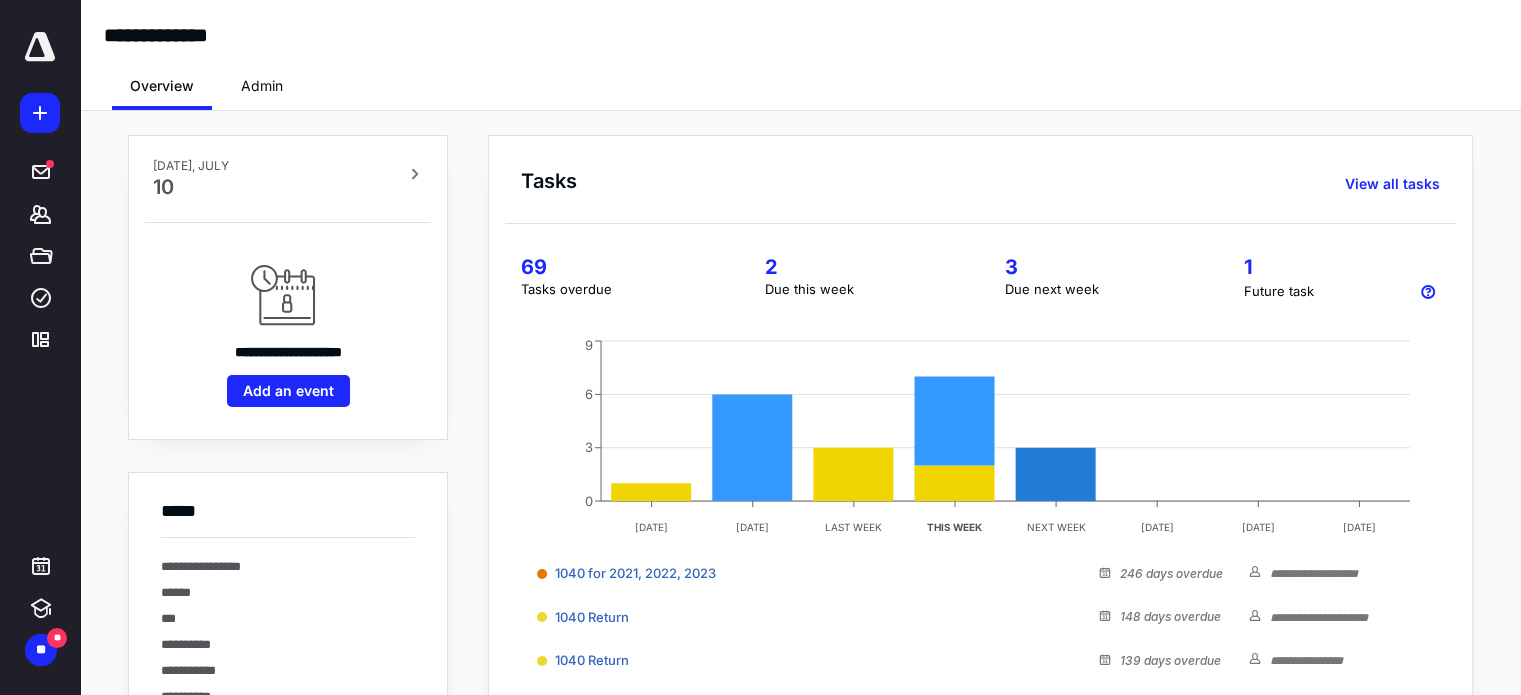 click on "Overview Admin" at bounding box center (800, 80) 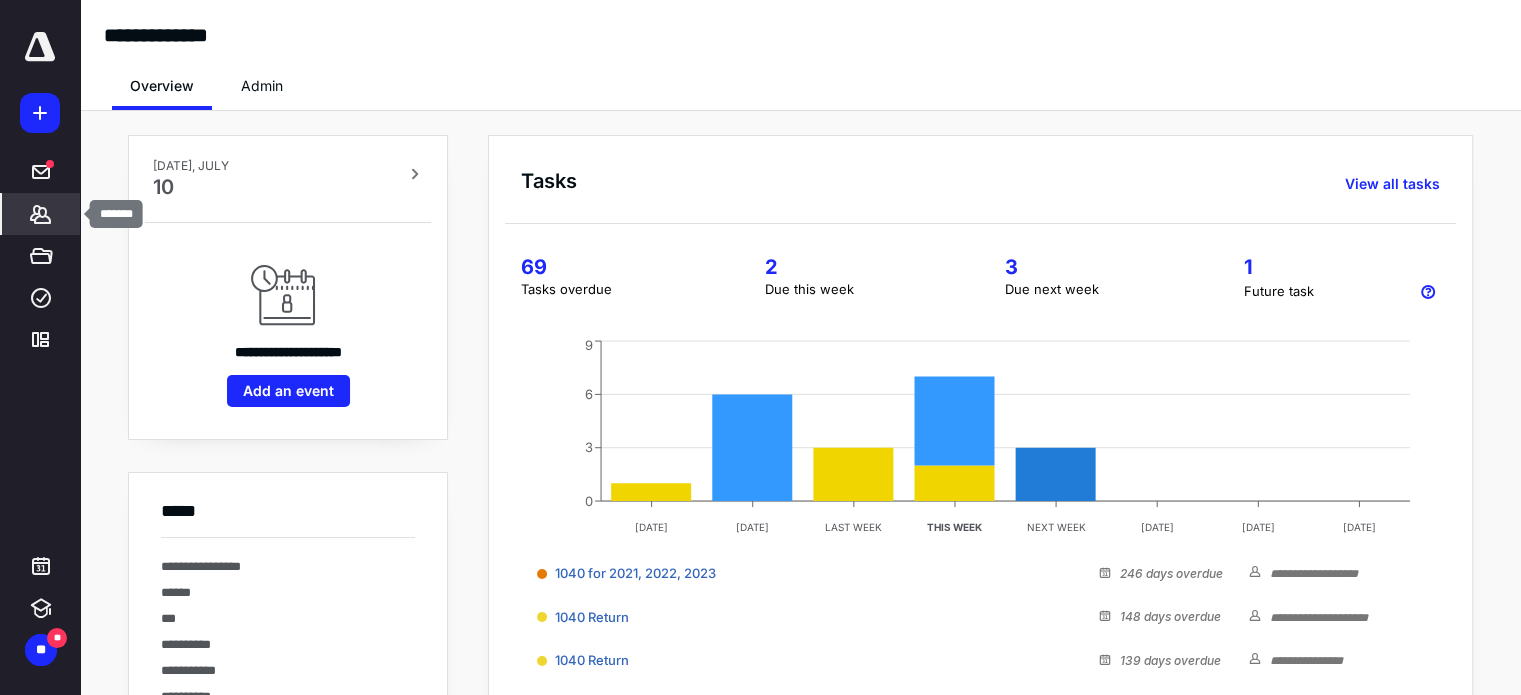 click 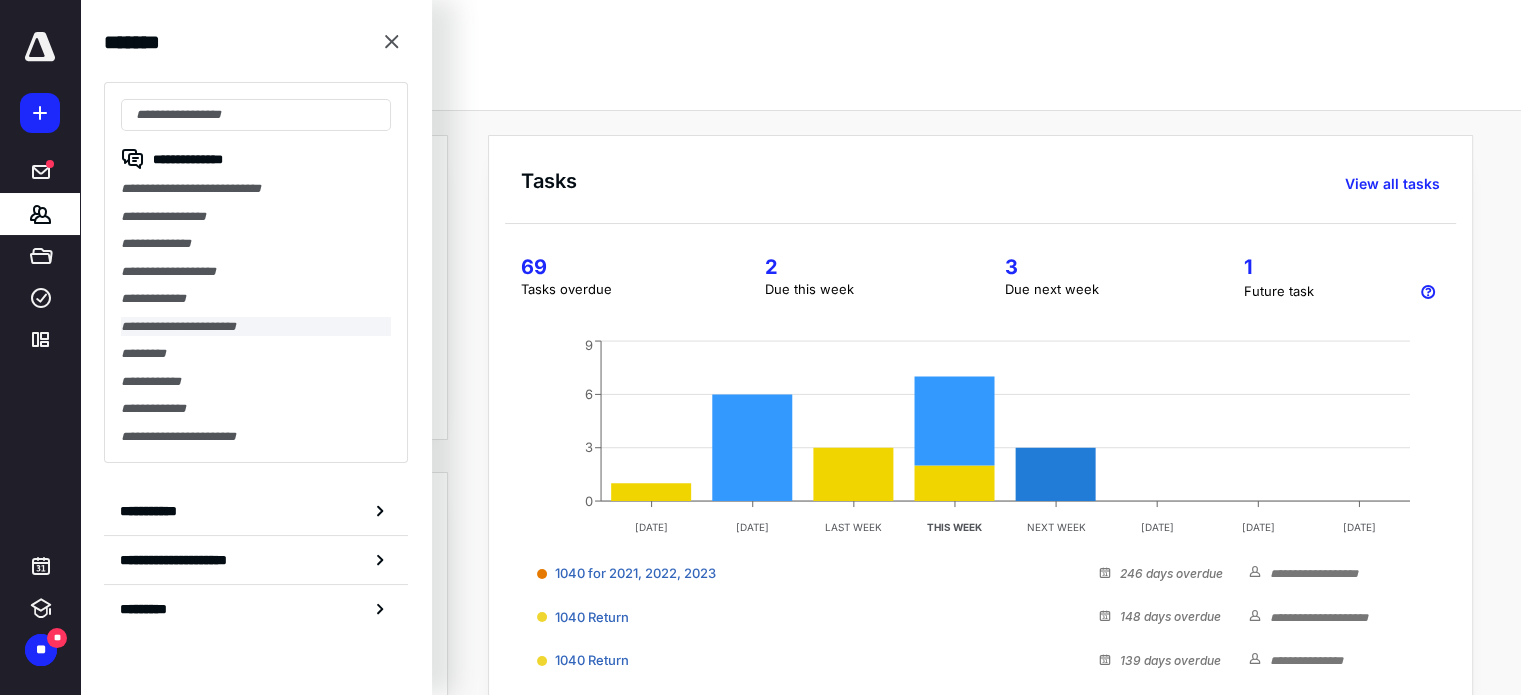 click on "**********" at bounding box center [256, 327] 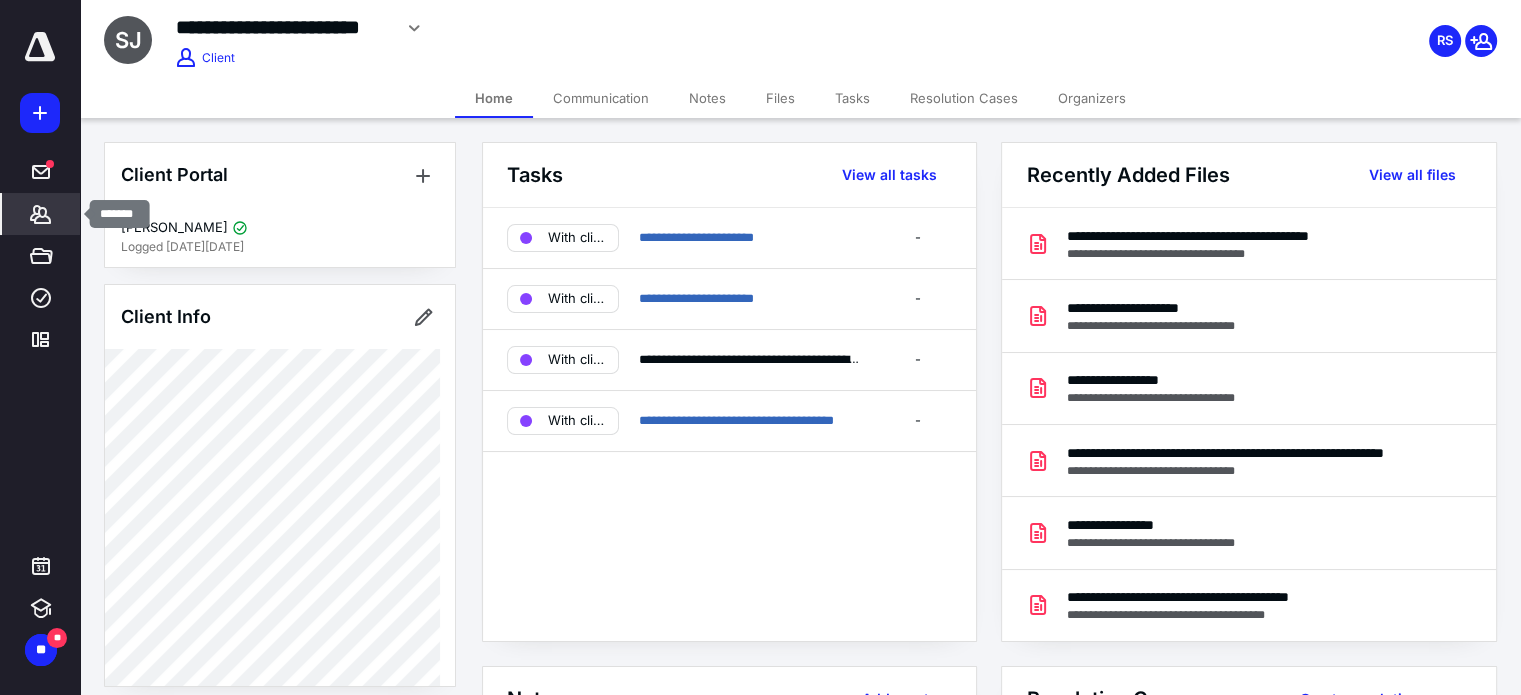 click 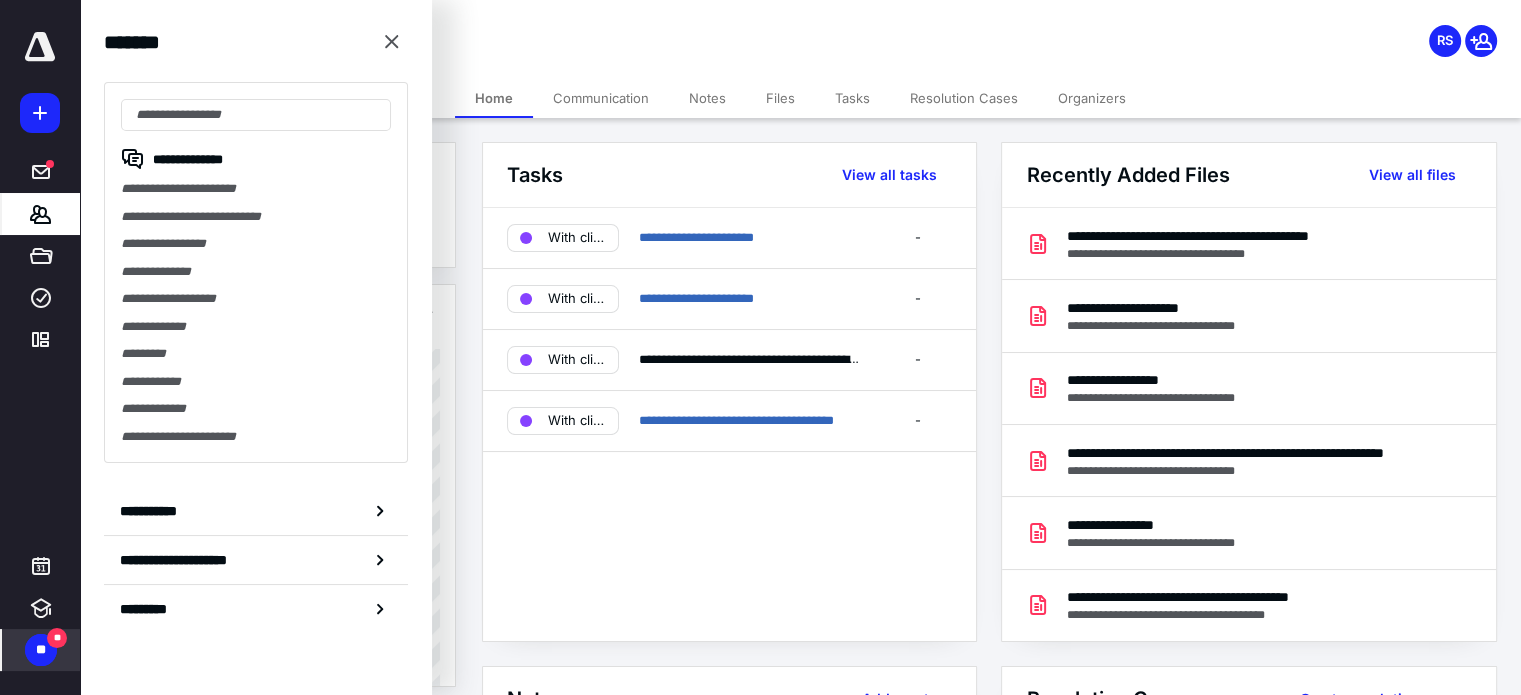 click on "**" at bounding box center [57, 638] 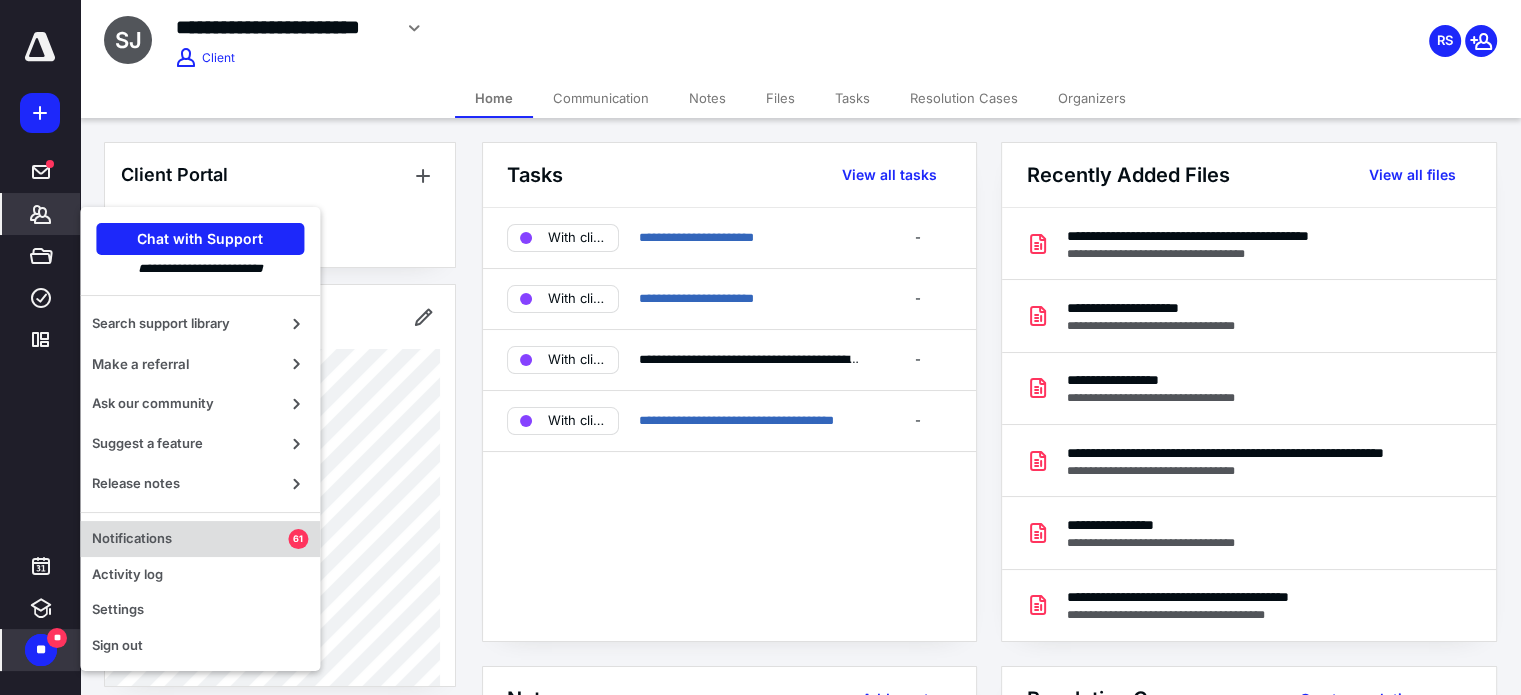 click on "Notifications" at bounding box center [190, 539] 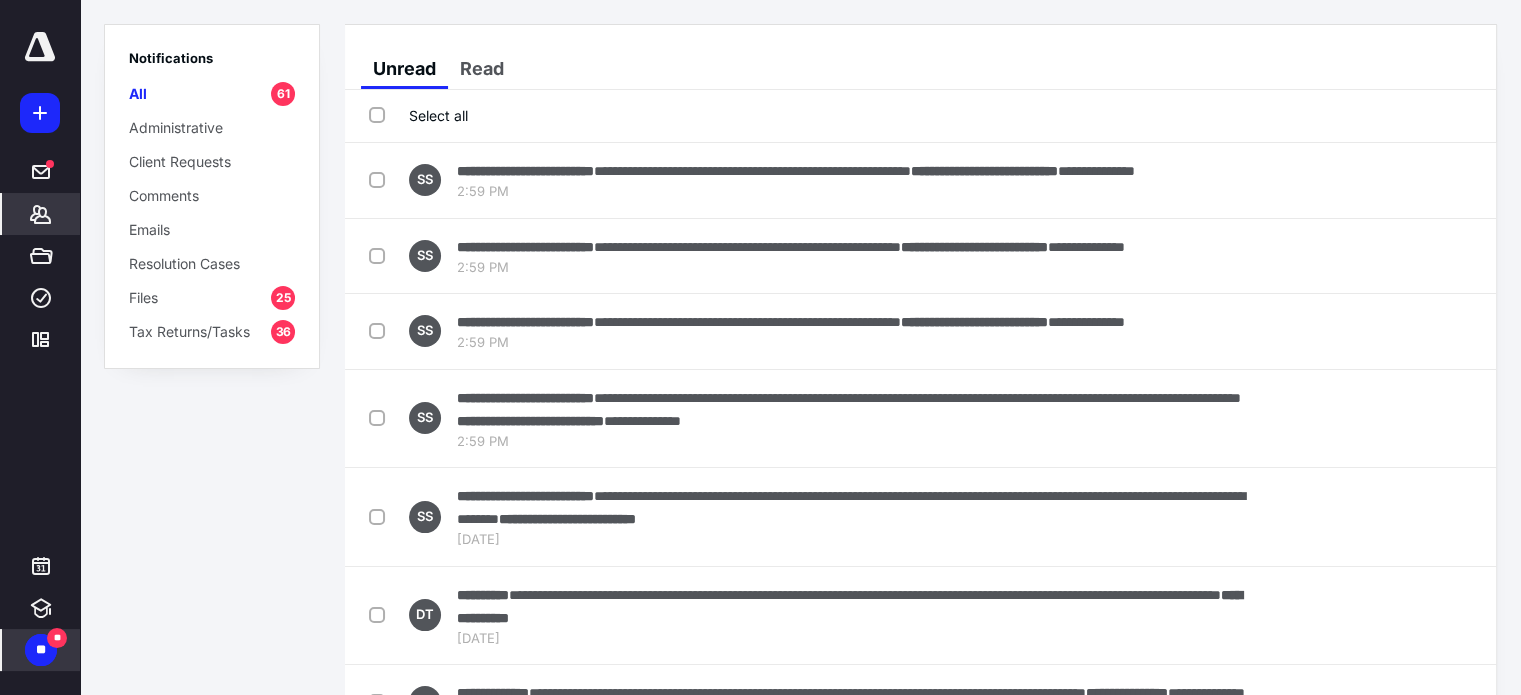 click 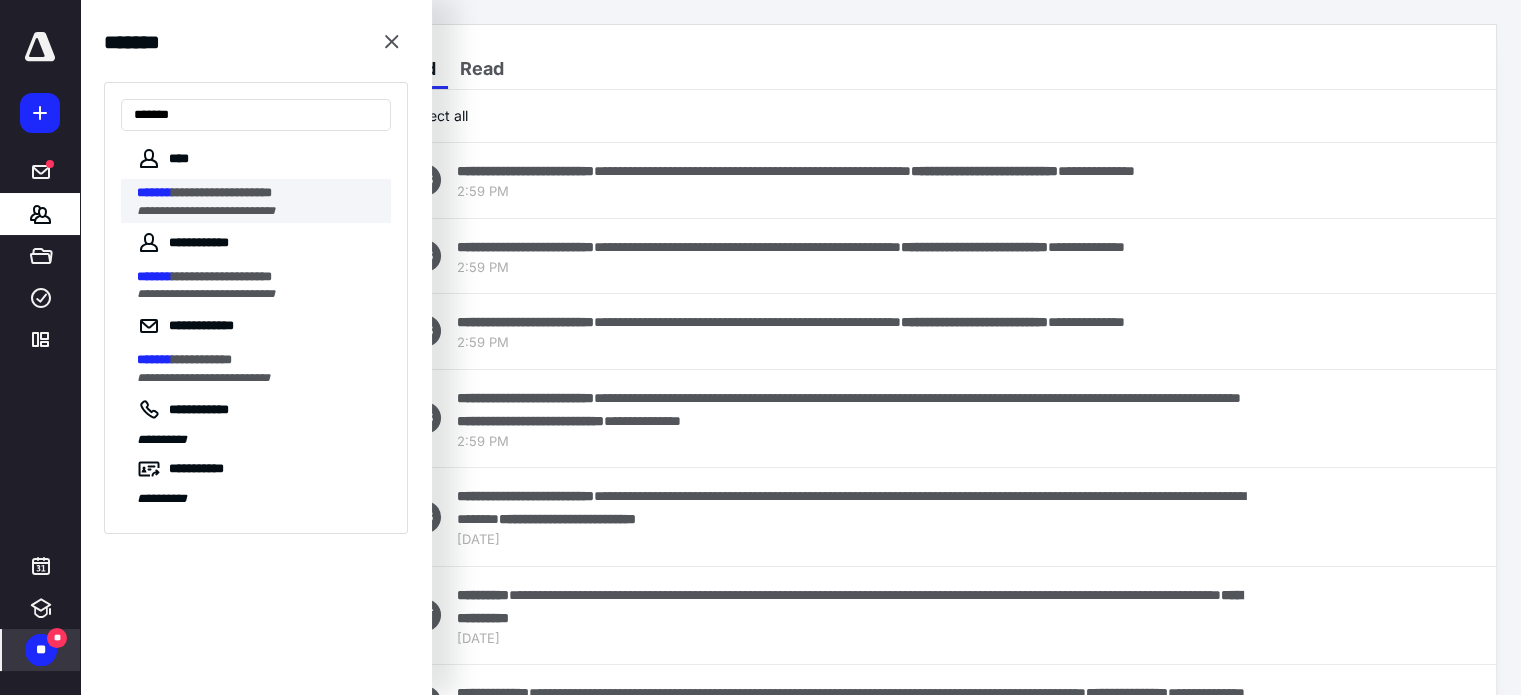 type on "*******" 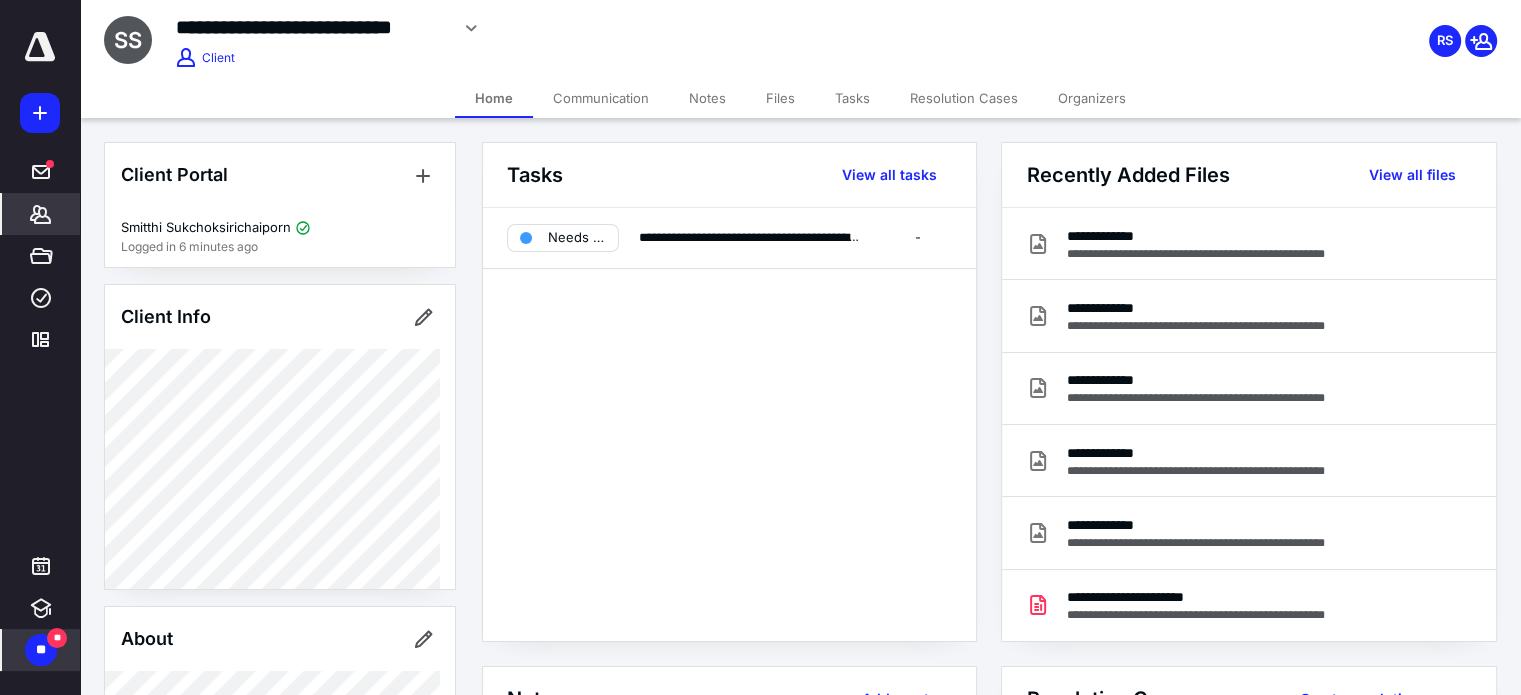 click on "Organizers" at bounding box center [1092, 98] 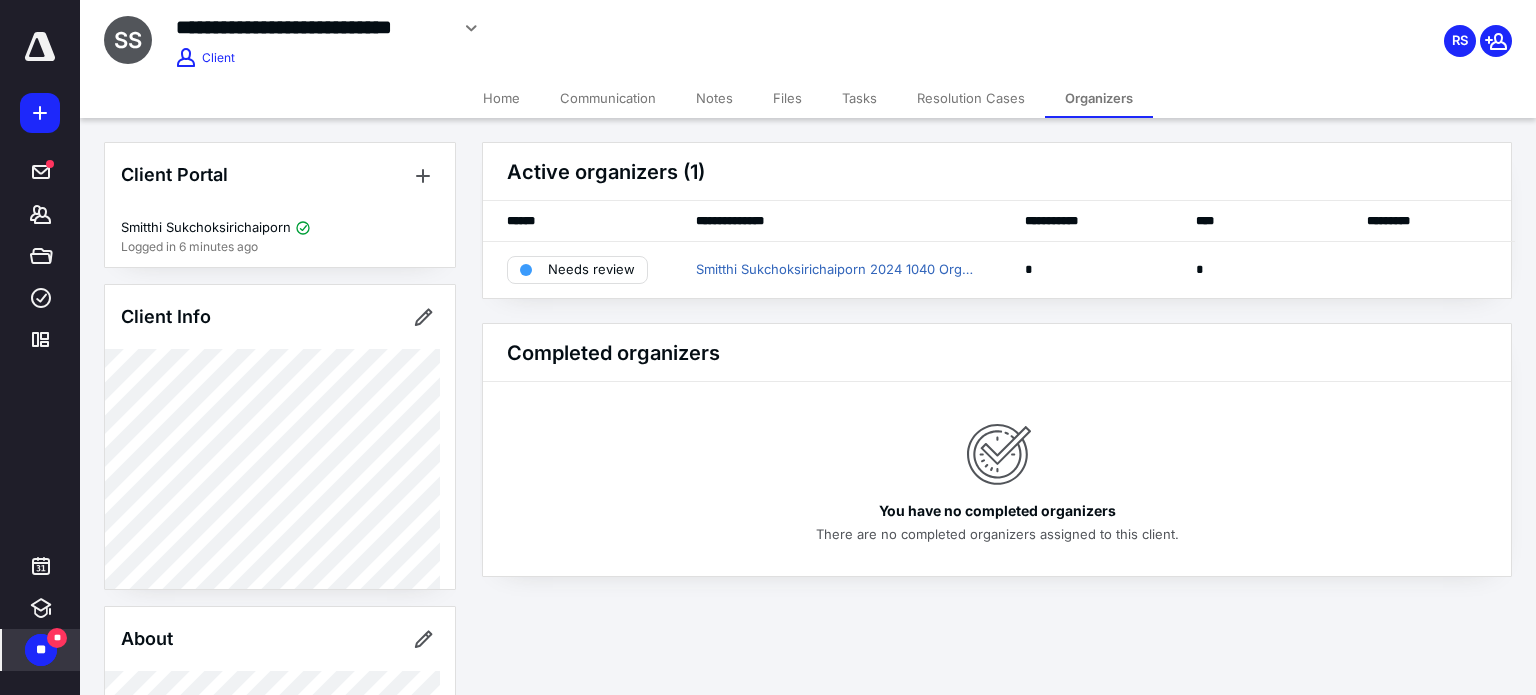 click on "Files" at bounding box center [787, 98] 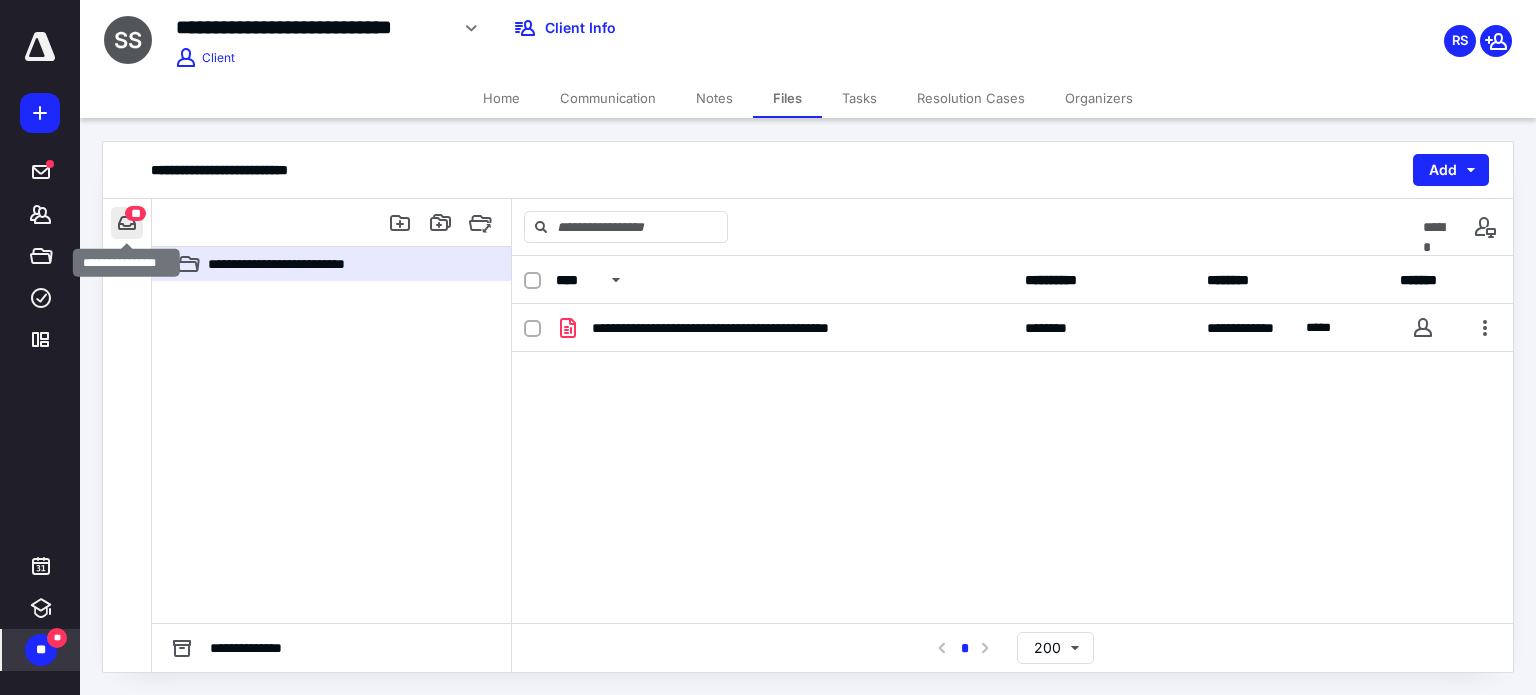 click at bounding box center (127, 223) 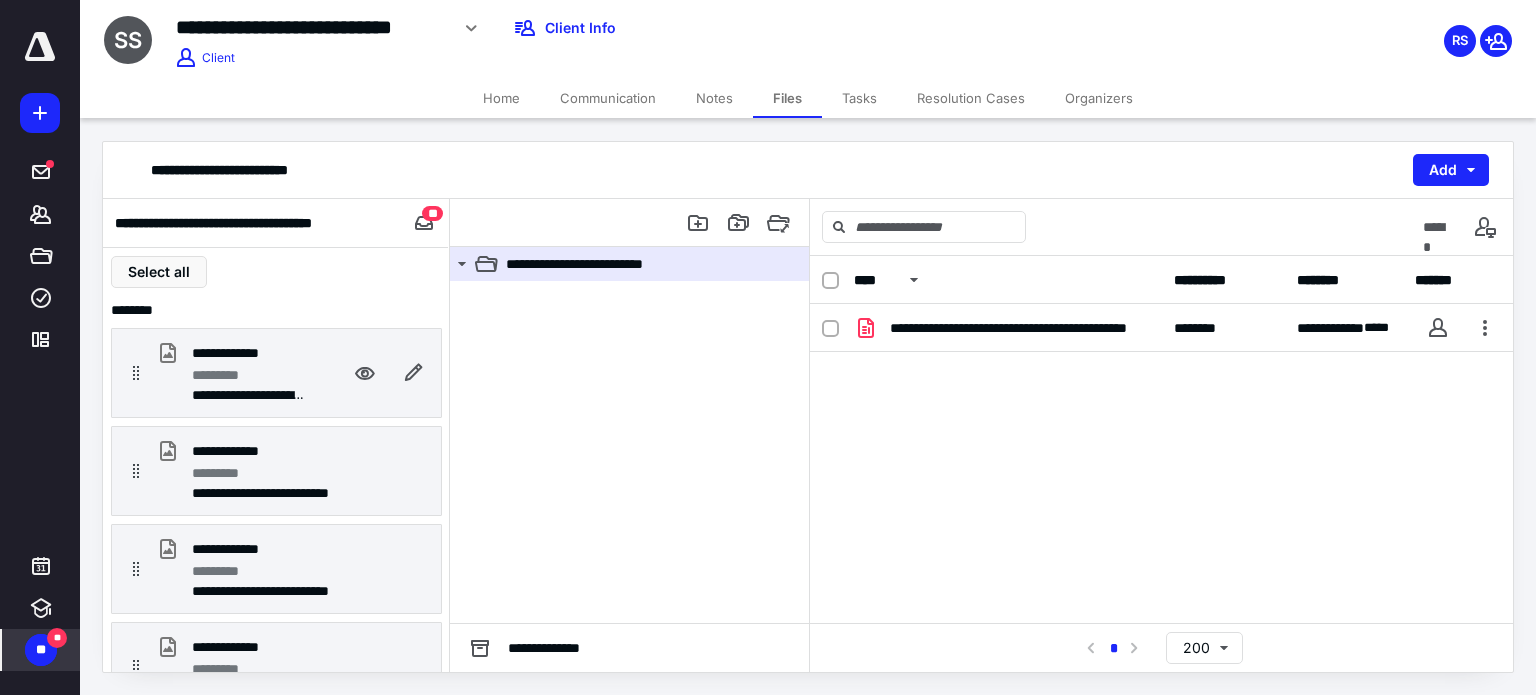 click on "*********" at bounding box center [248, 375] 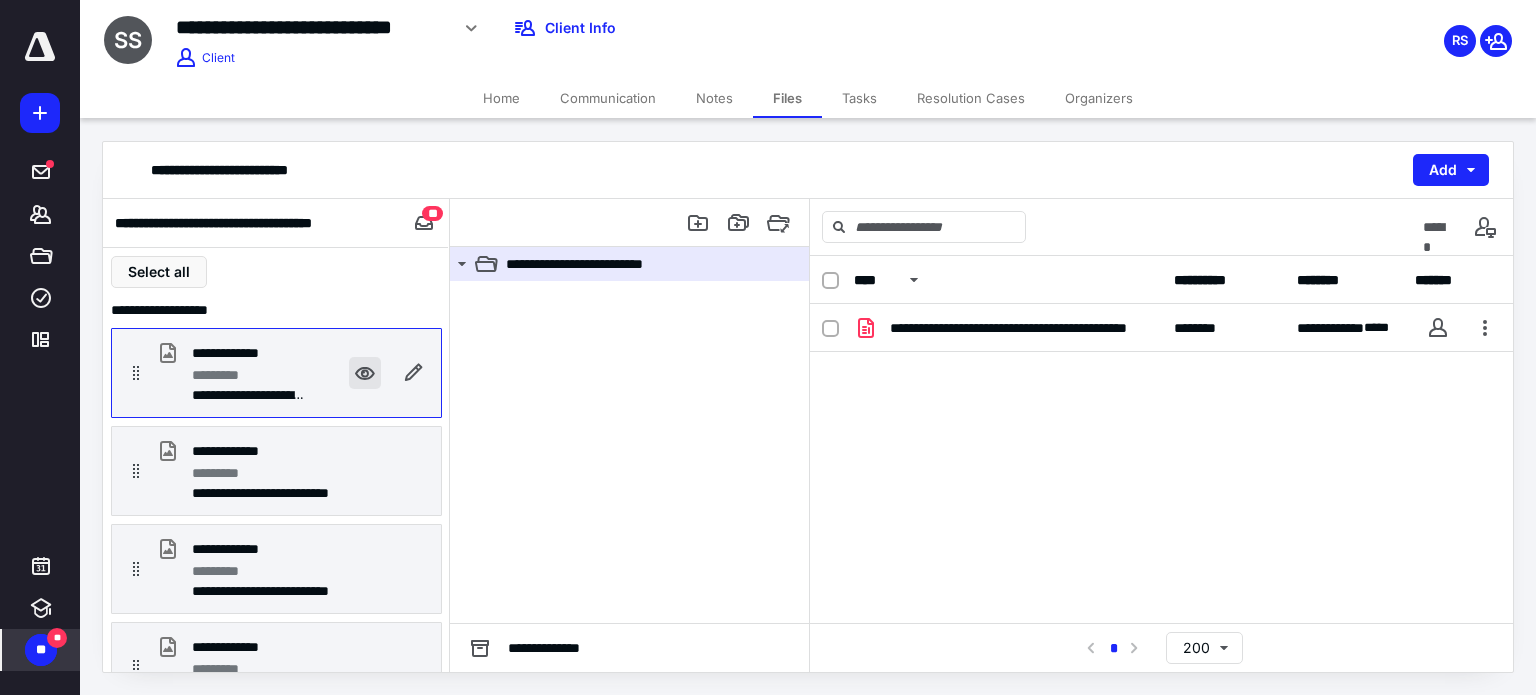 click at bounding box center [365, 373] 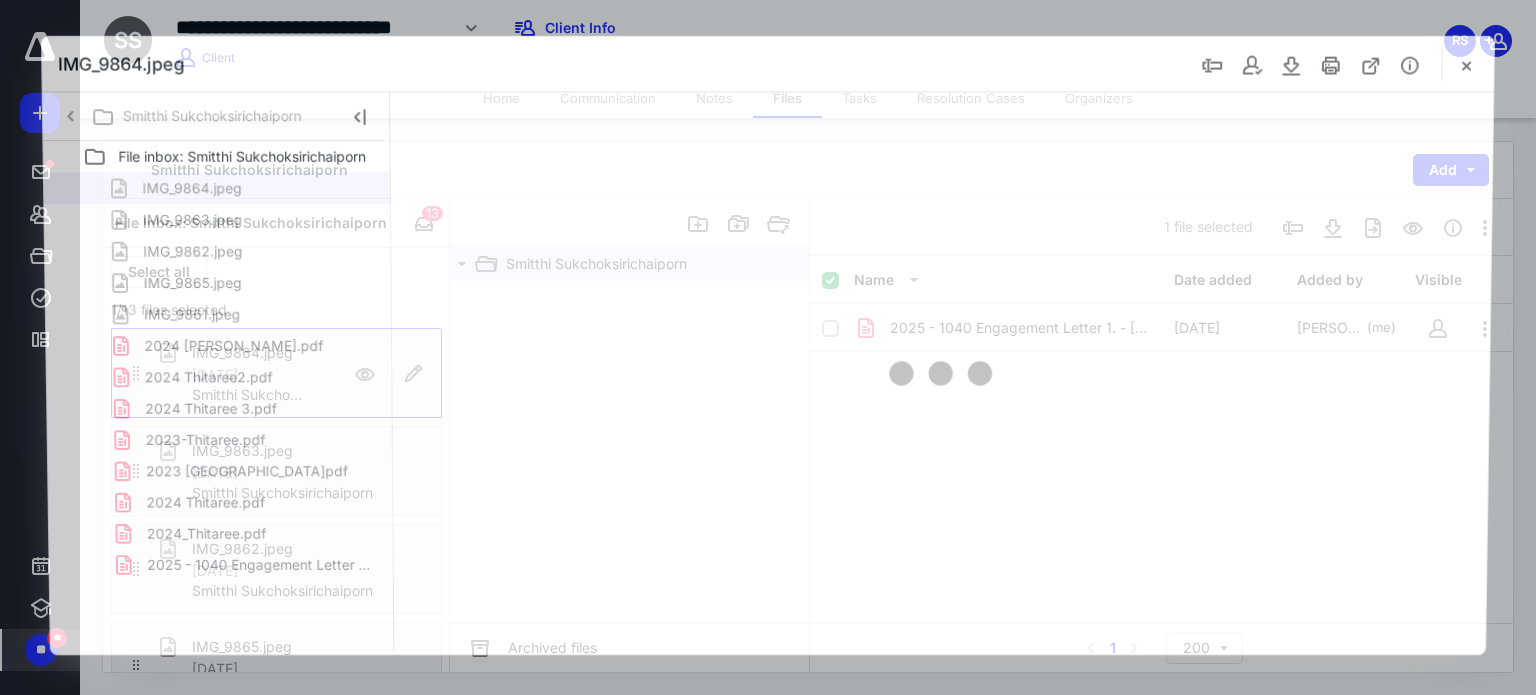 scroll, scrollTop: 0, scrollLeft: 0, axis: both 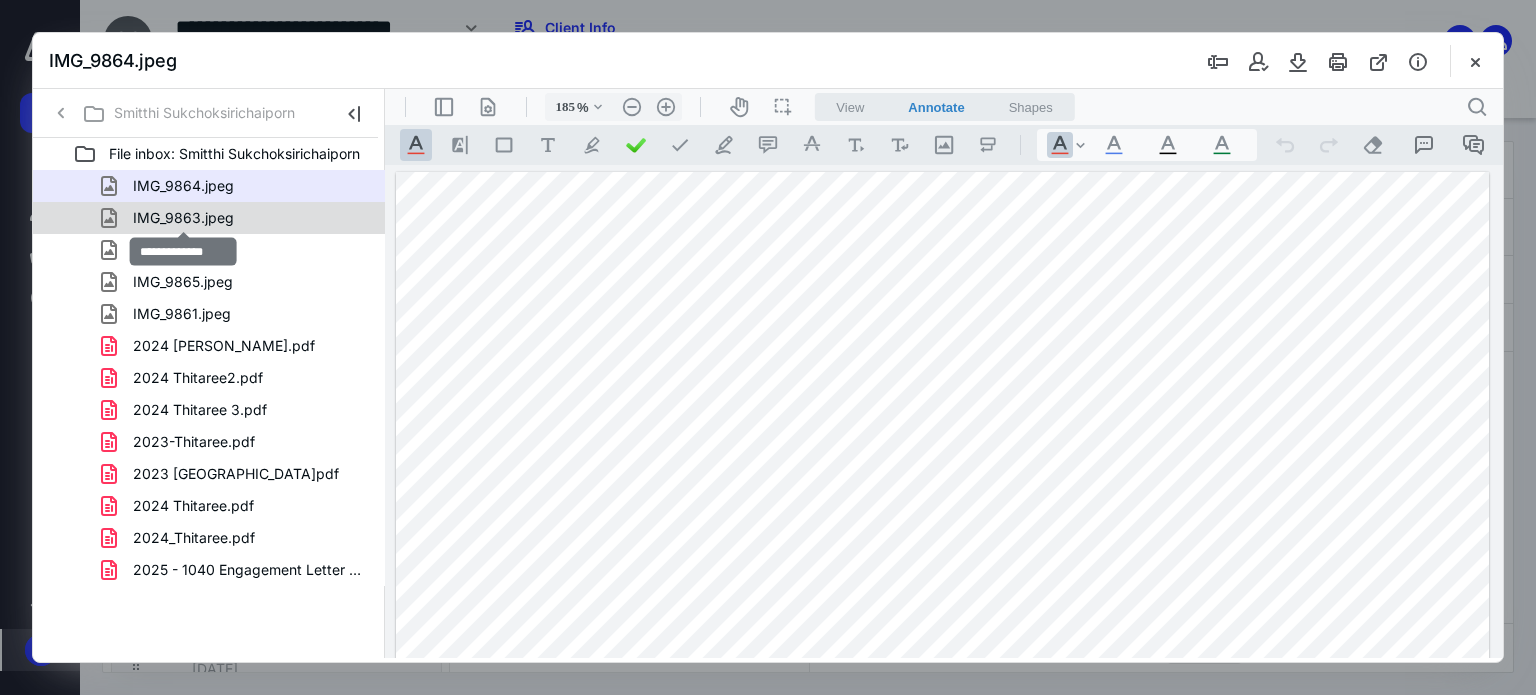click on "IMG_9863.jpeg" at bounding box center (183, 218) 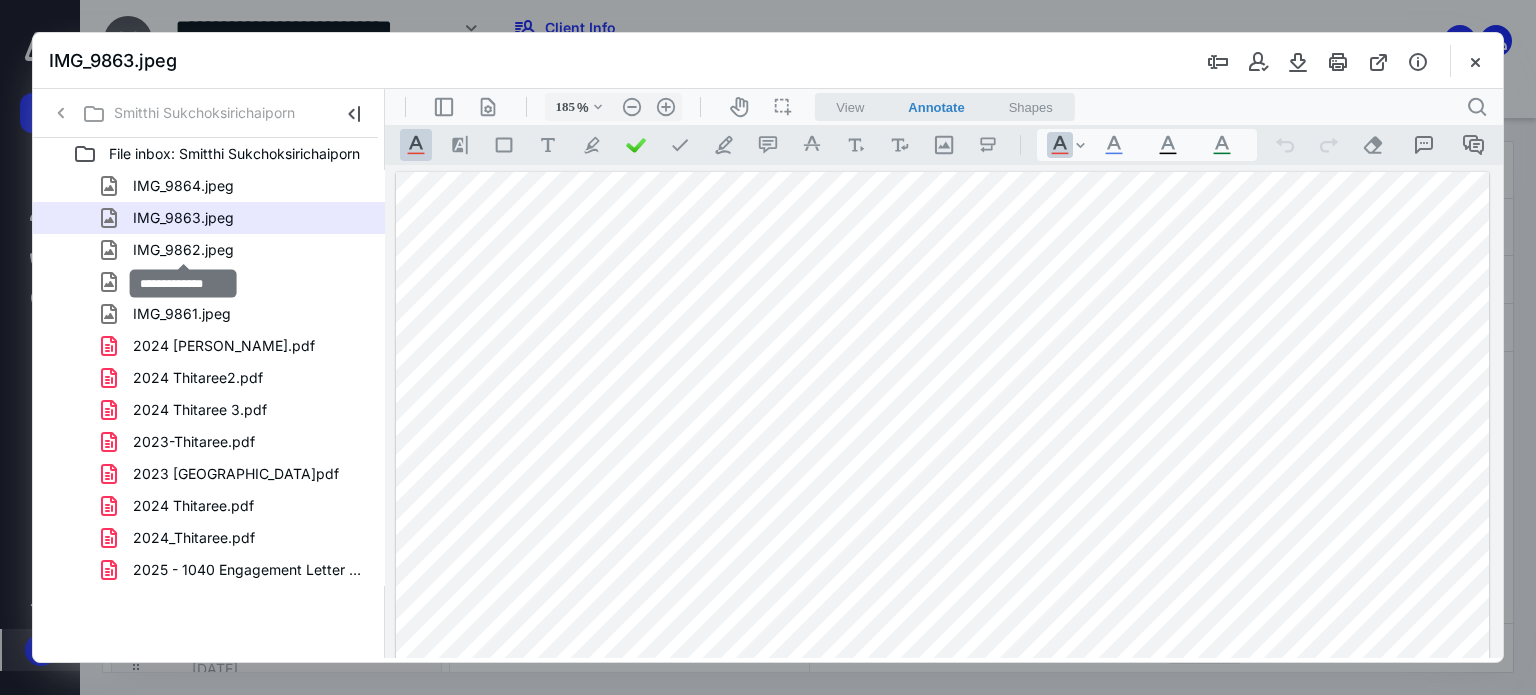 click on "IMG_9862.jpeg" at bounding box center [183, 250] 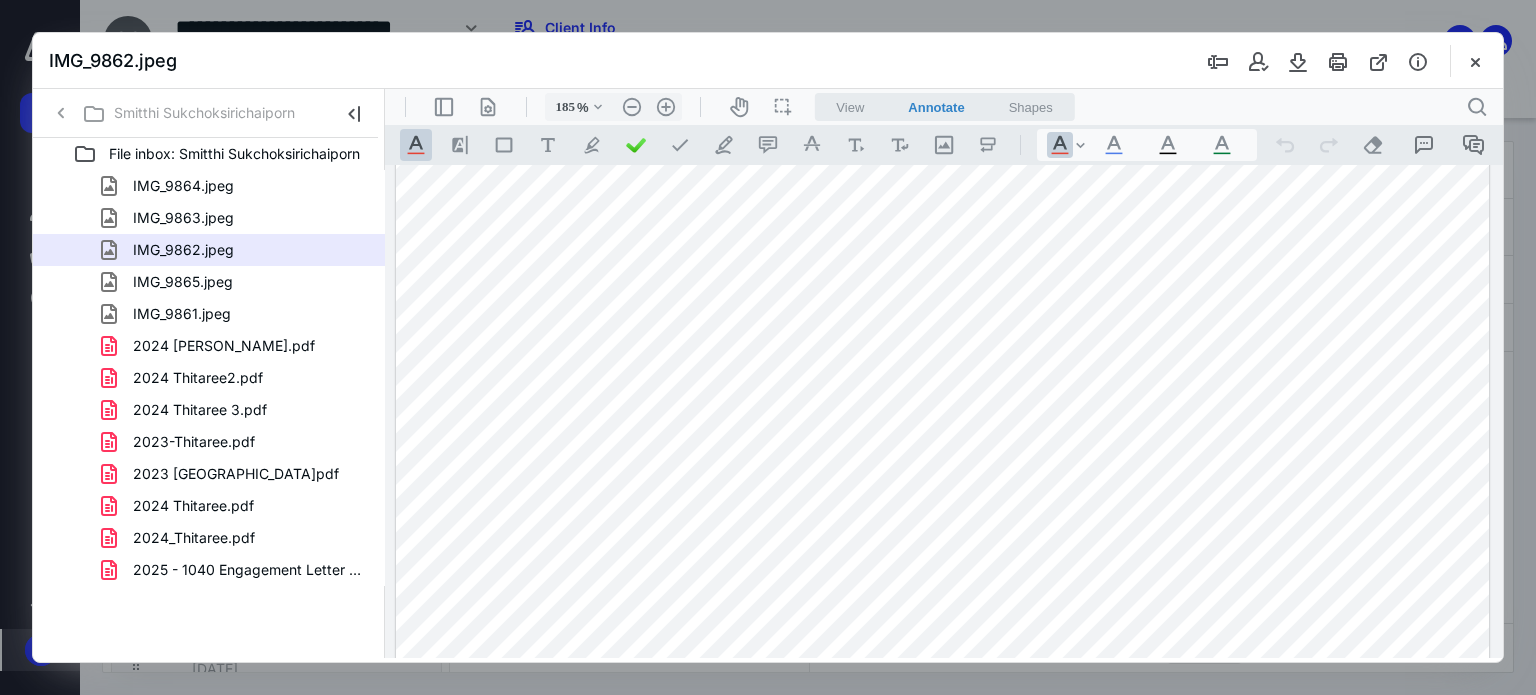 scroll, scrollTop: 200, scrollLeft: 0, axis: vertical 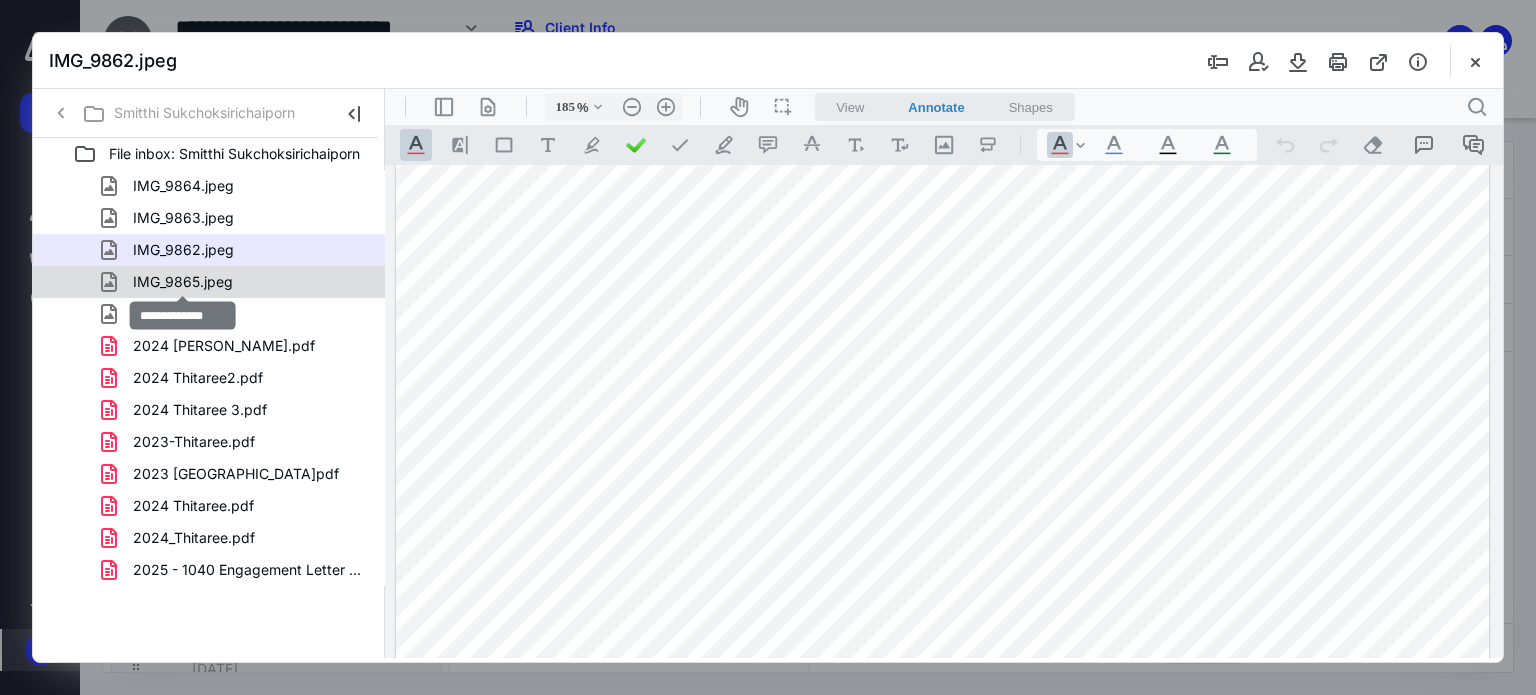 click on "IMG_9865.jpeg" at bounding box center [183, 282] 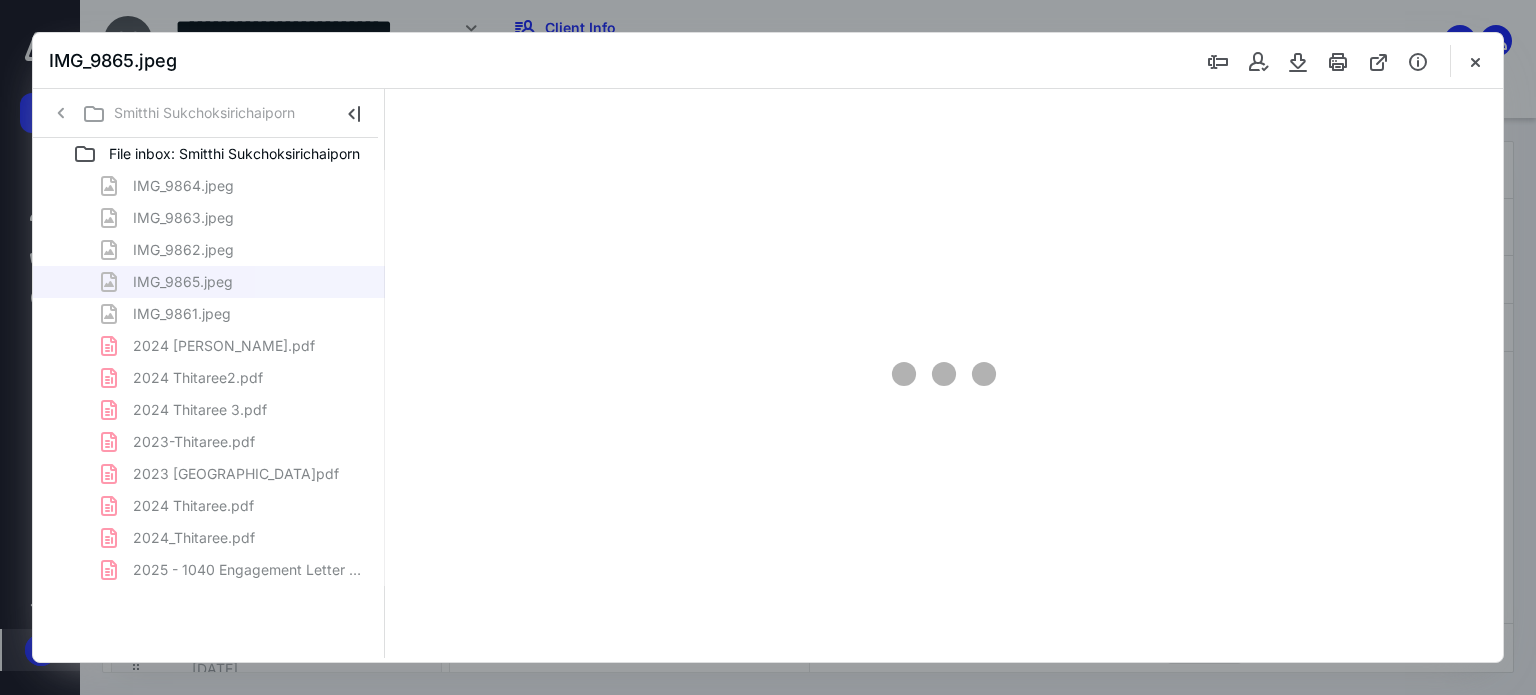 scroll, scrollTop: 0, scrollLeft: 0, axis: both 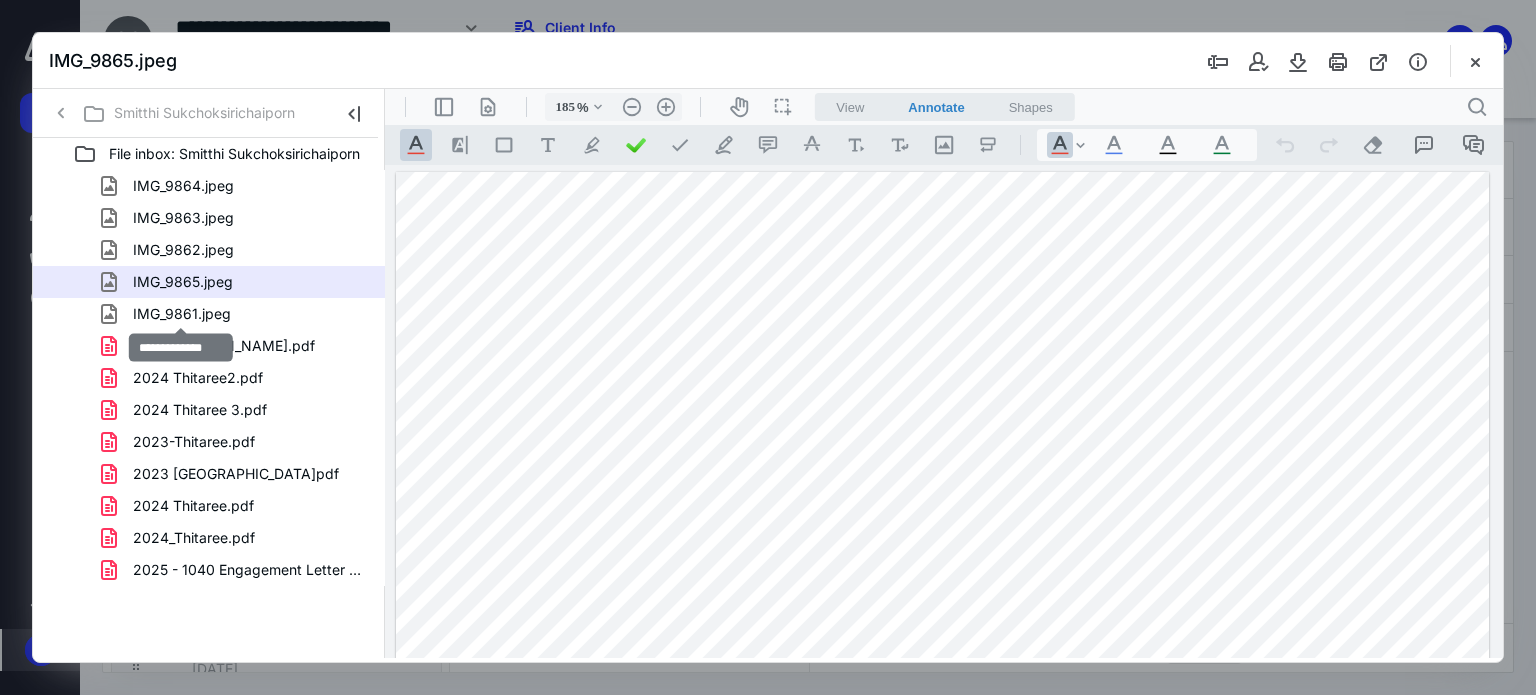 click on "IMG_9861.jpeg" at bounding box center [182, 314] 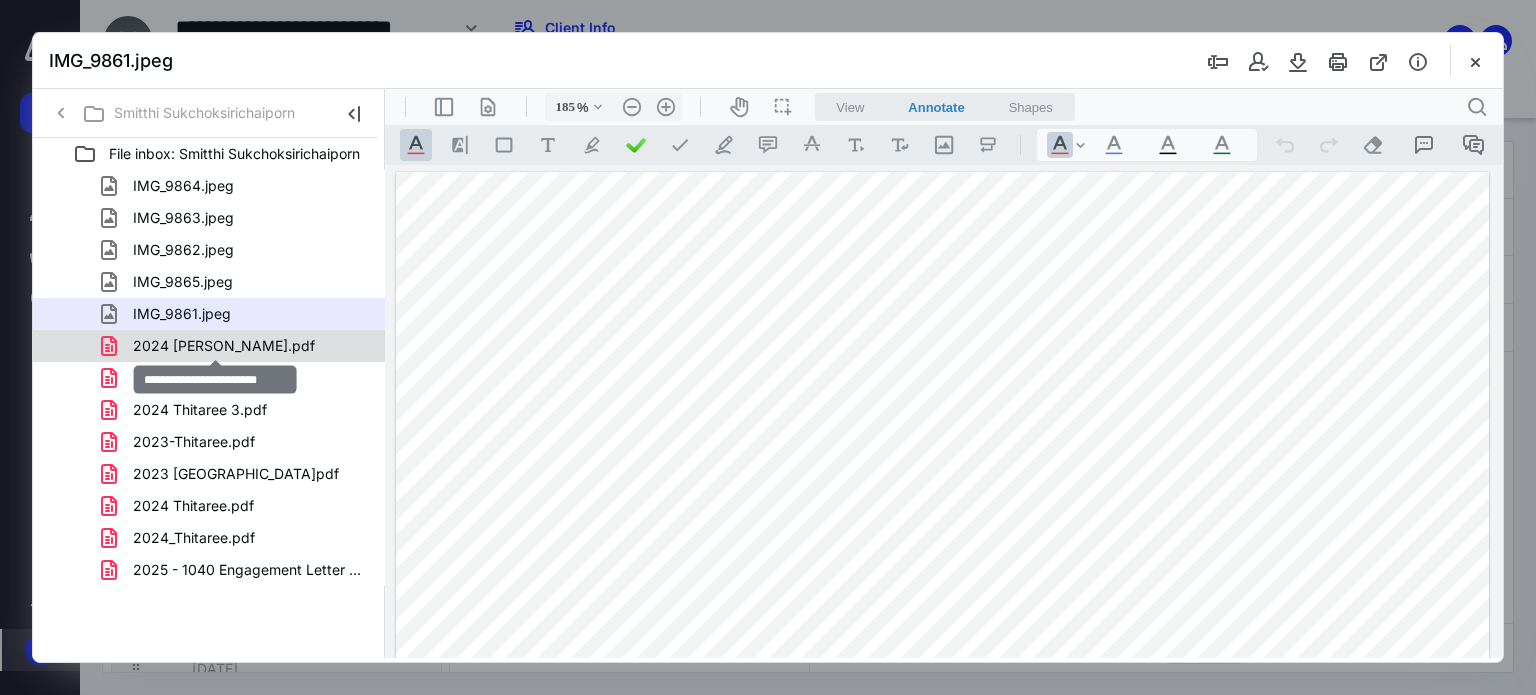 click on "2024 [PERSON_NAME].pdf" at bounding box center [224, 346] 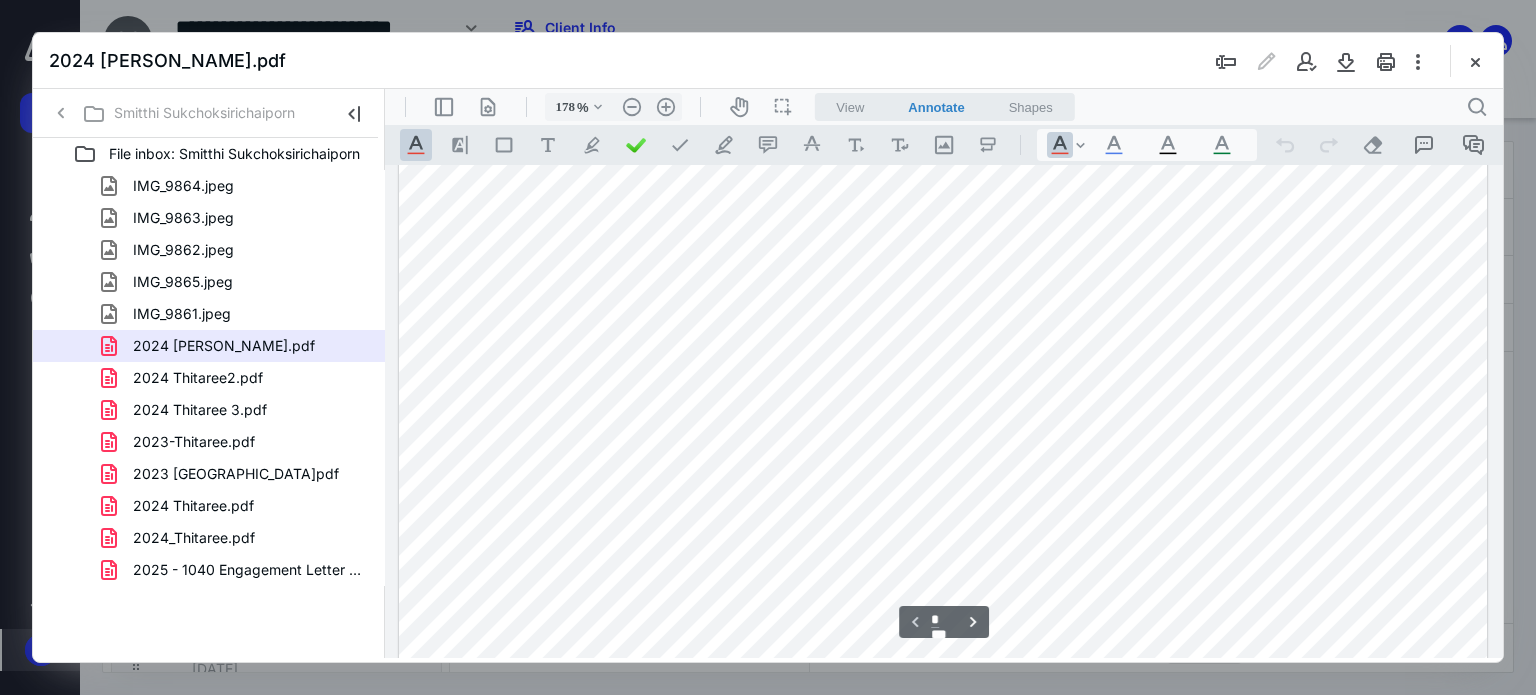 scroll, scrollTop: 0, scrollLeft: 0, axis: both 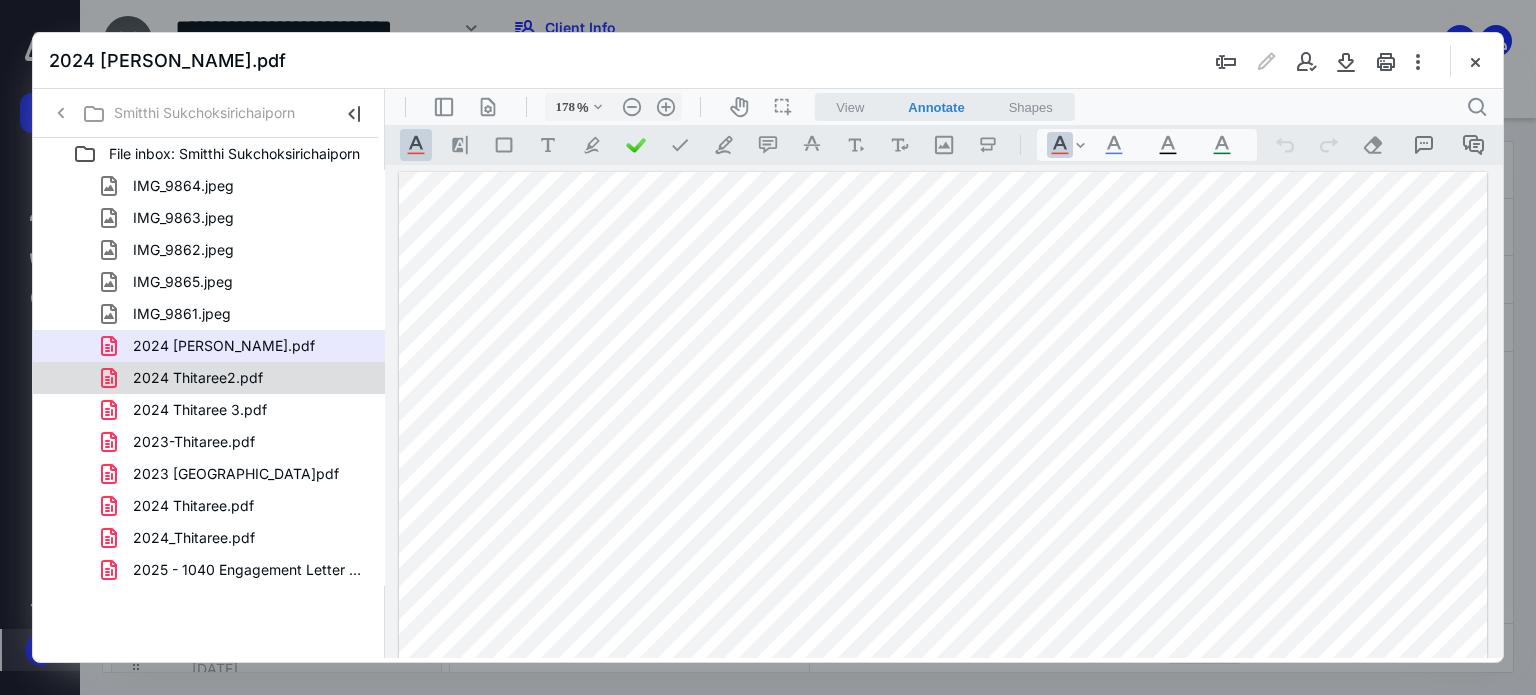 click on "2024 Thitaree2.pdf" at bounding box center (198, 378) 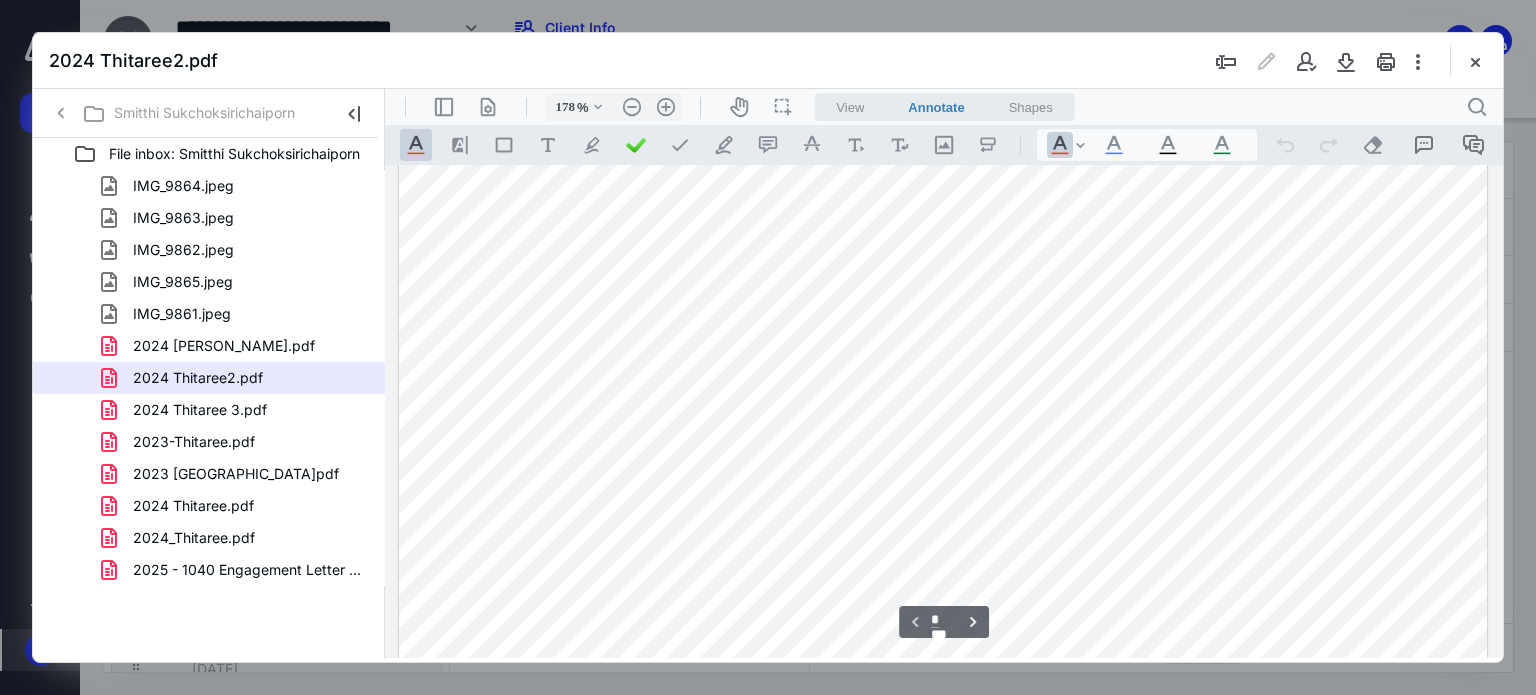 scroll, scrollTop: 0, scrollLeft: 0, axis: both 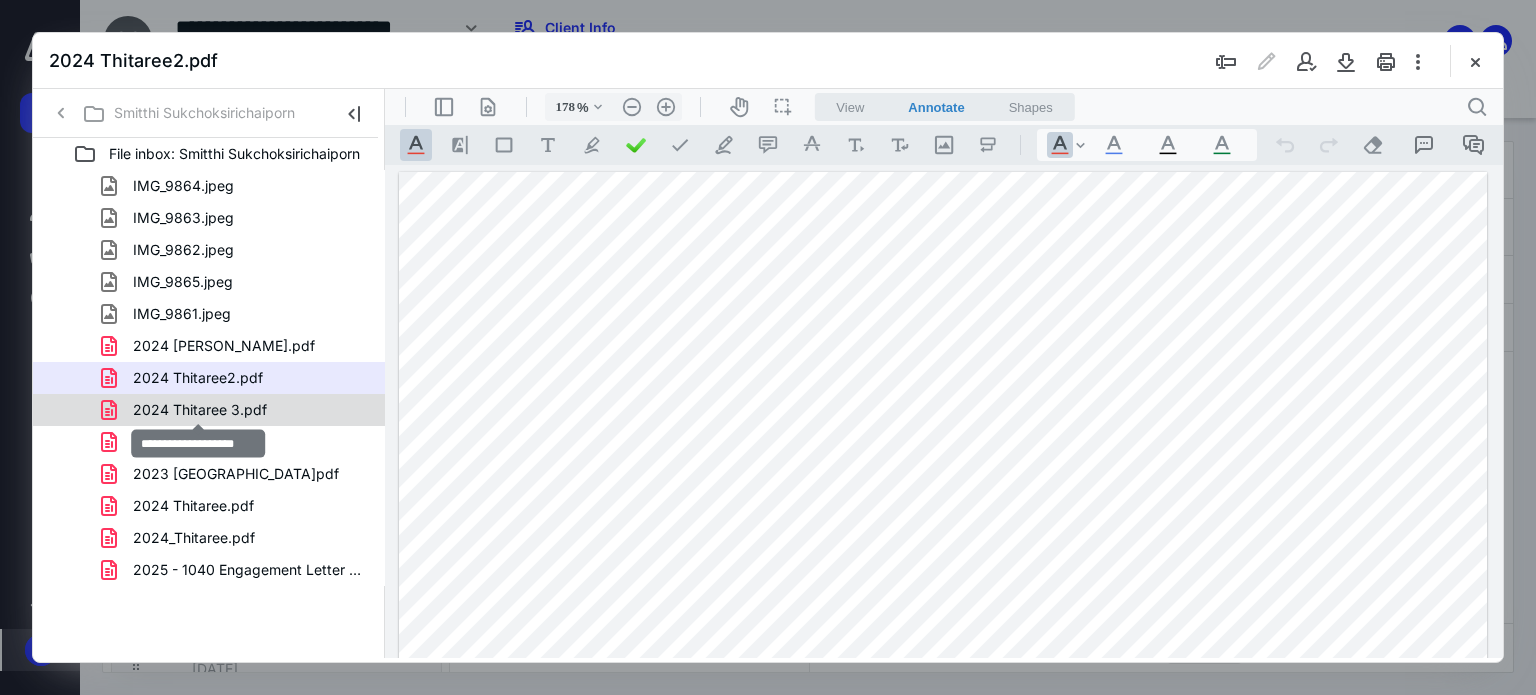 click on "2024 Thitaree 3.pdf" at bounding box center [200, 410] 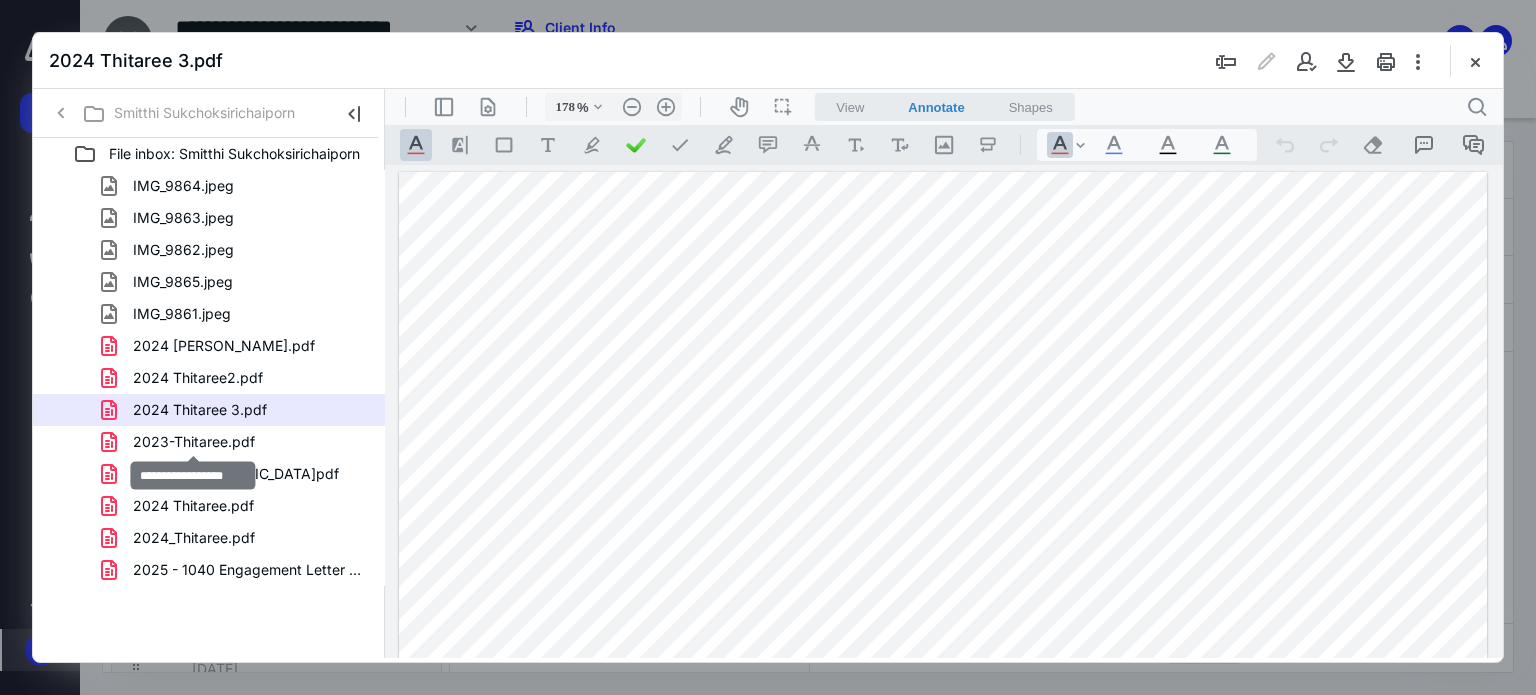 click on "2023-Thitaree.pdf" at bounding box center [194, 442] 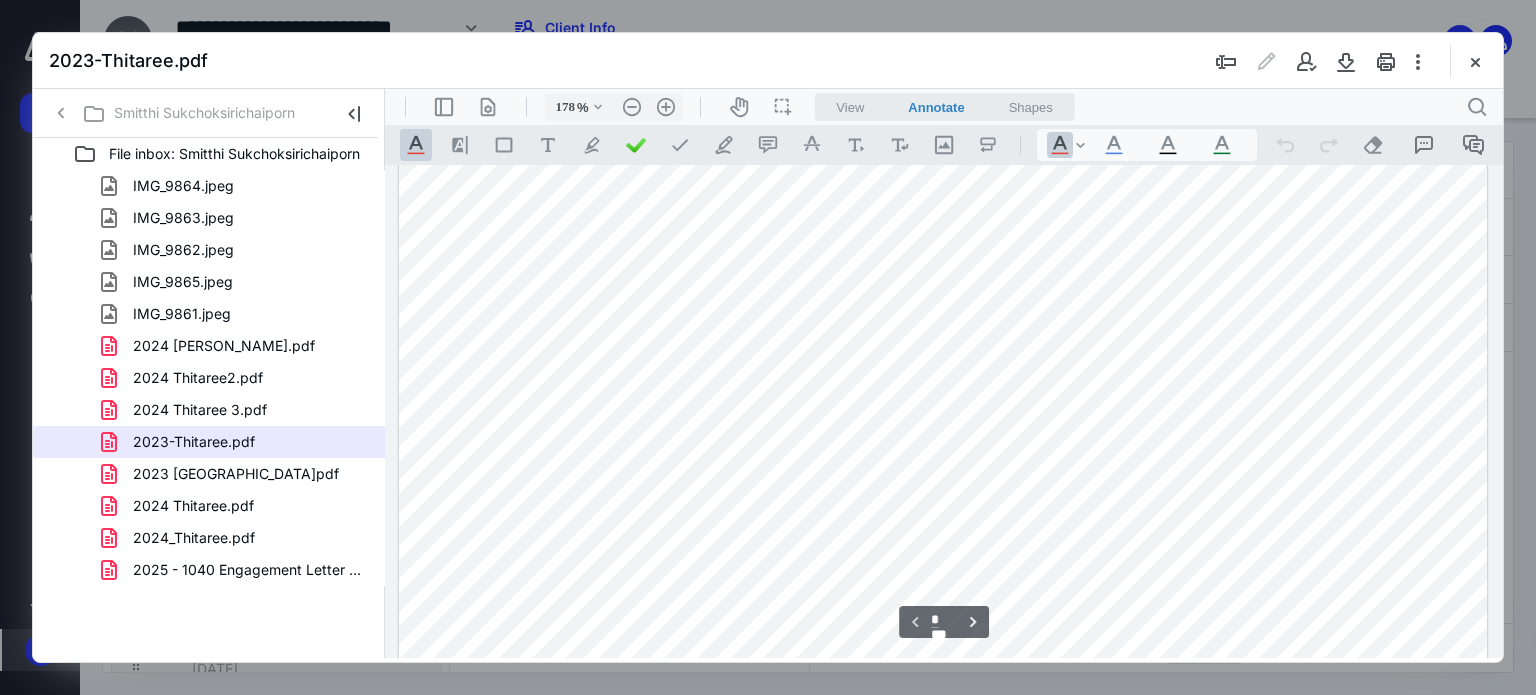 scroll, scrollTop: 26, scrollLeft: 0, axis: vertical 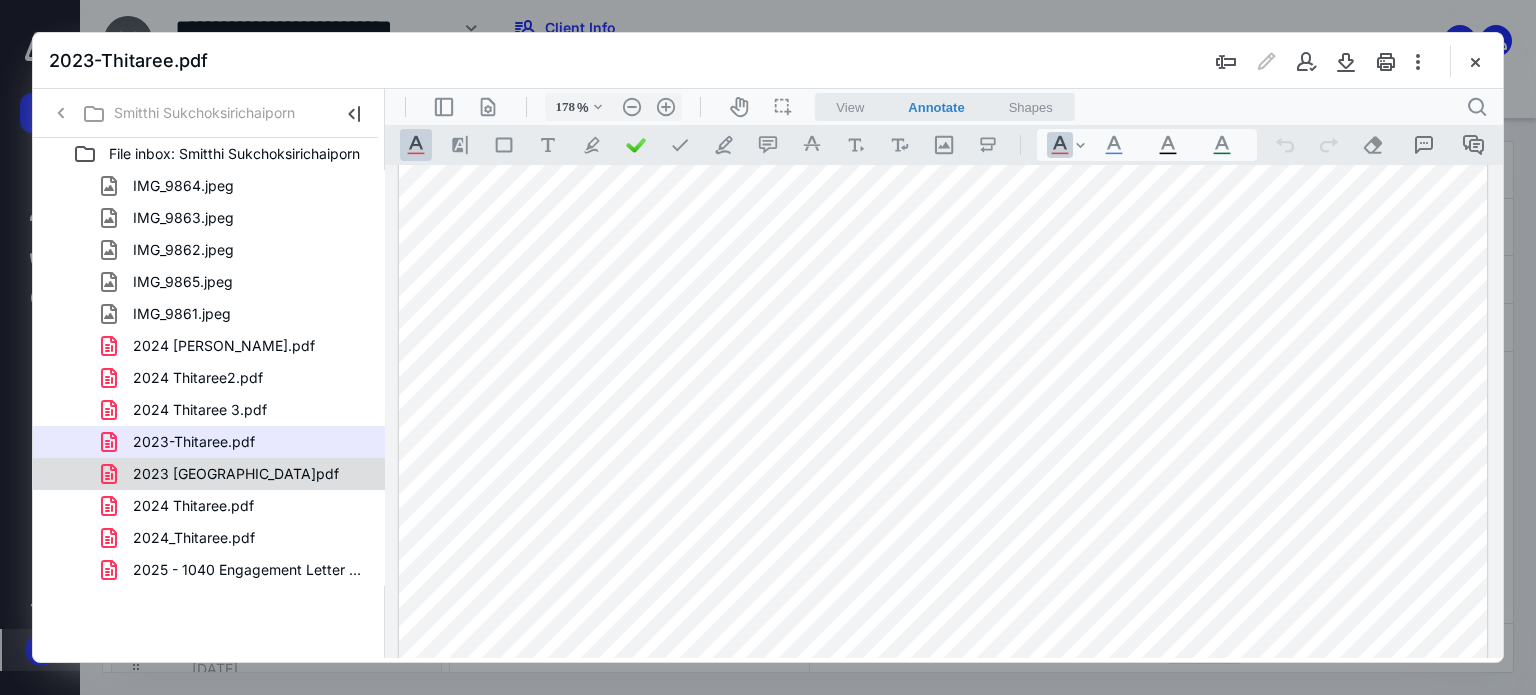 click on "2023 [GEOGRAPHIC_DATA]pdf" at bounding box center (236, 474) 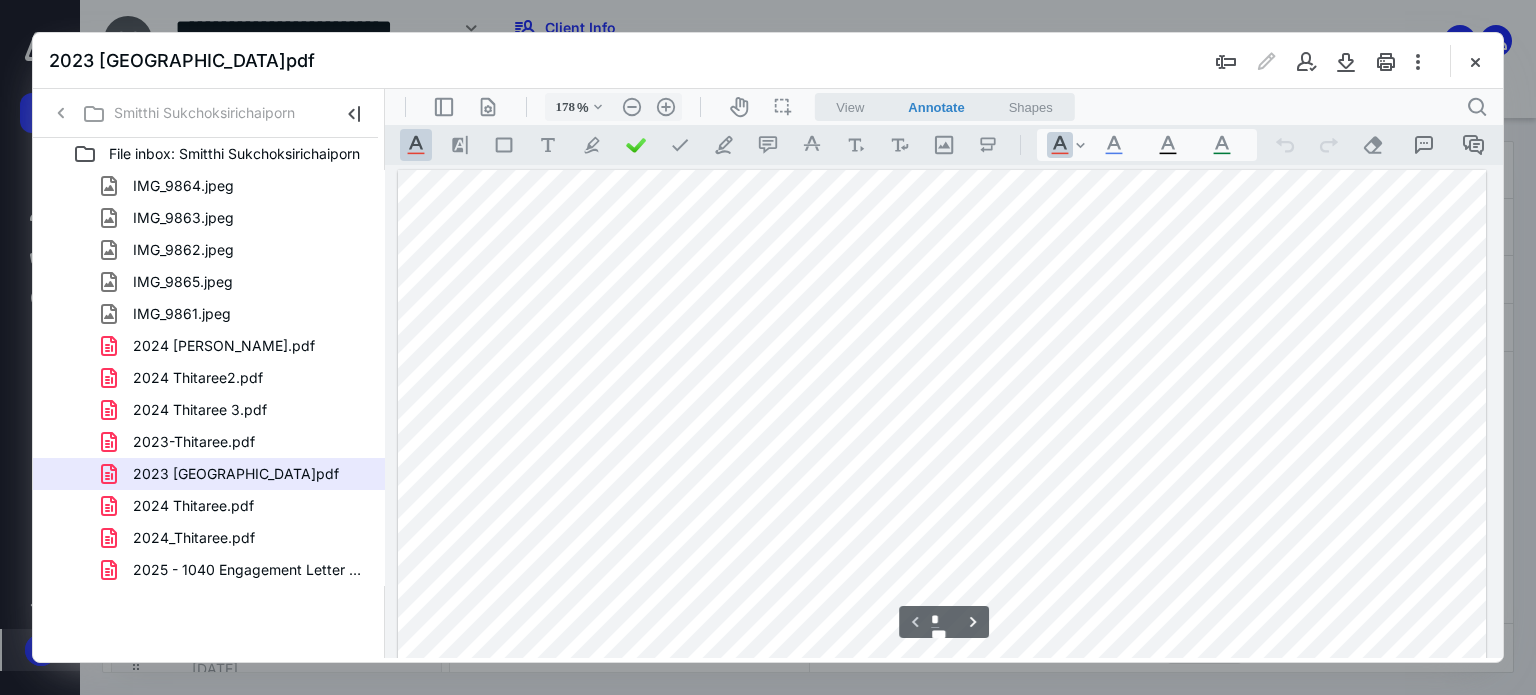 scroll, scrollTop: 0, scrollLeft: 10, axis: horizontal 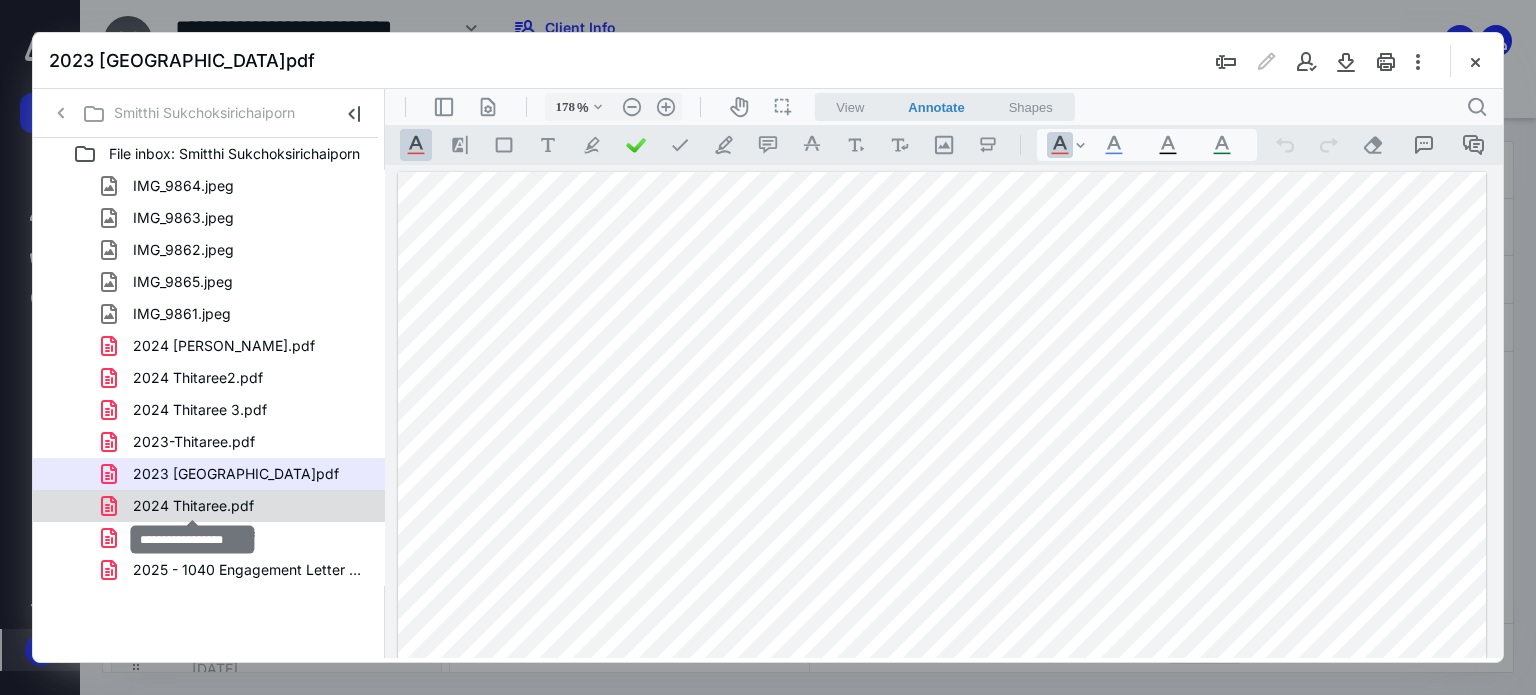 click on "2024 Thitaree.pdf" at bounding box center [193, 506] 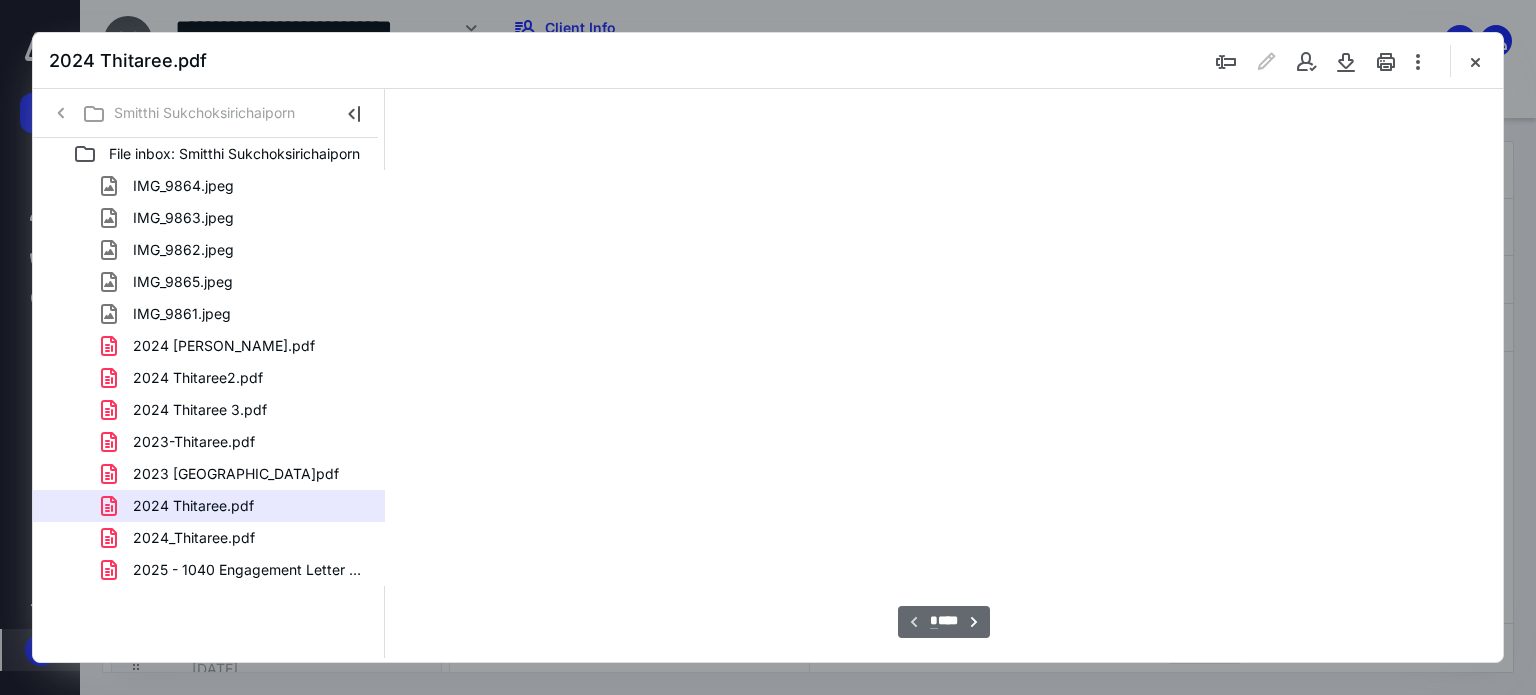 scroll, scrollTop: 83, scrollLeft: 0, axis: vertical 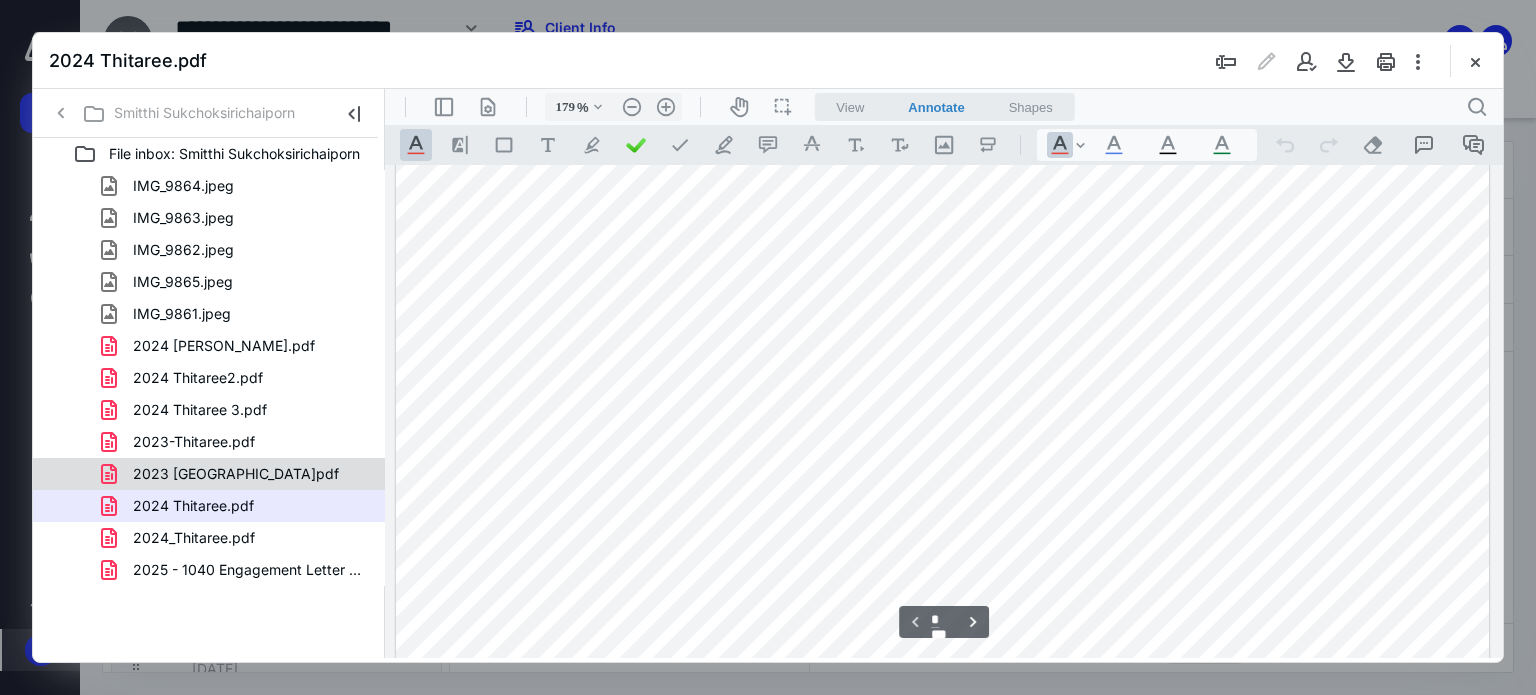 click on "2023 [GEOGRAPHIC_DATA]pdf" at bounding box center [236, 474] 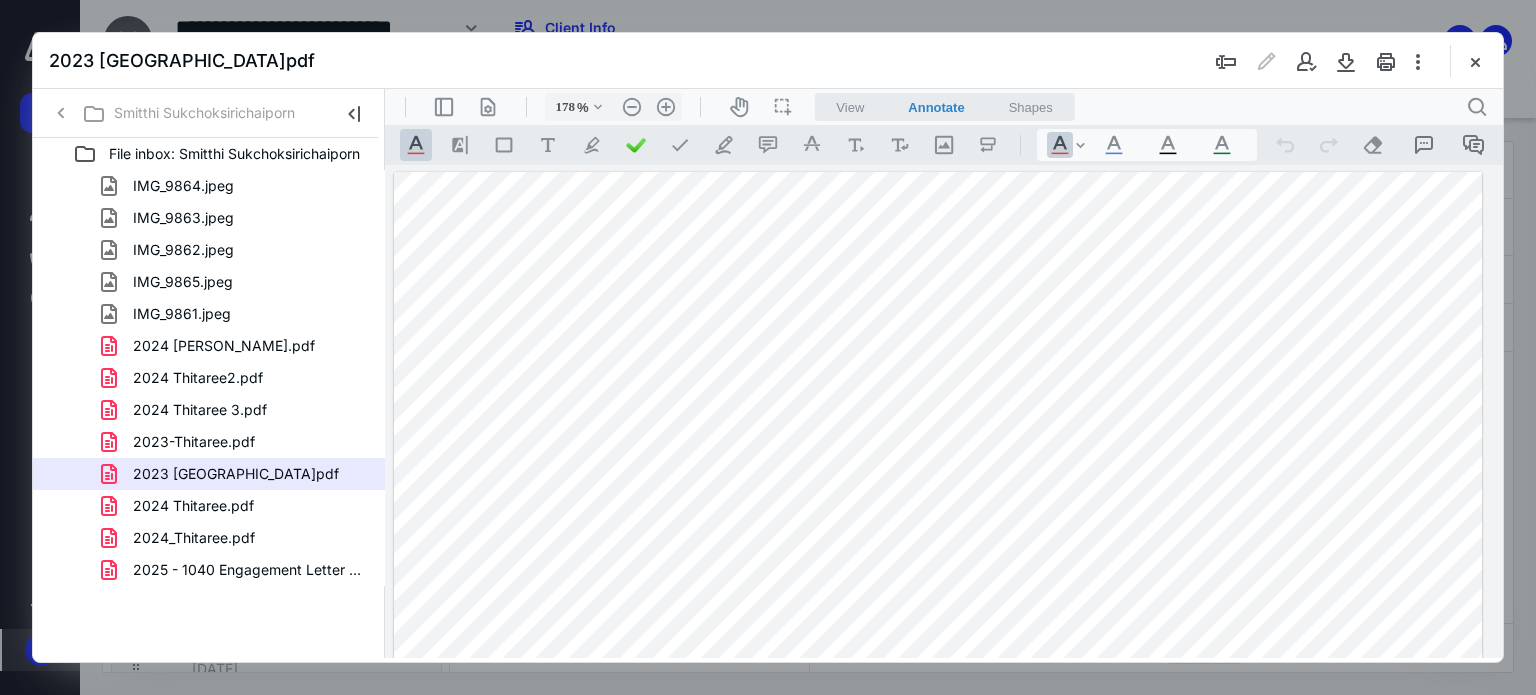scroll, scrollTop: 0, scrollLeft: 10, axis: horizontal 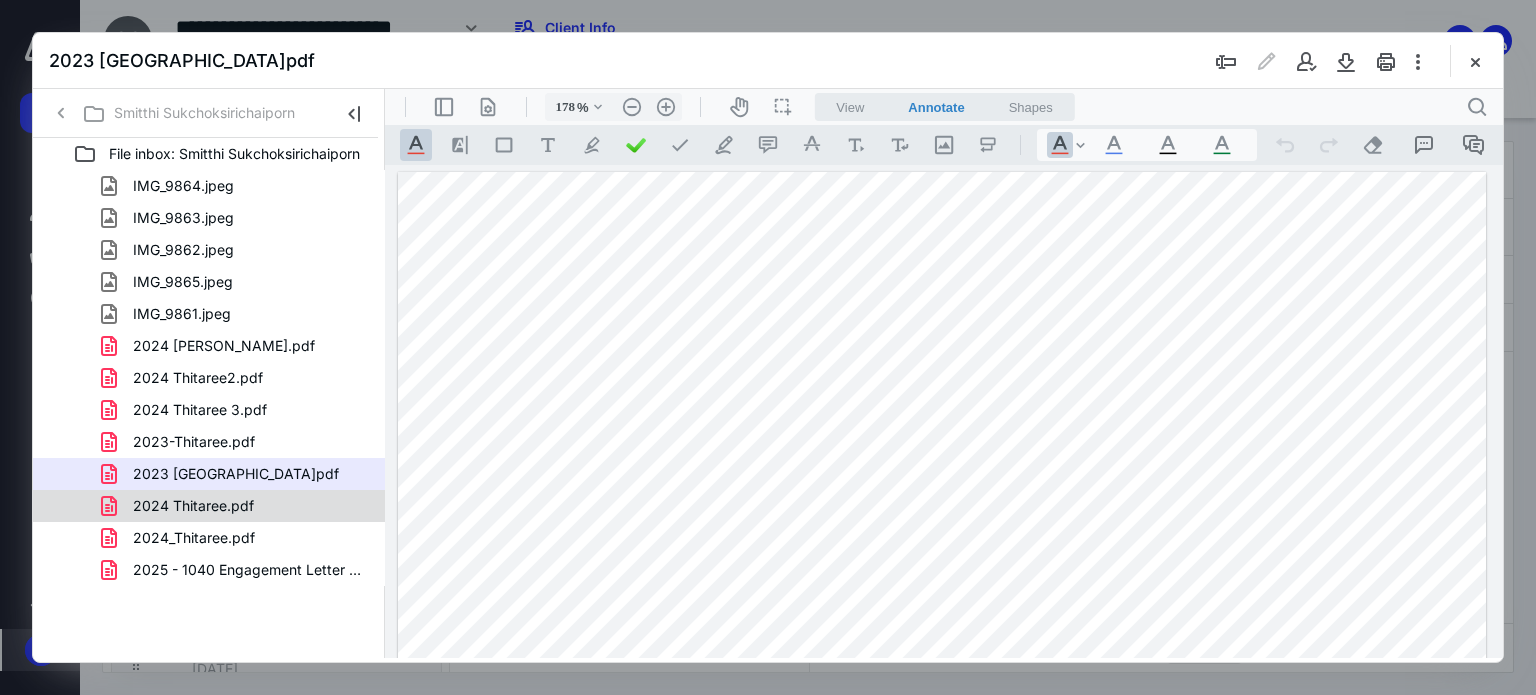 click on "2024 Thitaree.pdf" at bounding box center [193, 506] 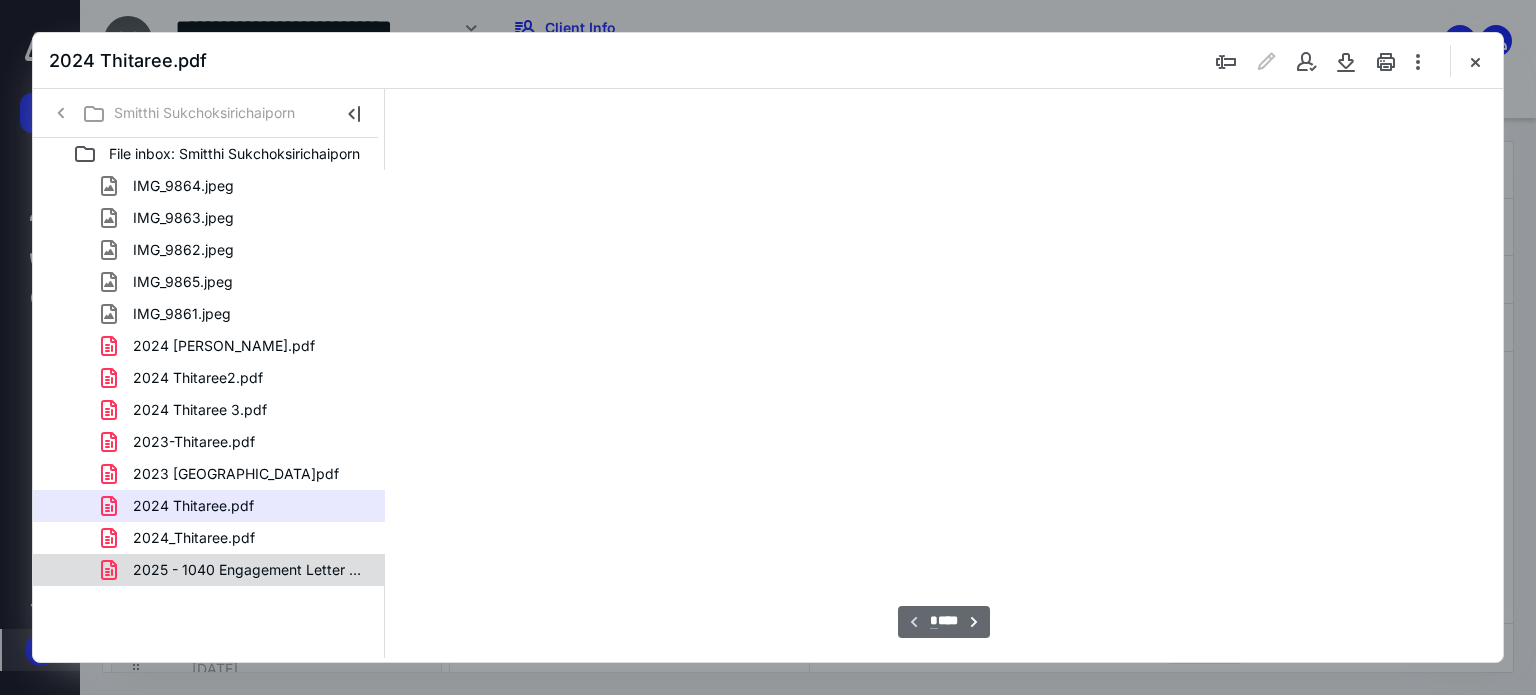scroll, scrollTop: 83, scrollLeft: 0, axis: vertical 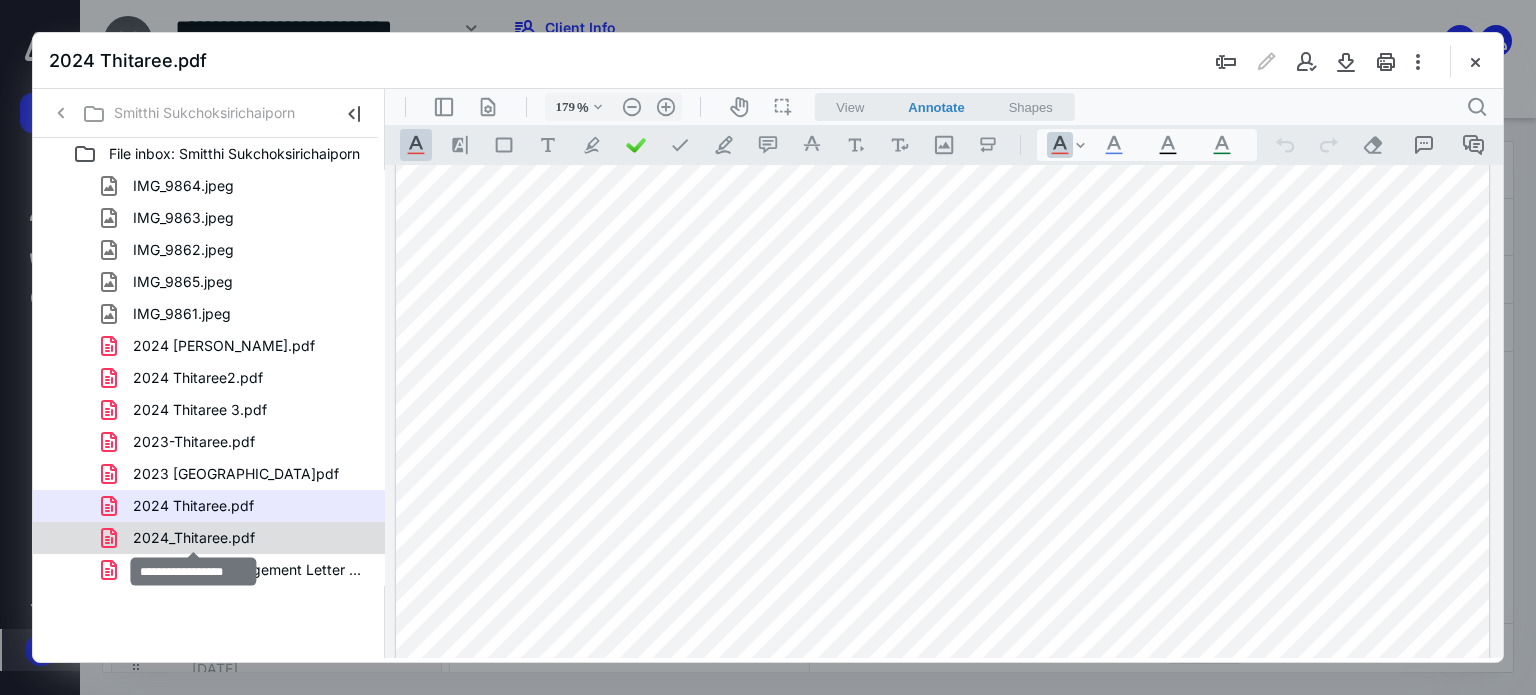 click on "2024_Thitaree.pdf" at bounding box center [194, 538] 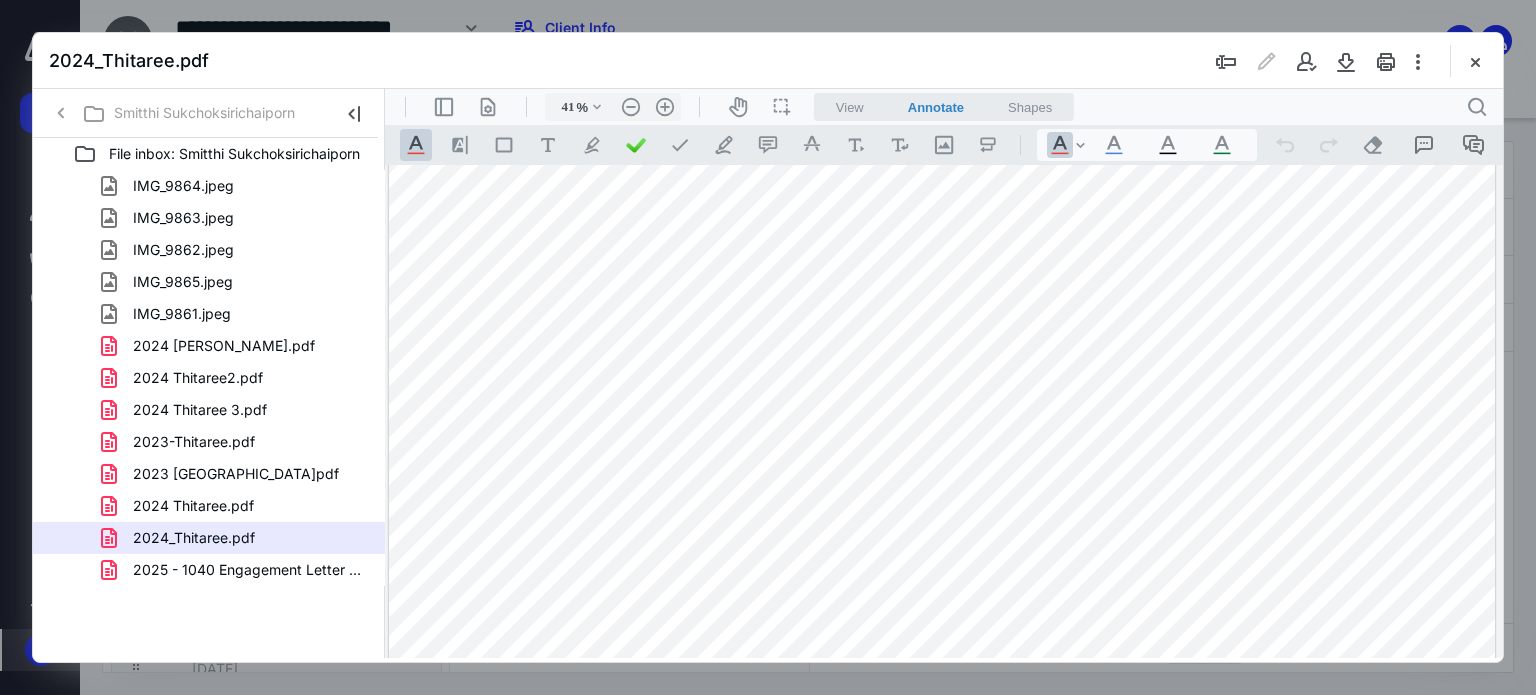 scroll, scrollTop: 0, scrollLeft: 0, axis: both 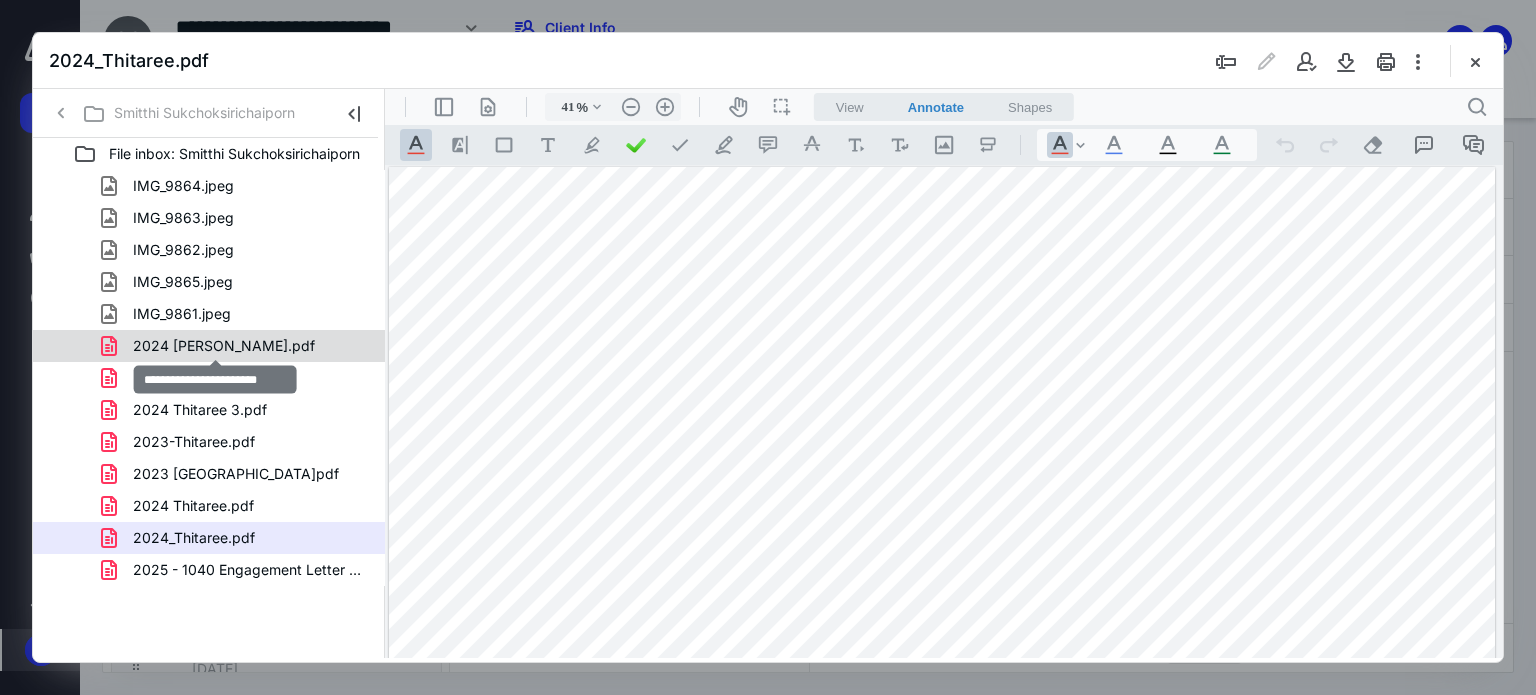 click on "2024 [PERSON_NAME].pdf" at bounding box center (224, 346) 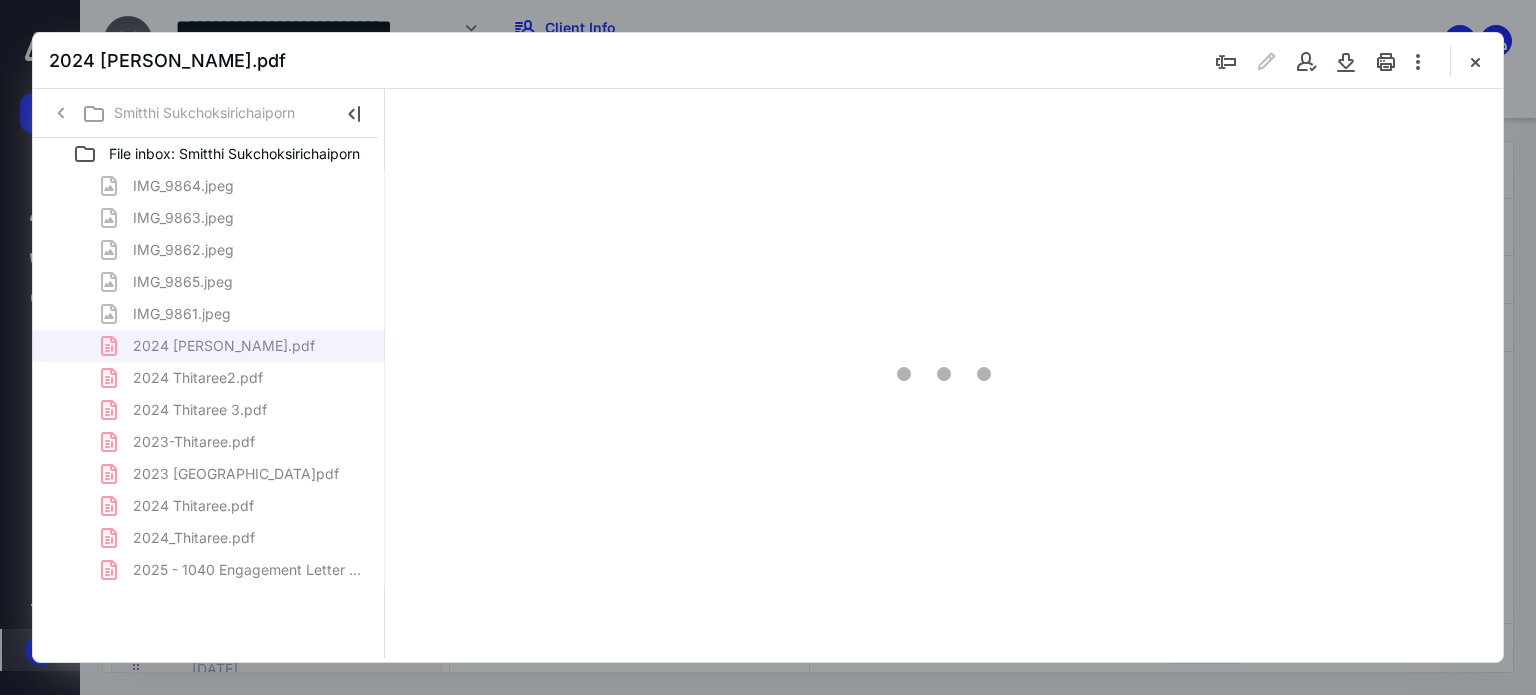 type on "178" 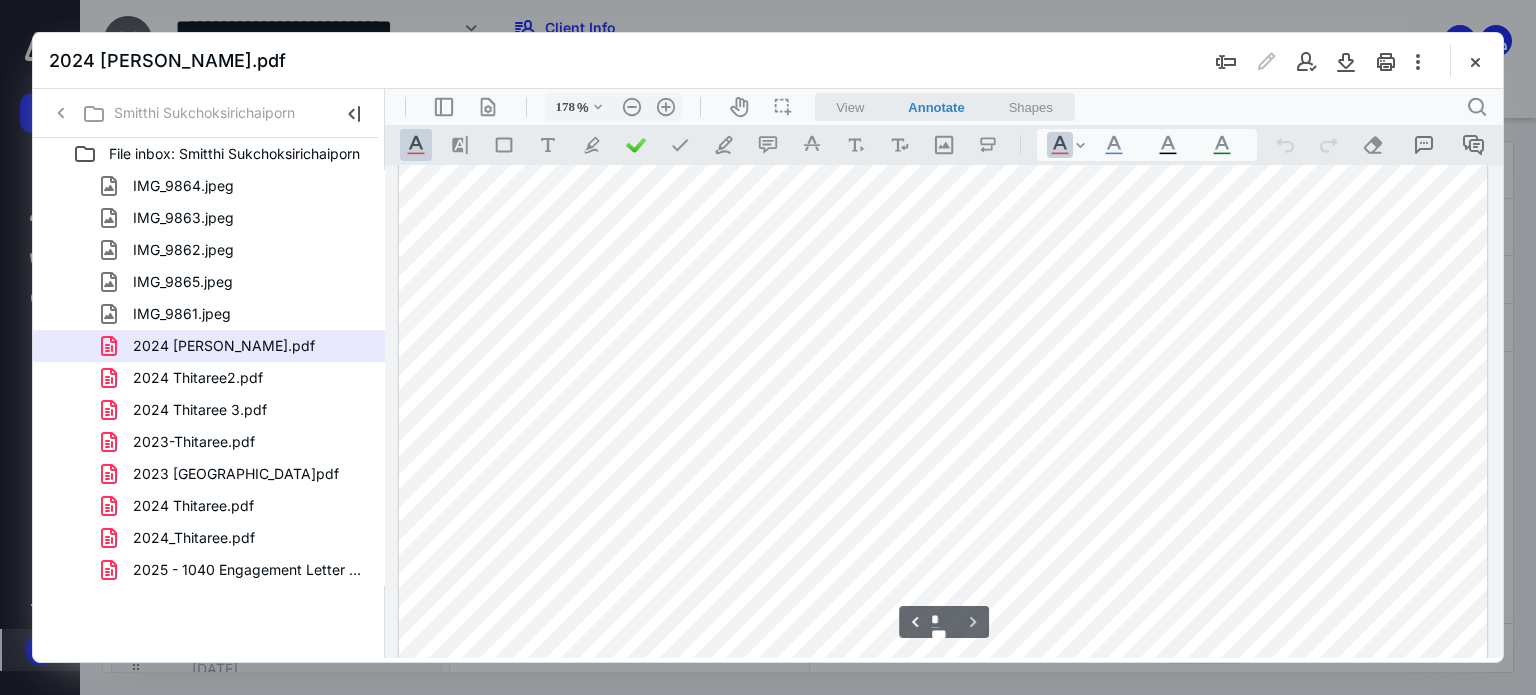 type on "*" 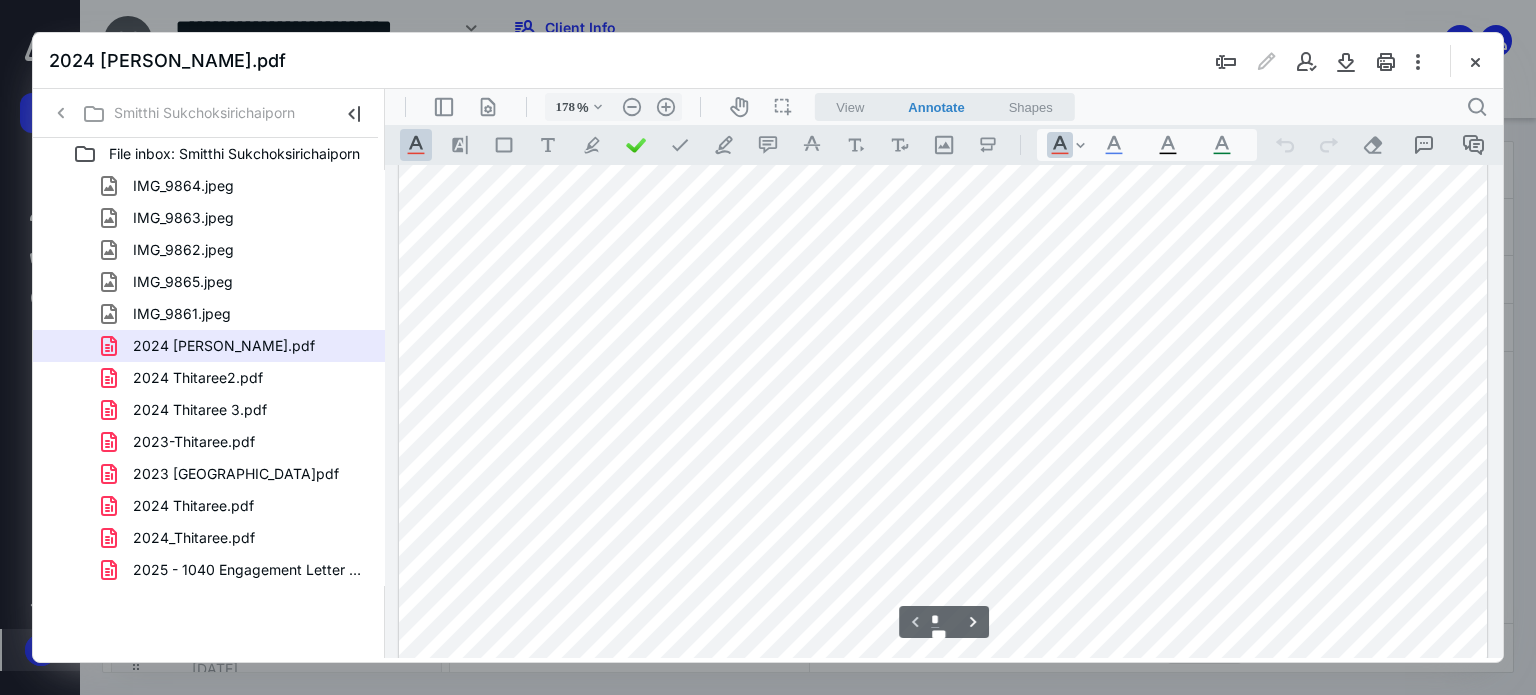 scroll, scrollTop: 0, scrollLeft: 0, axis: both 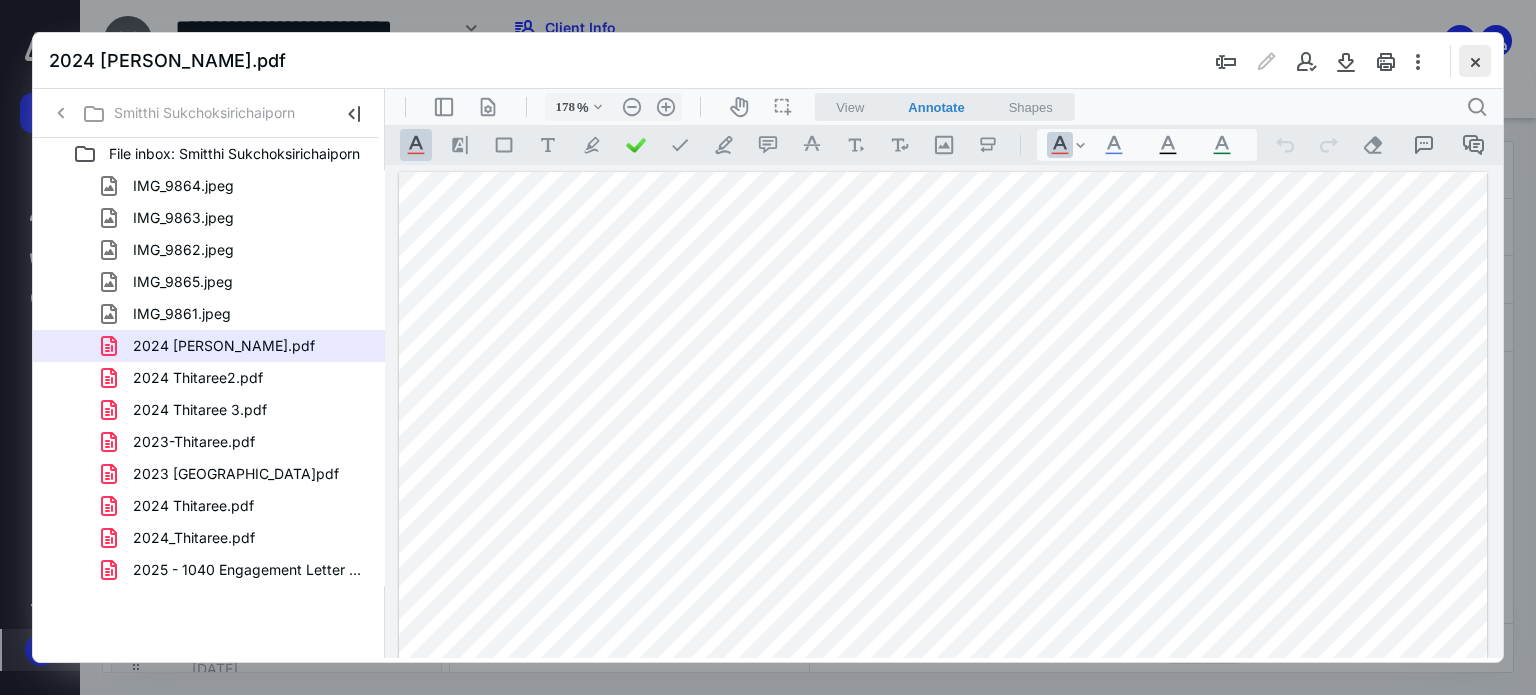 click at bounding box center (1475, 61) 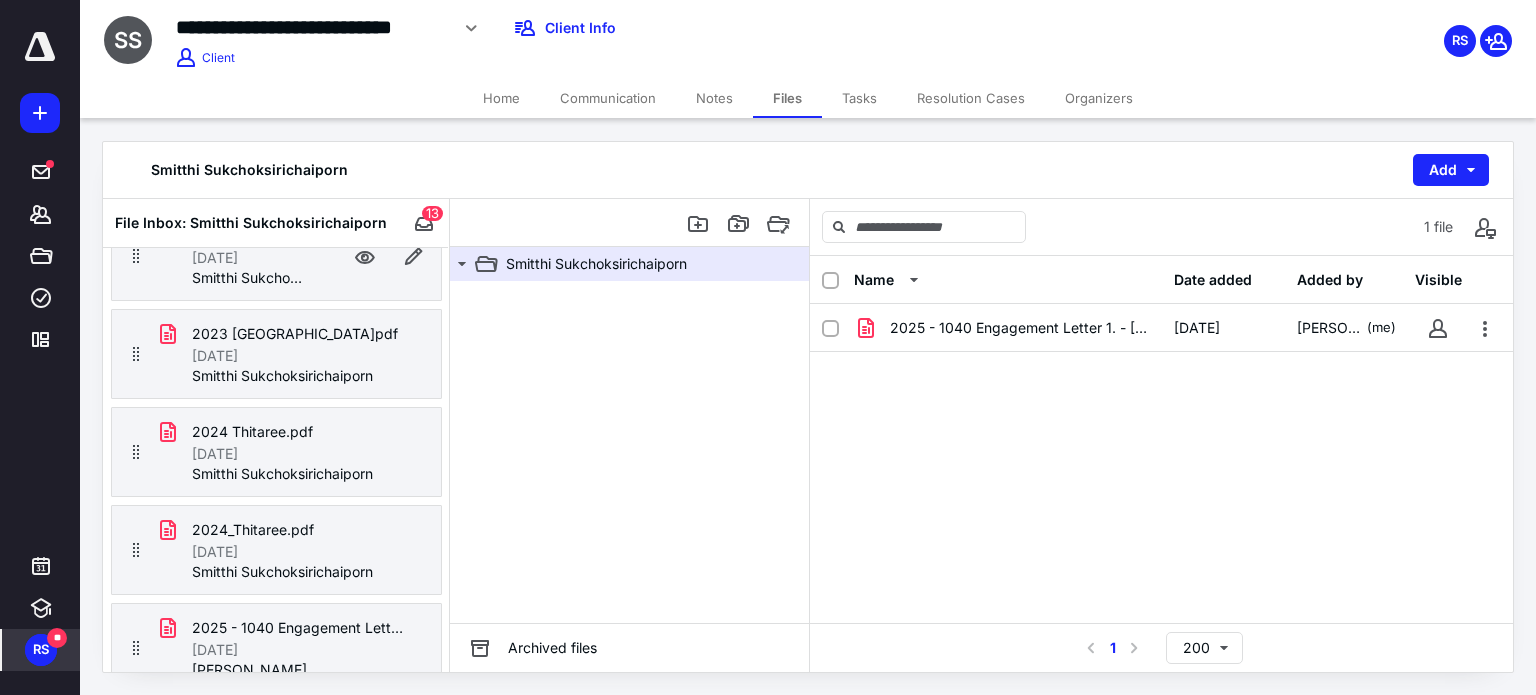 scroll, scrollTop: 915, scrollLeft: 0, axis: vertical 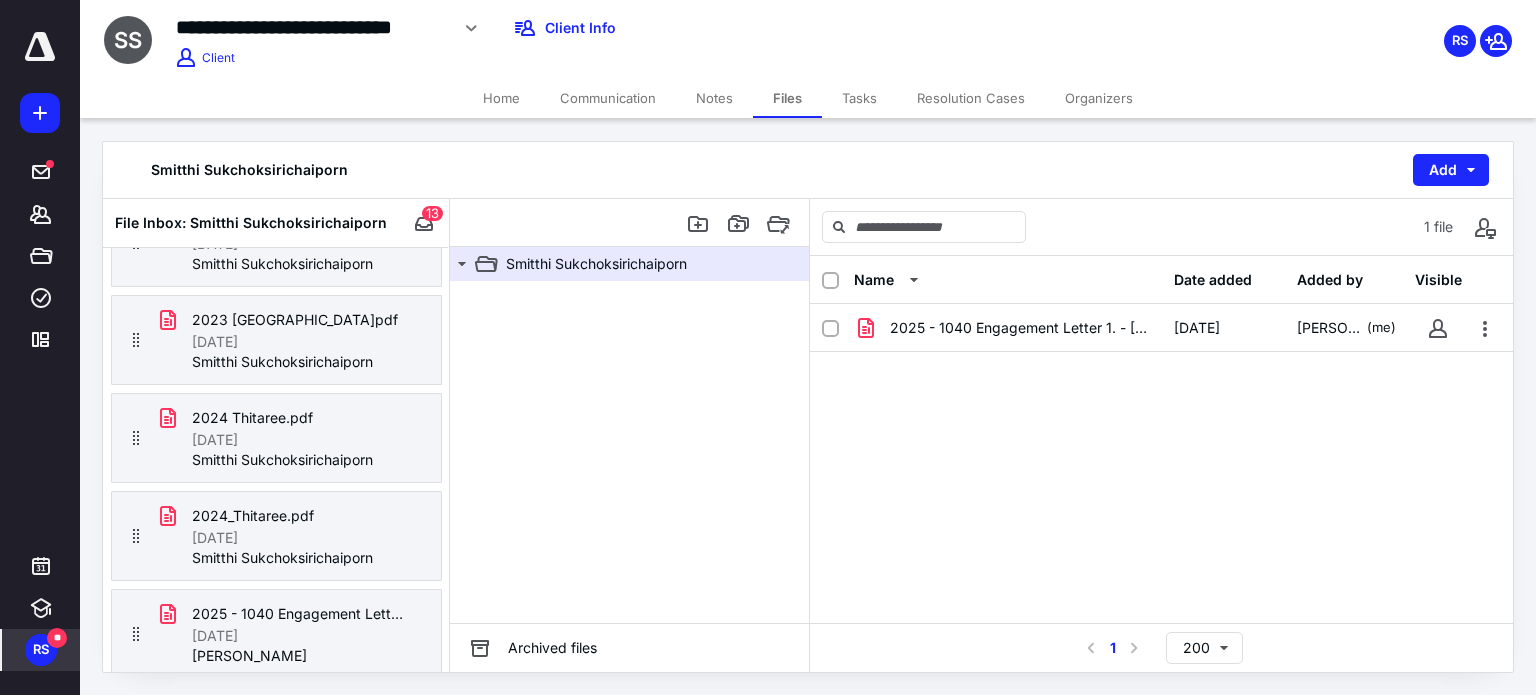 click on "Files" at bounding box center (787, 98) 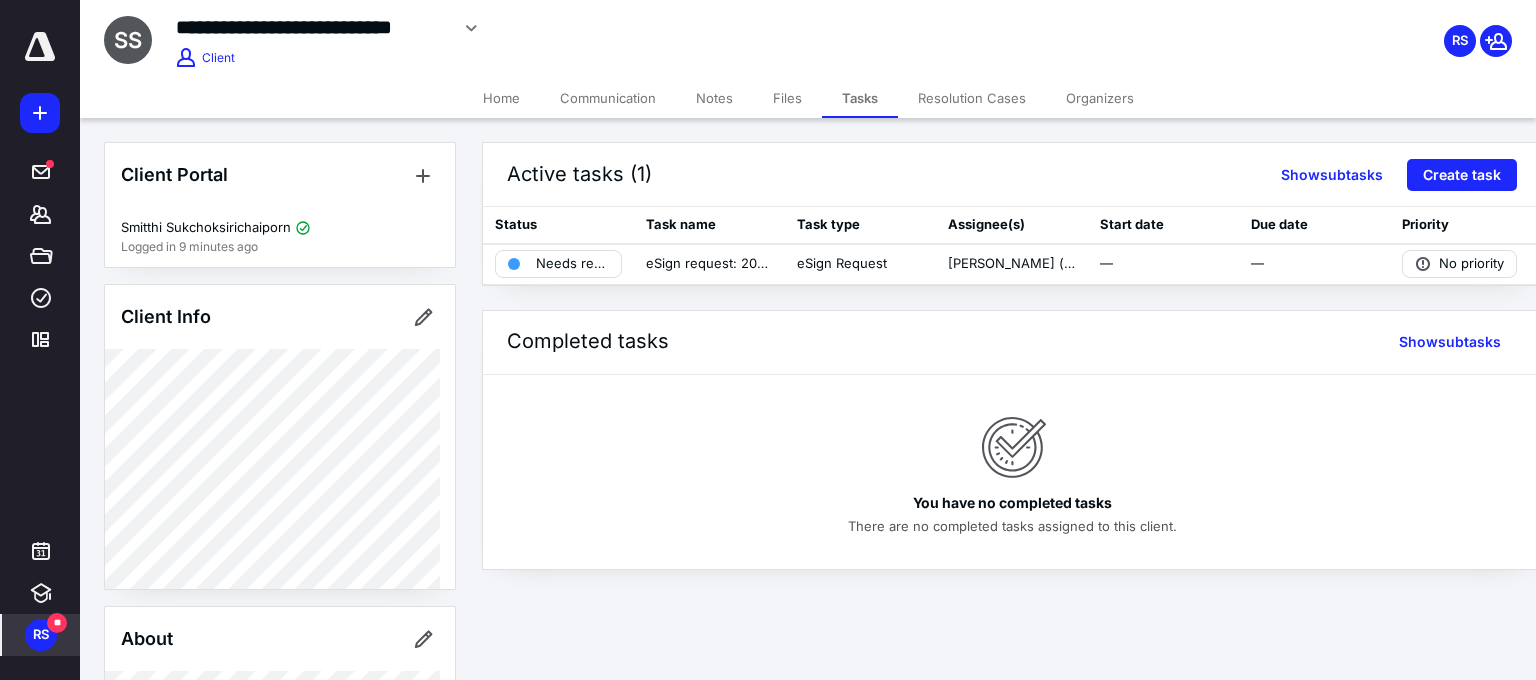 click on "Files" at bounding box center (787, 98) 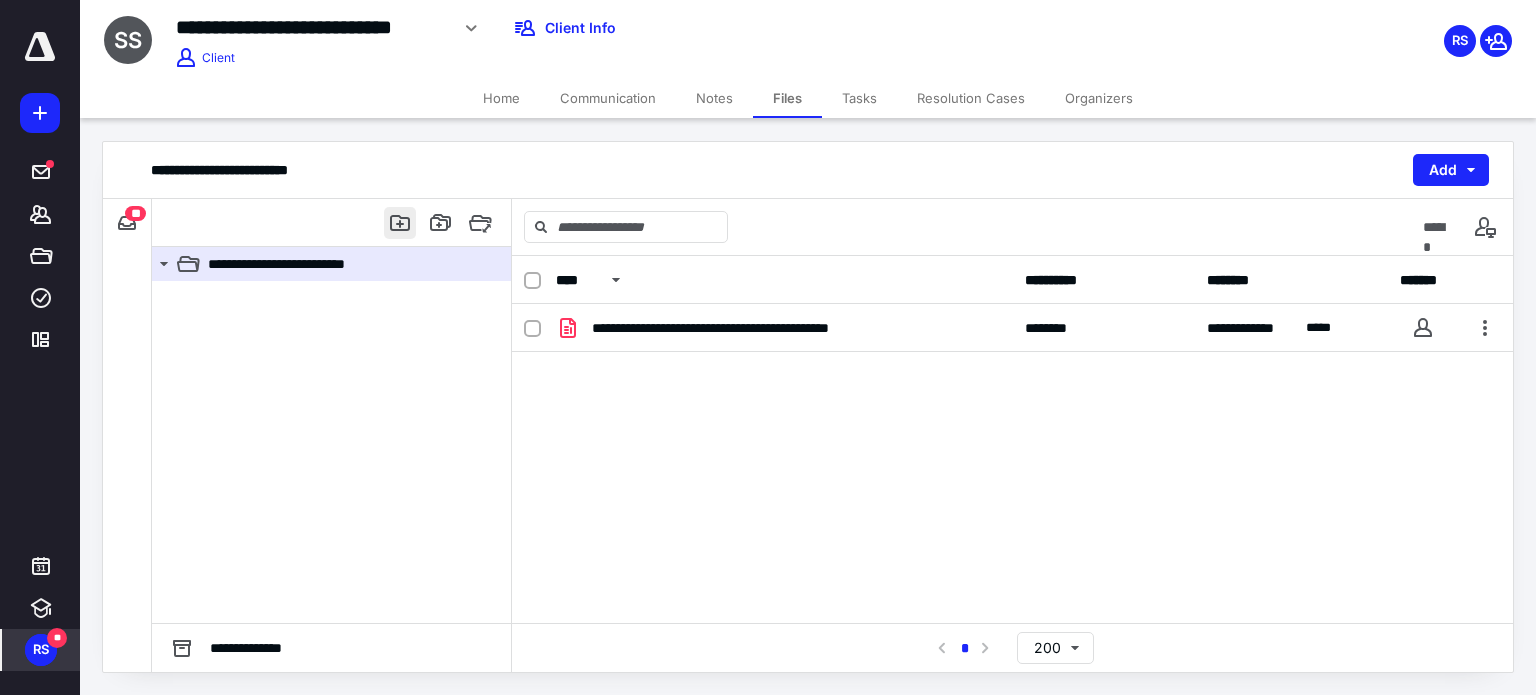 click at bounding box center (400, 223) 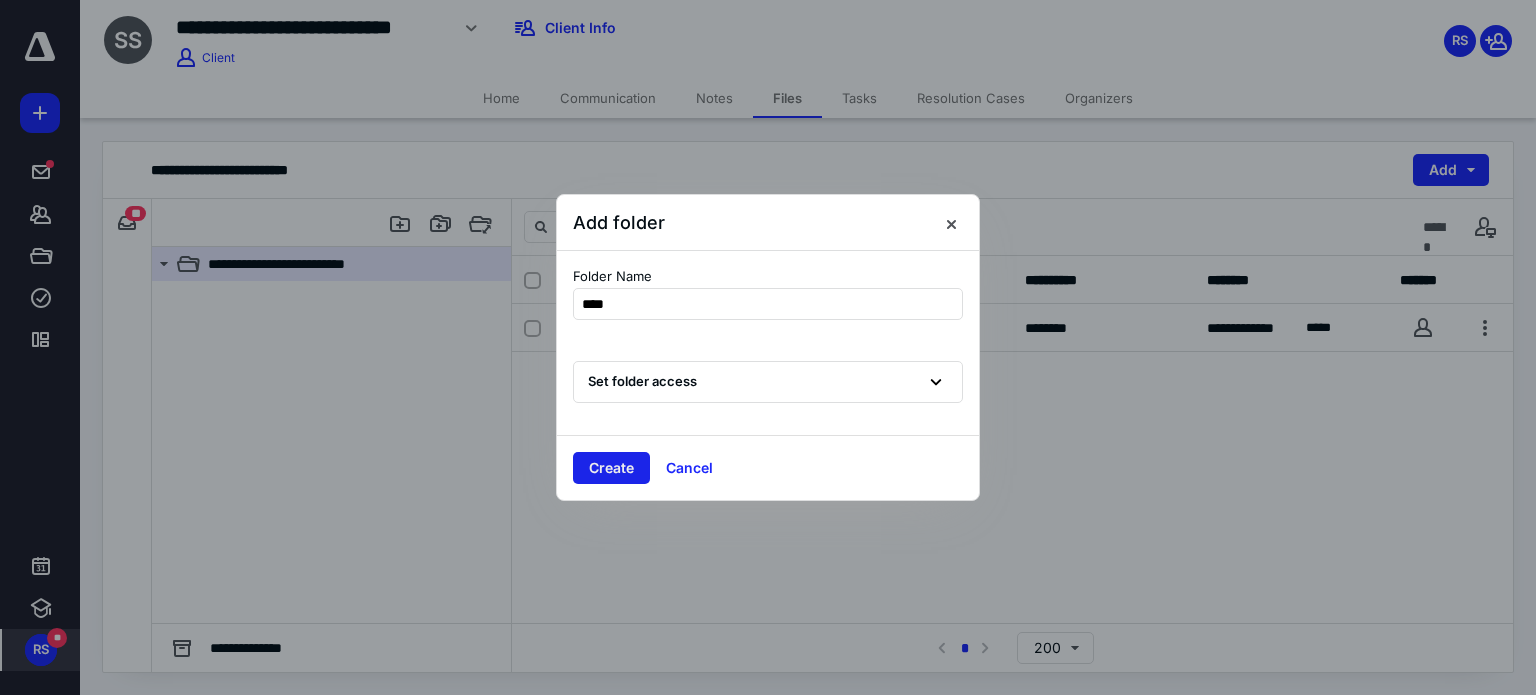 type on "****" 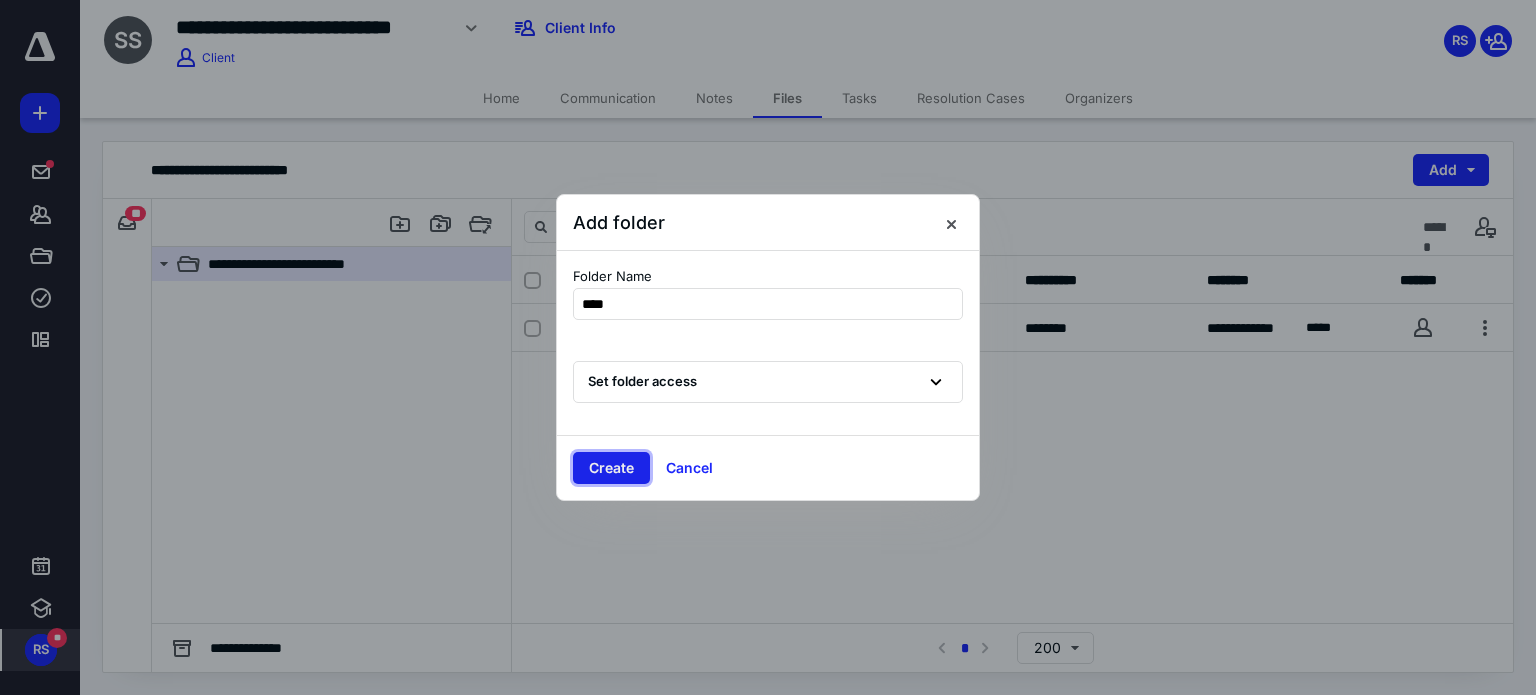 click on "Create" at bounding box center (611, 468) 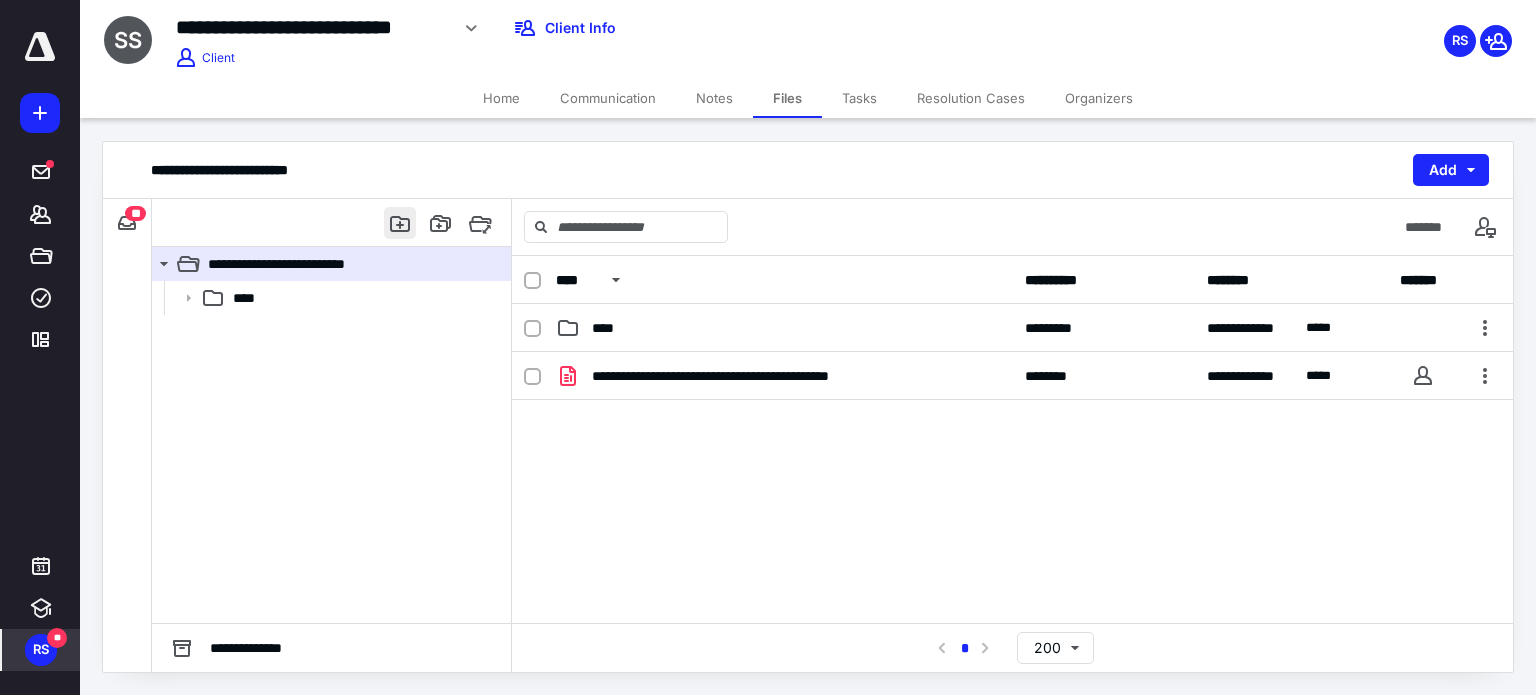 click at bounding box center (400, 223) 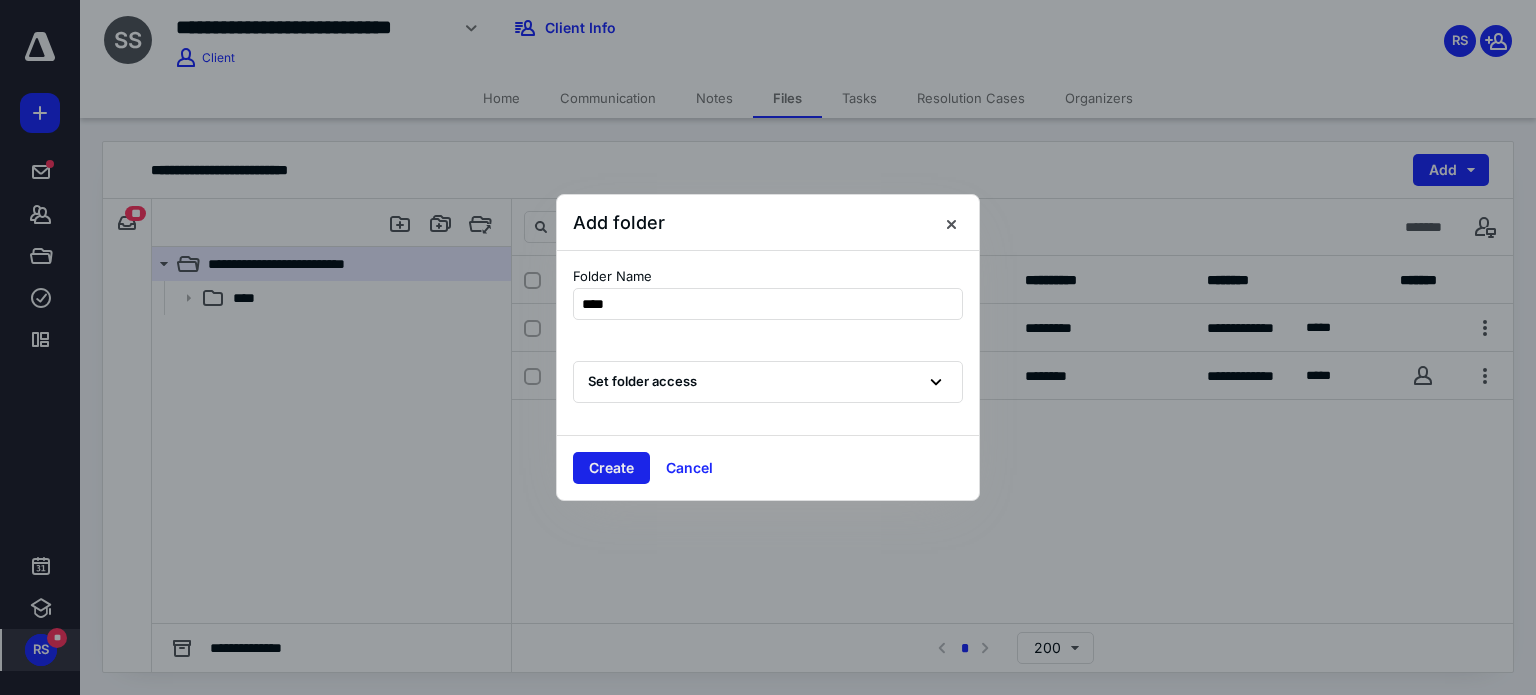 type on "****" 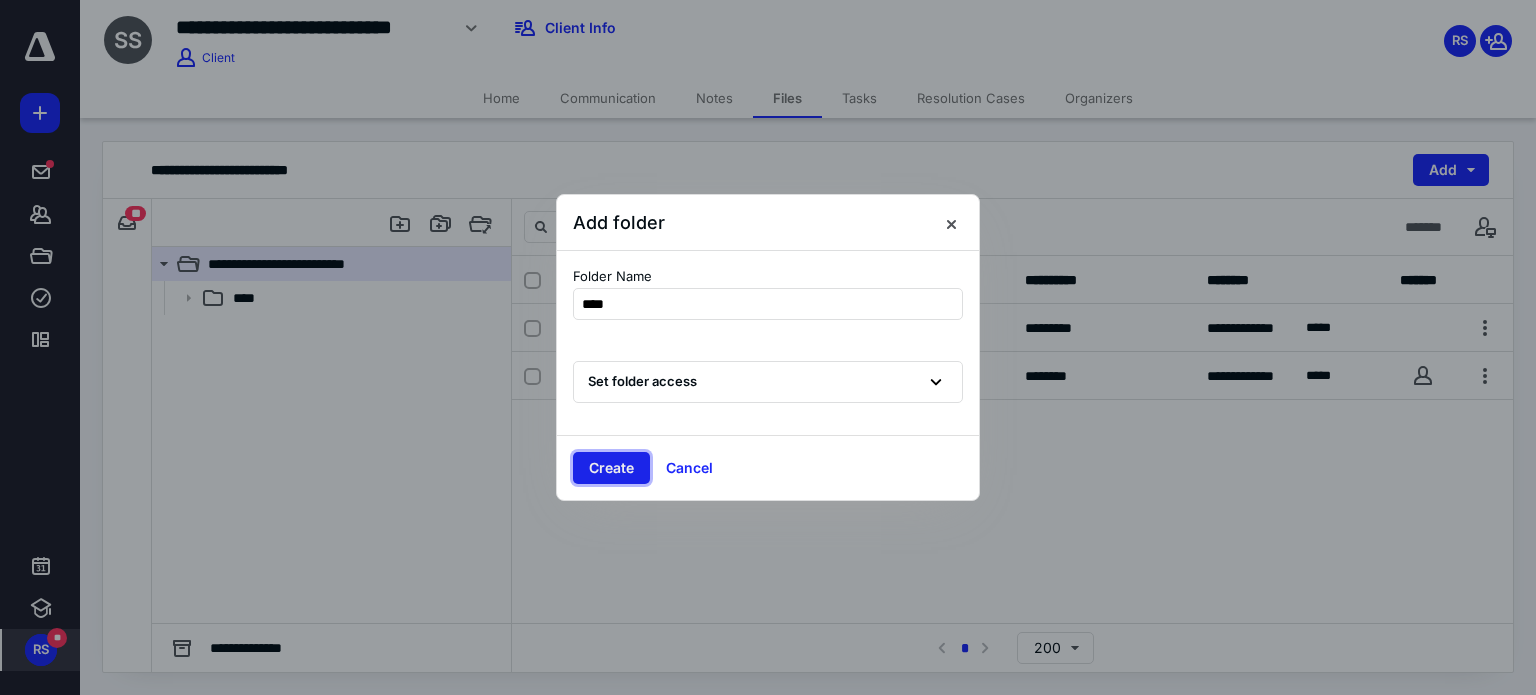 click on "Create" at bounding box center (611, 468) 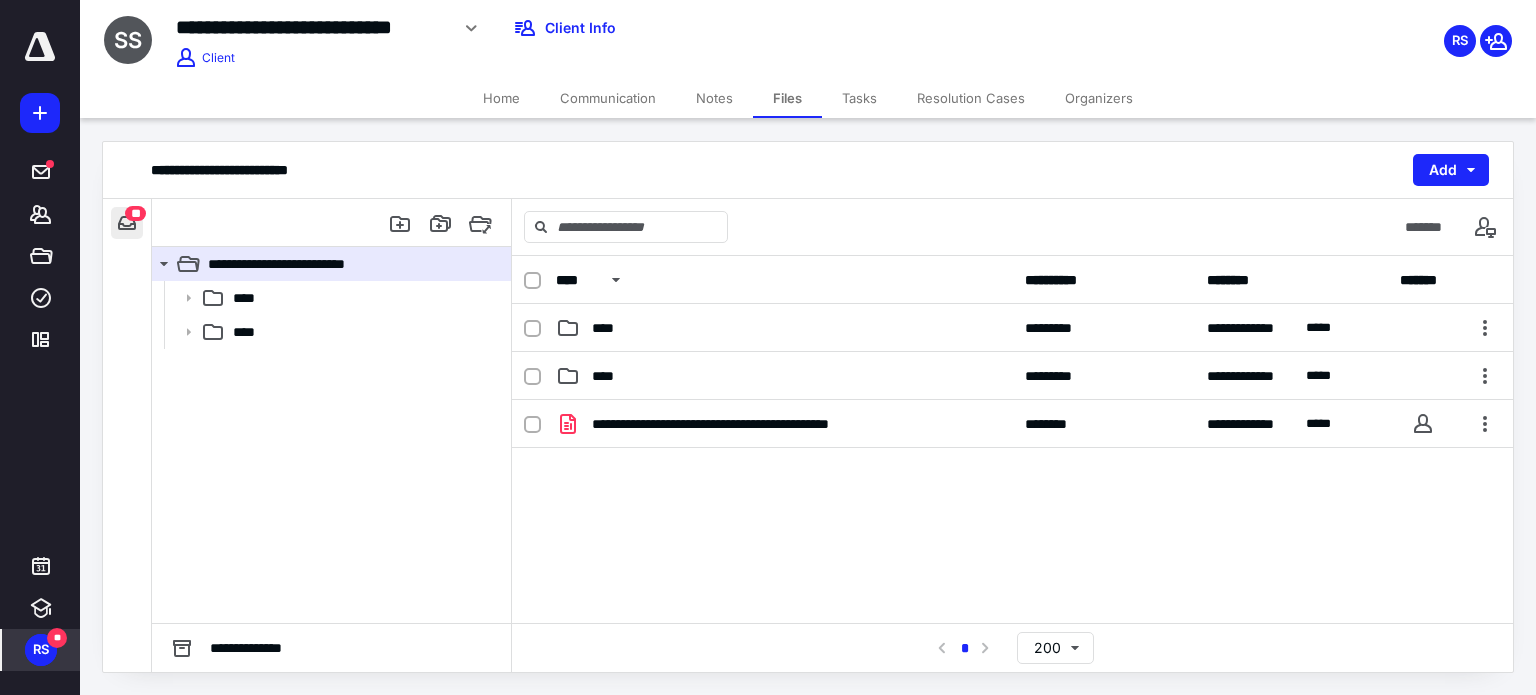 click at bounding box center (127, 223) 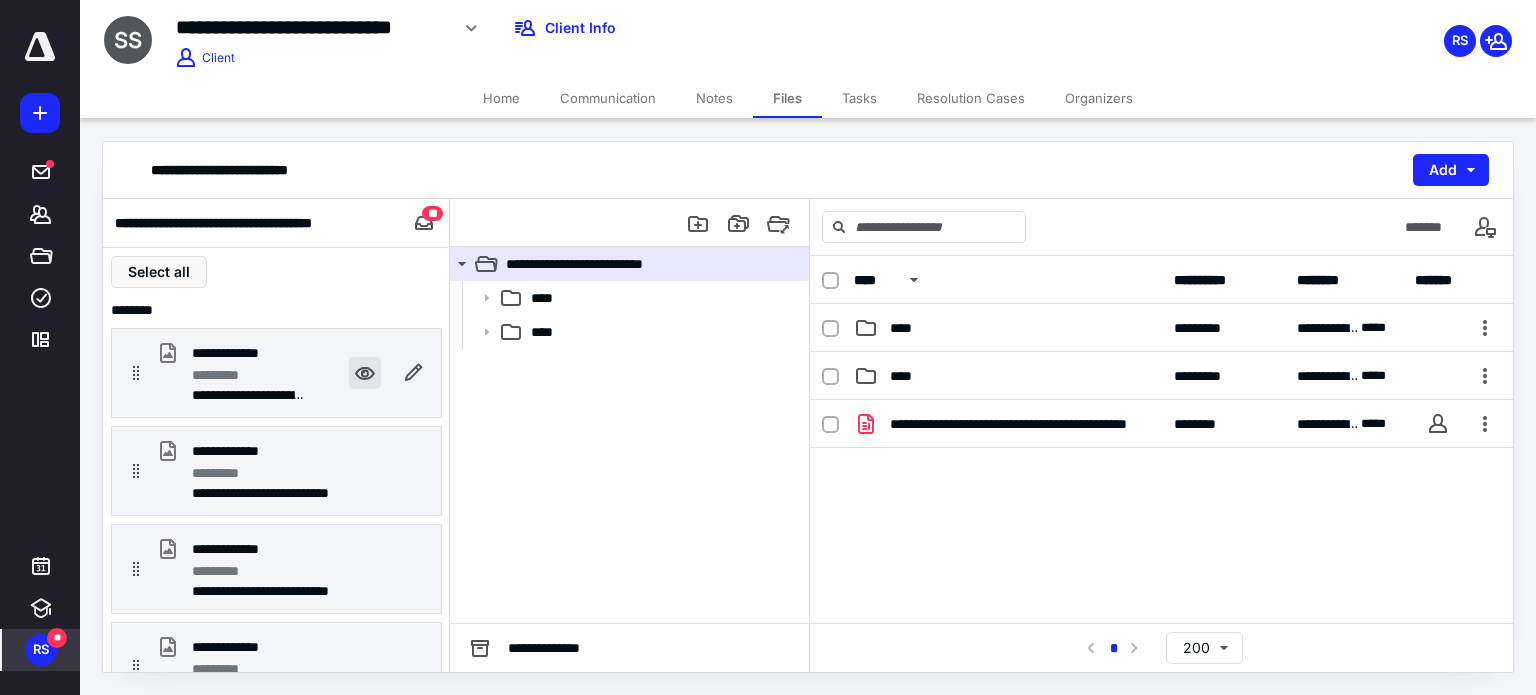 click at bounding box center [365, 373] 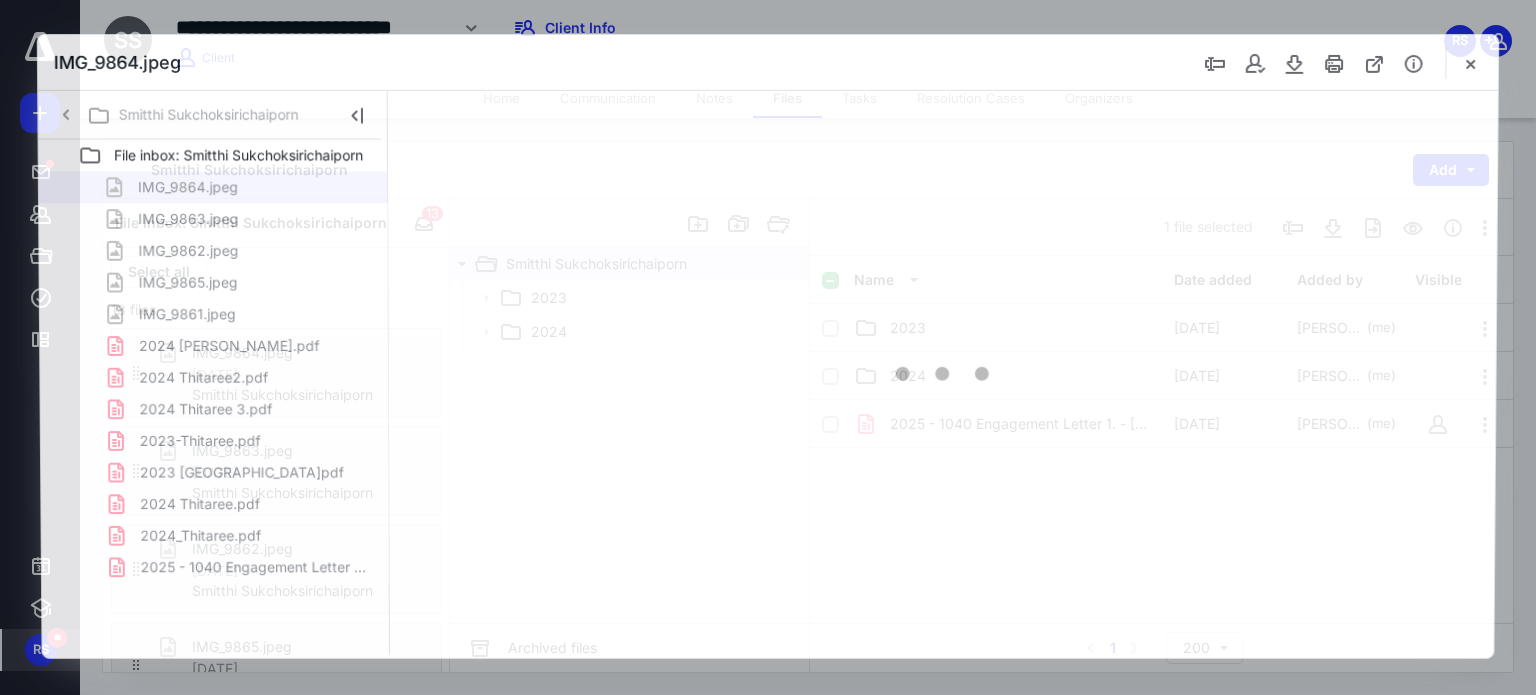 scroll, scrollTop: 0, scrollLeft: 0, axis: both 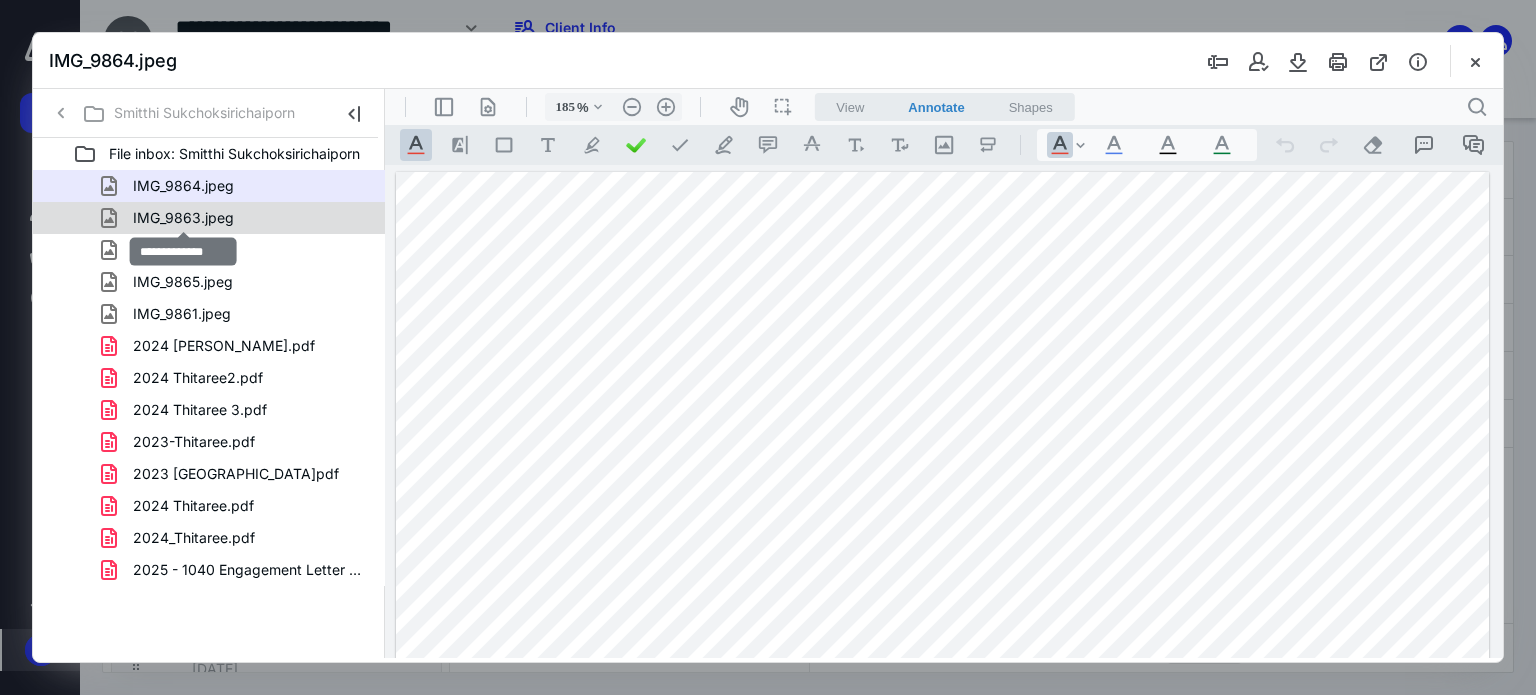 click on "IMG_9863.jpeg" at bounding box center (183, 218) 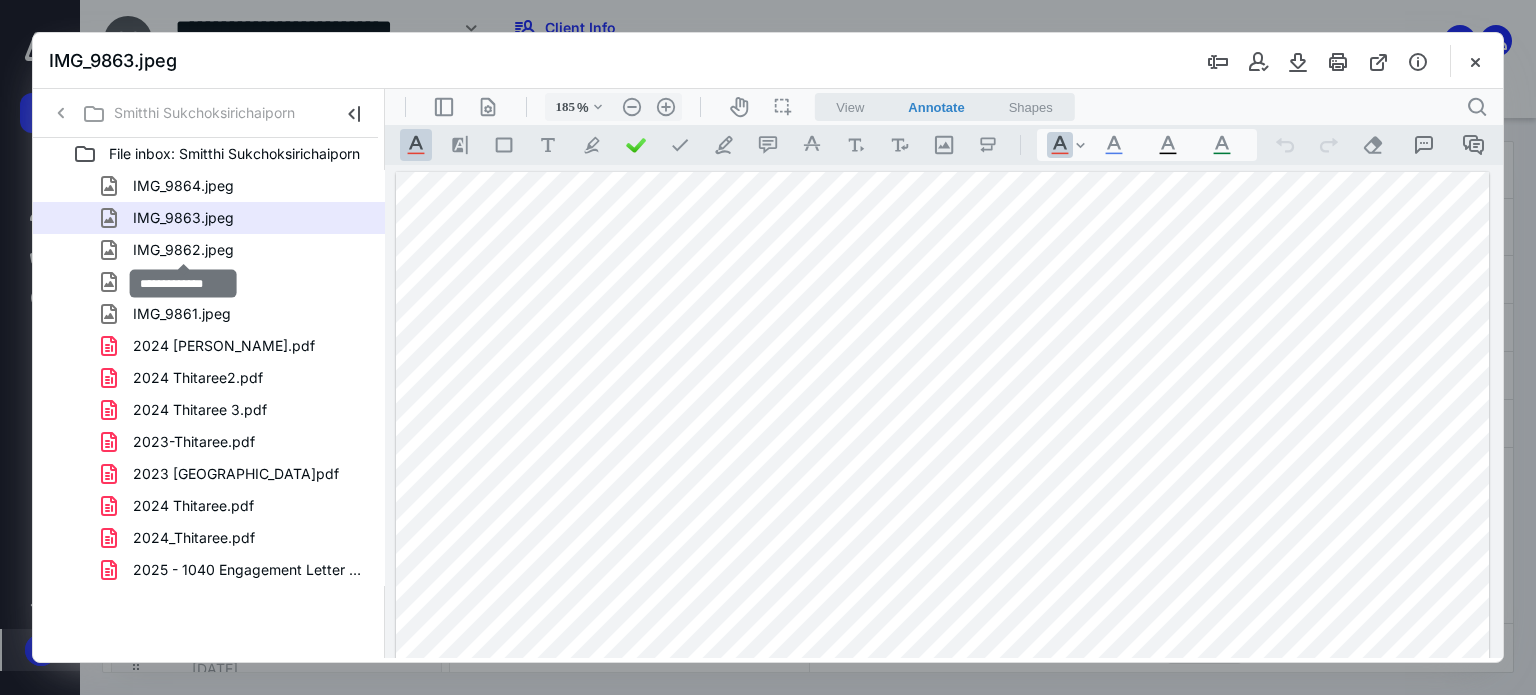 click on "IMG_9862.jpeg" at bounding box center [183, 250] 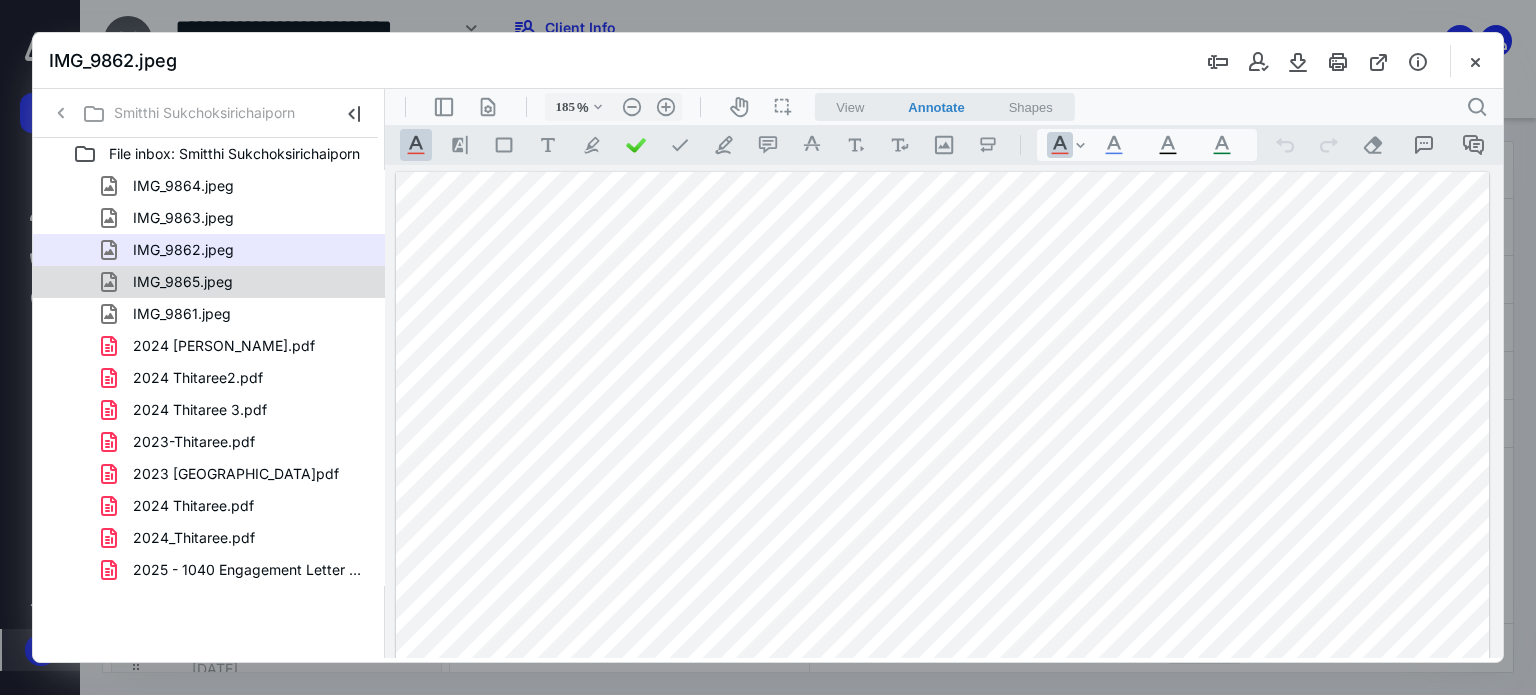 click on "IMG_9865.jpeg" at bounding box center [183, 282] 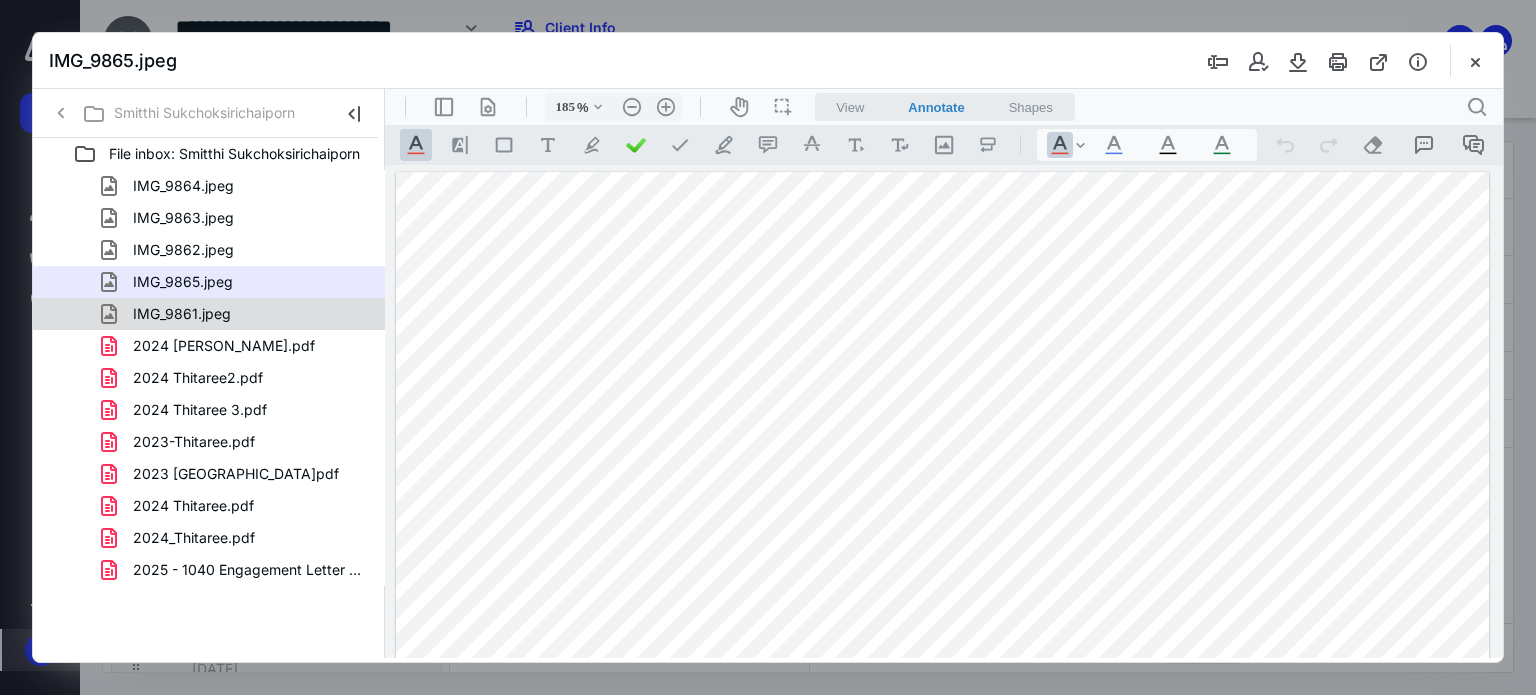click on "IMG_9861.jpeg" at bounding box center [182, 314] 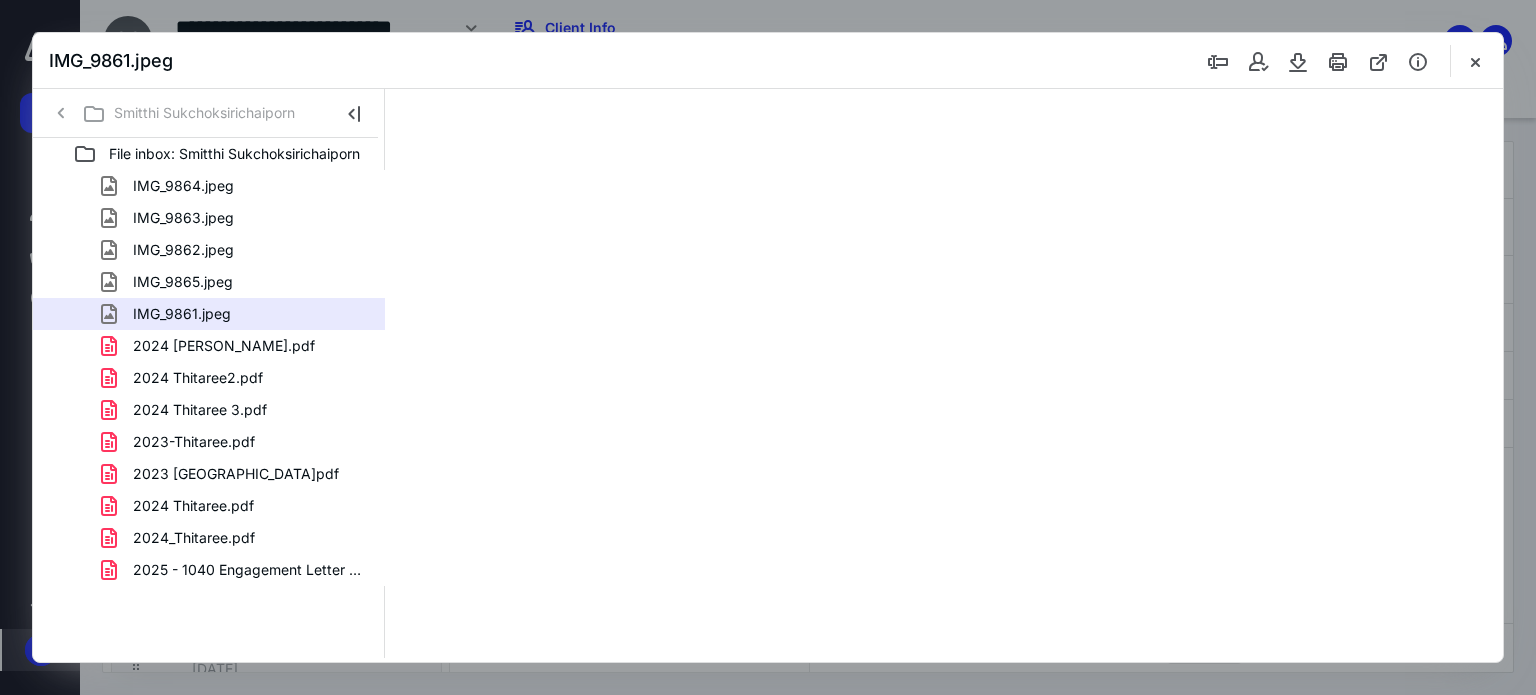 type on "185" 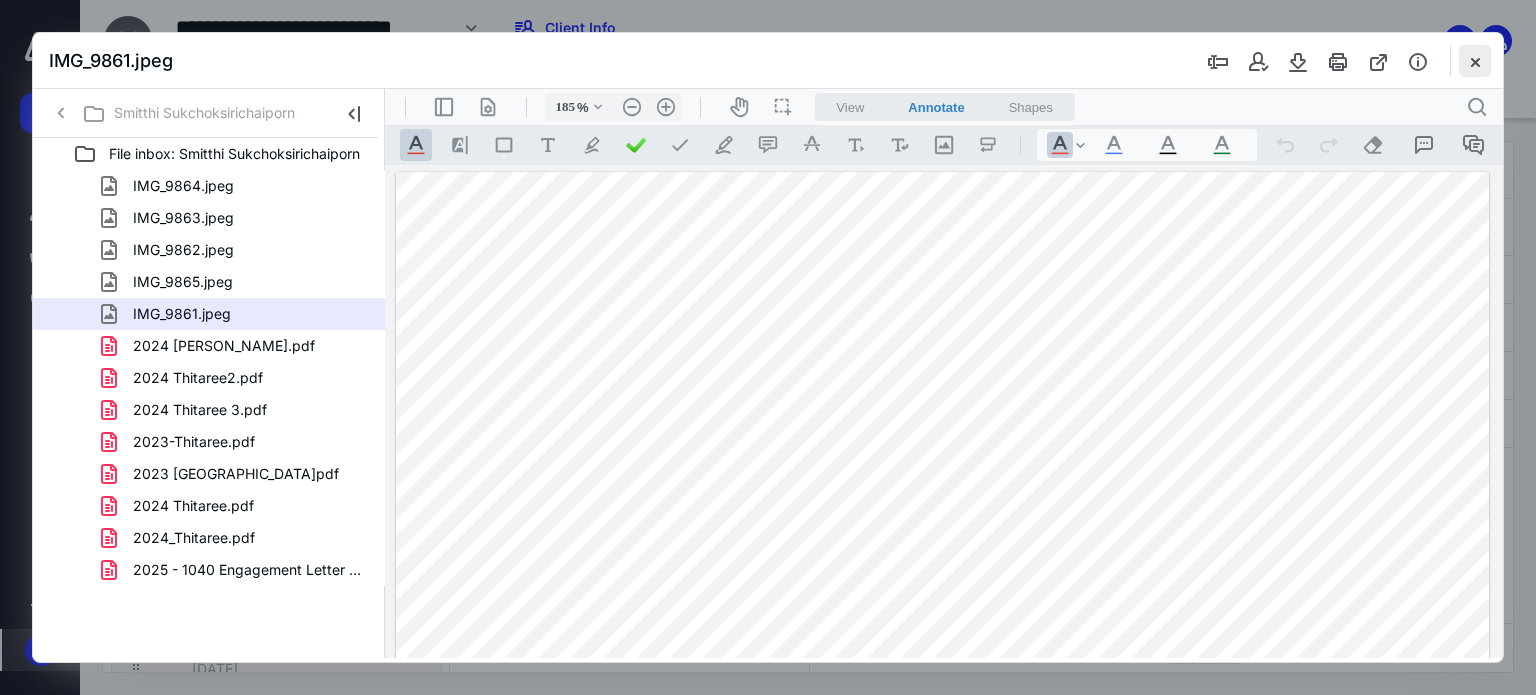 click at bounding box center (1475, 61) 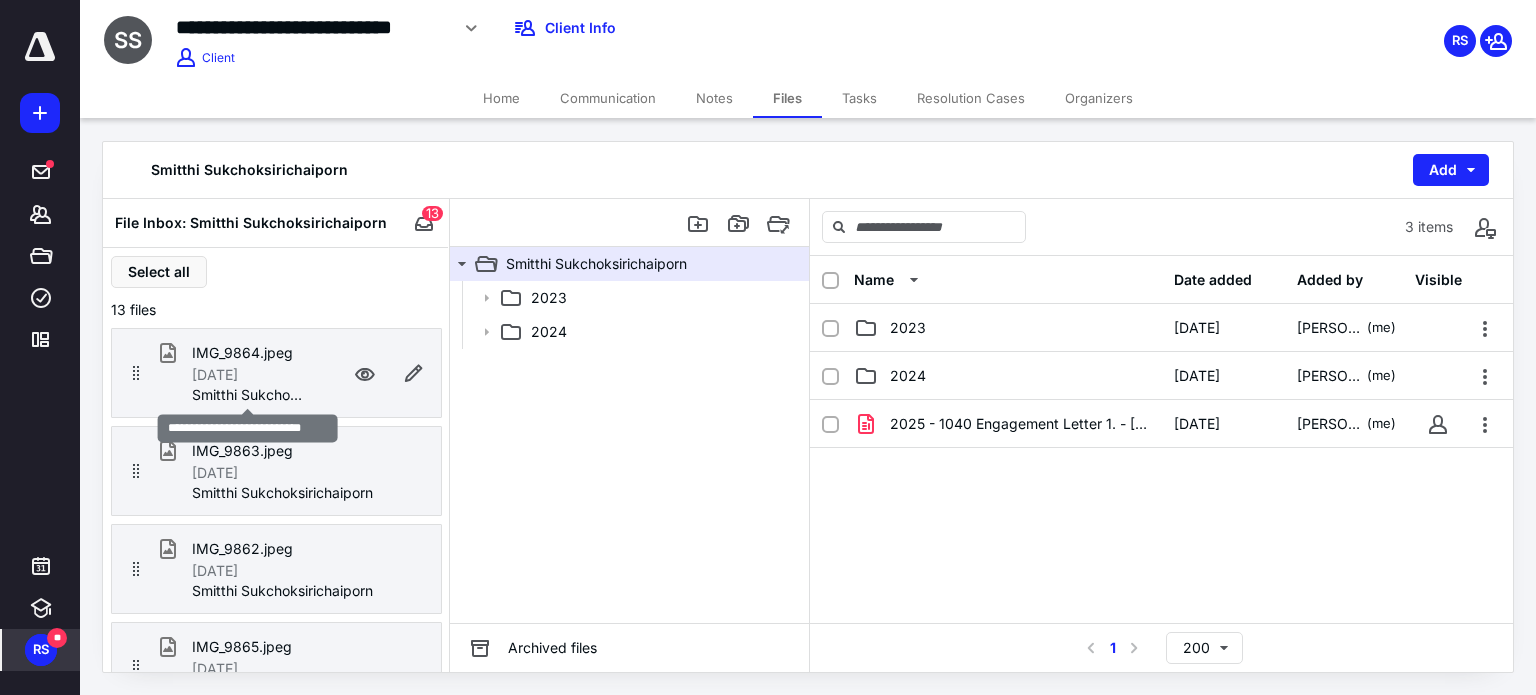 click on "Smitthi Sukchoksirichaiporn" at bounding box center (248, 395) 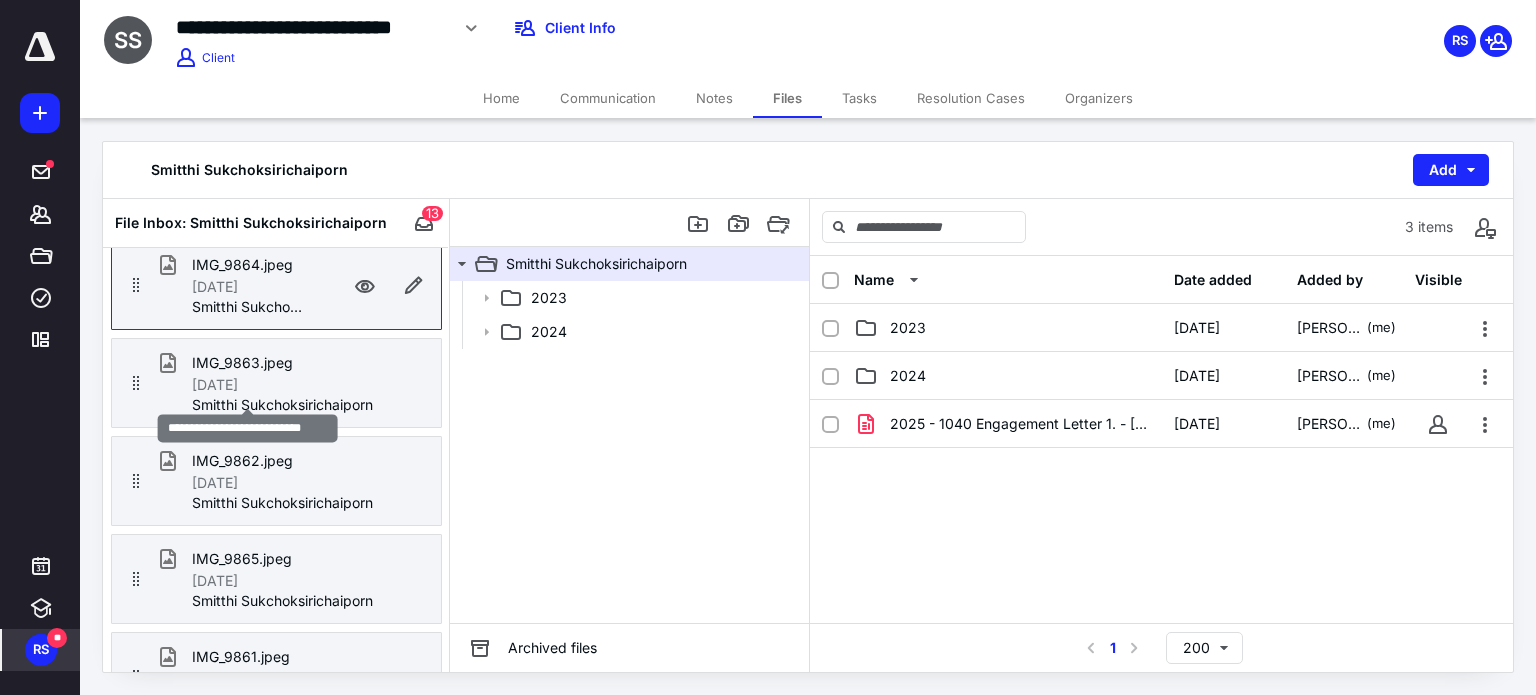 scroll, scrollTop: 100, scrollLeft: 0, axis: vertical 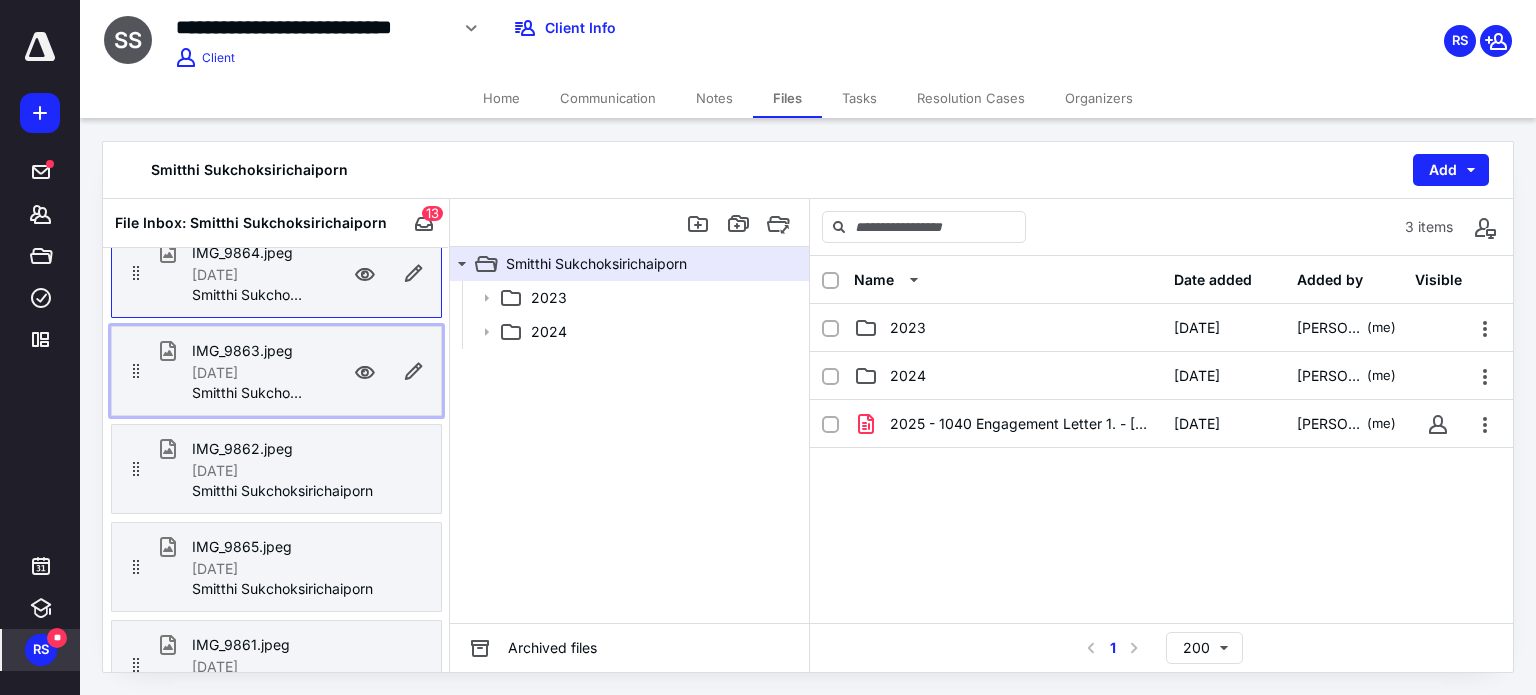 click on "[DATE]" at bounding box center [248, 373] 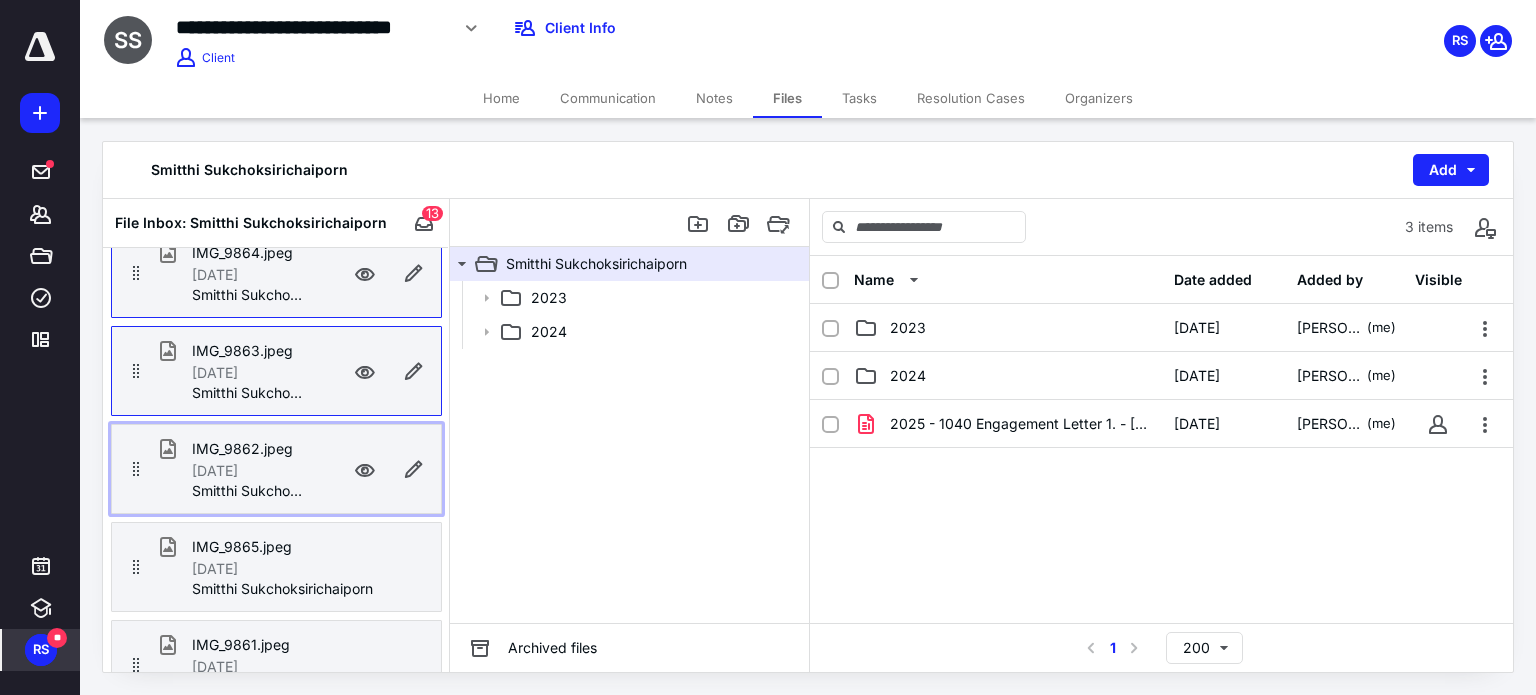 click on "[DATE]" at bounding box center (248, 471) 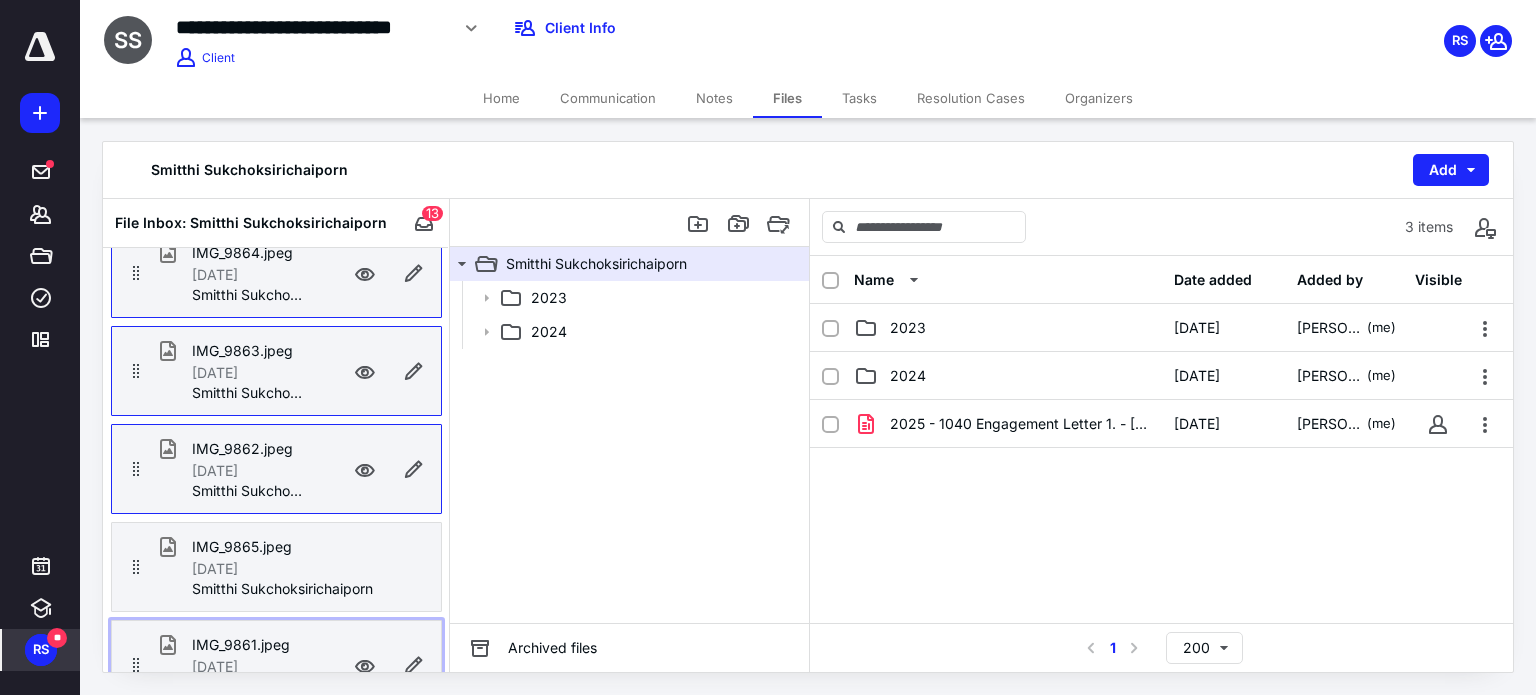 click on "IMG_9861.jpeg" at bounding box center [241, 645] 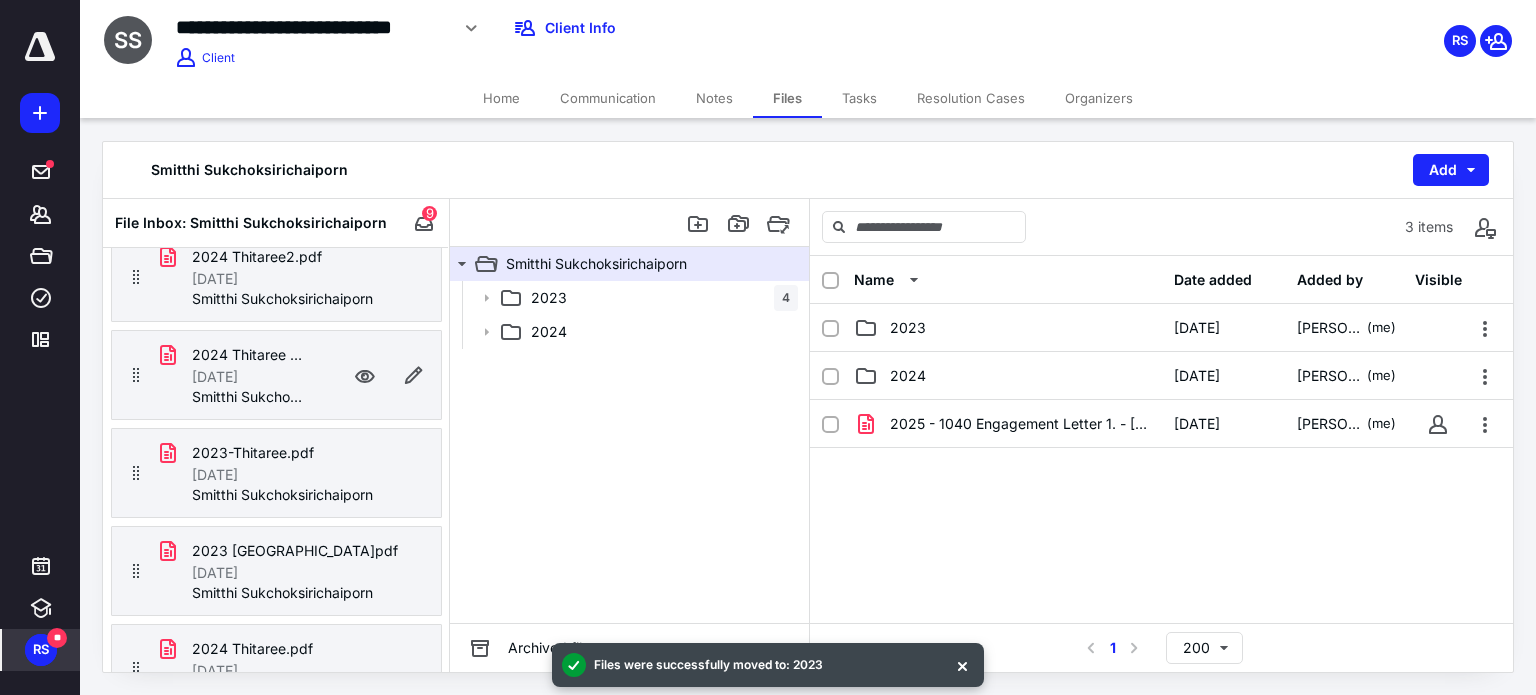 scroll, scrollTop: 300, scrollLeft: 0, axis: vertical 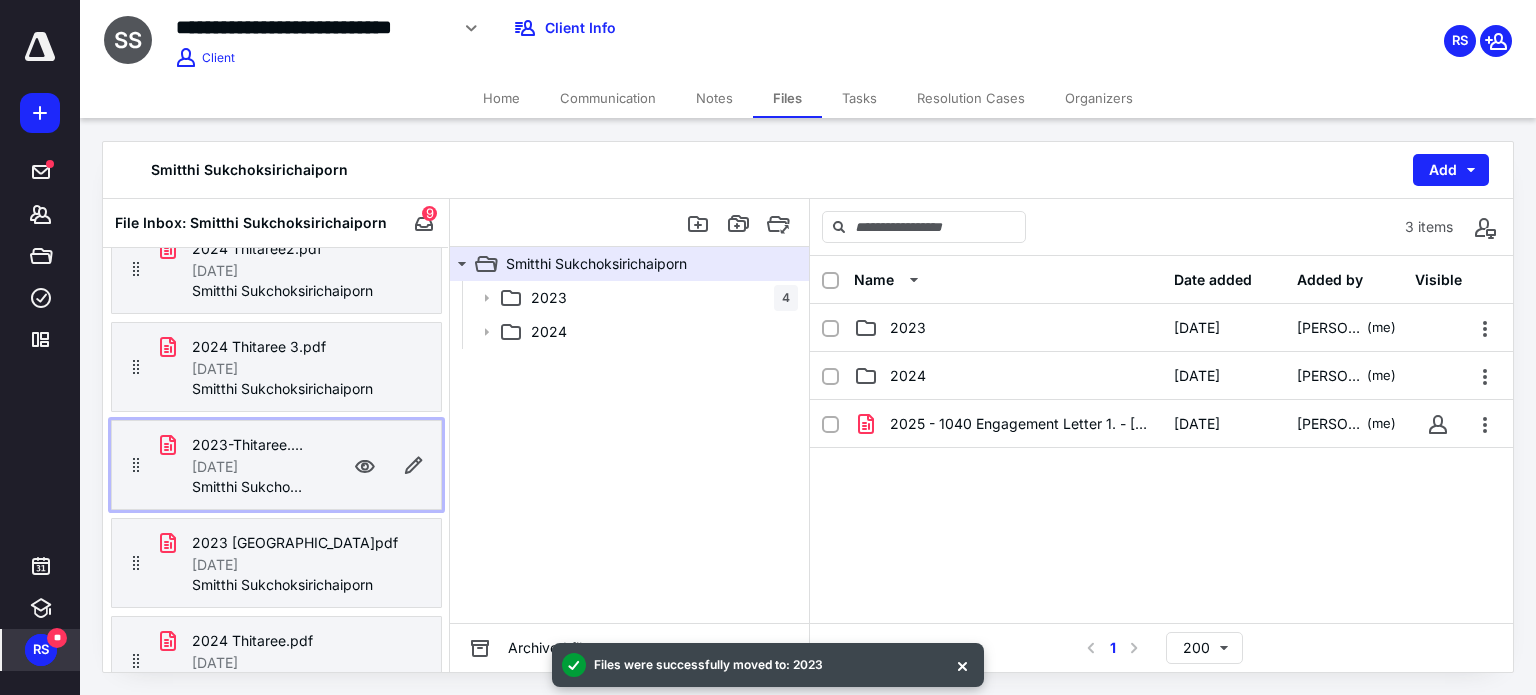 click on "2023-Thitaree.pdf" at bounding box center (248, 445) 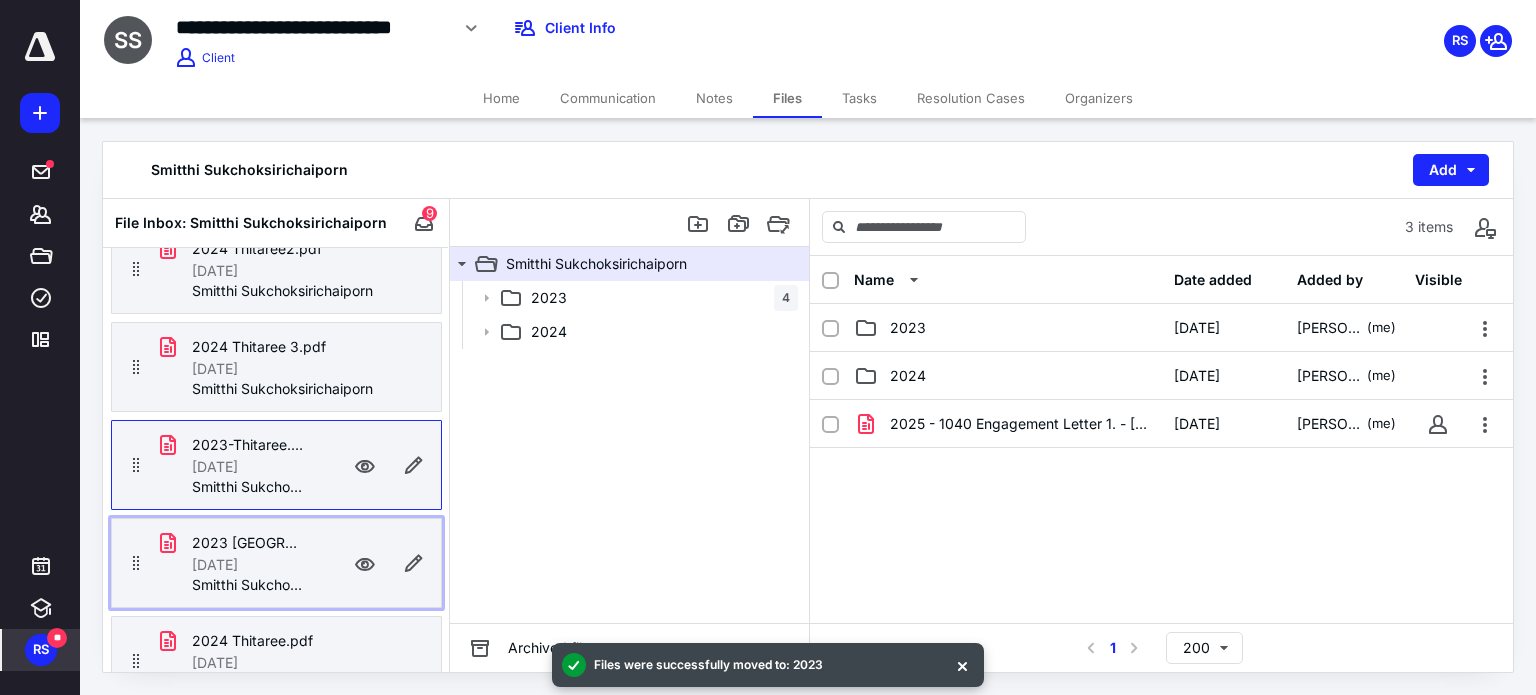click on "2023 [GEOGRAPHIC_DATA]pdf" at bounding box center [248, 543] 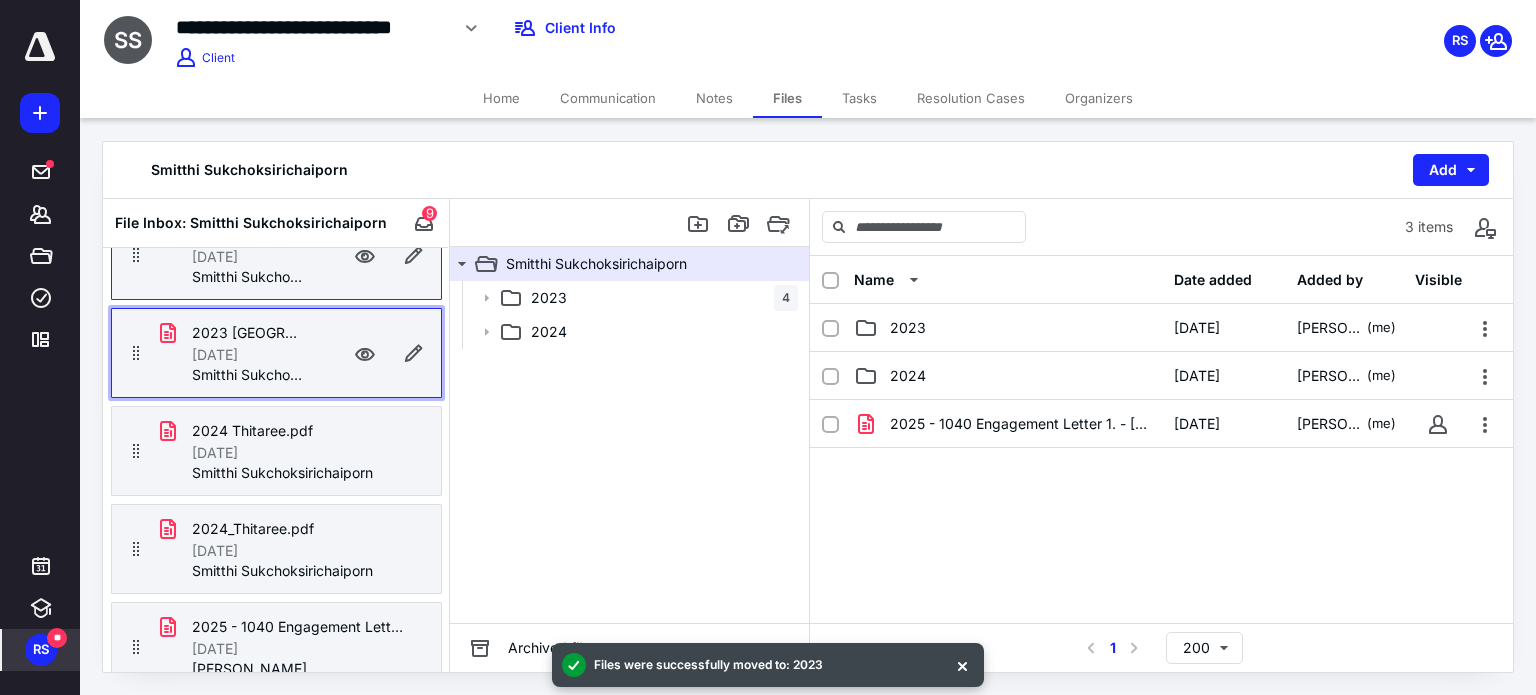 scroll, scrollTop: 524, scrollLeft: 0, axis: vertical 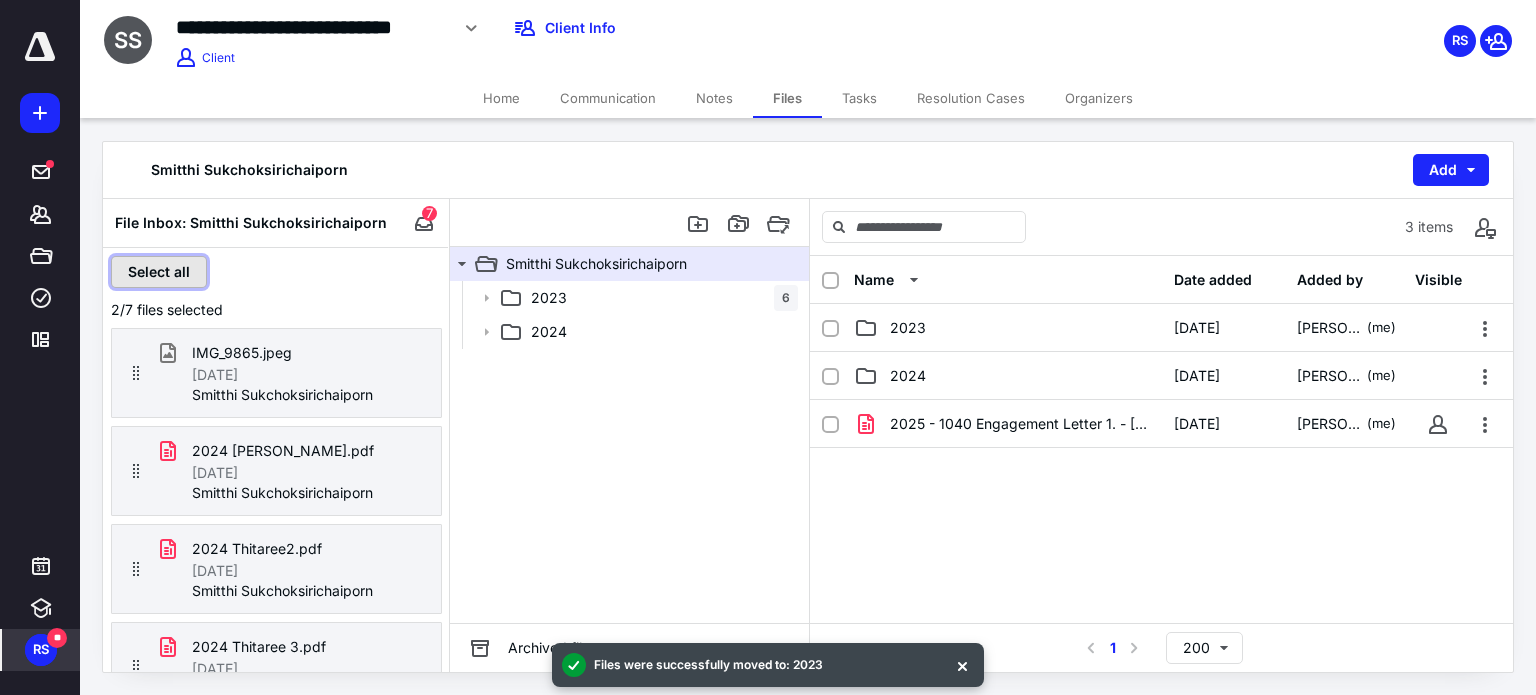 click on "Select all" at bounding box center [159, 272] 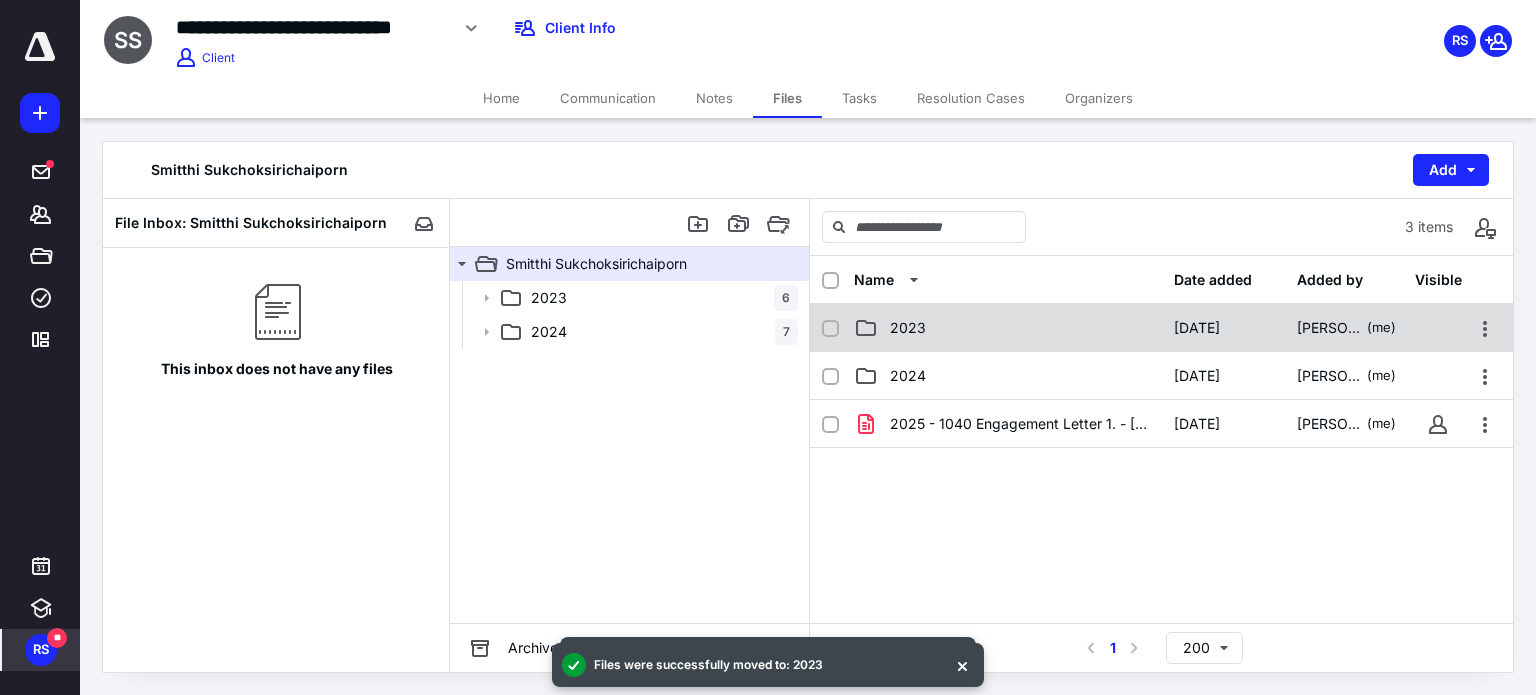 click on "2023" at bounding box center [908, 328] 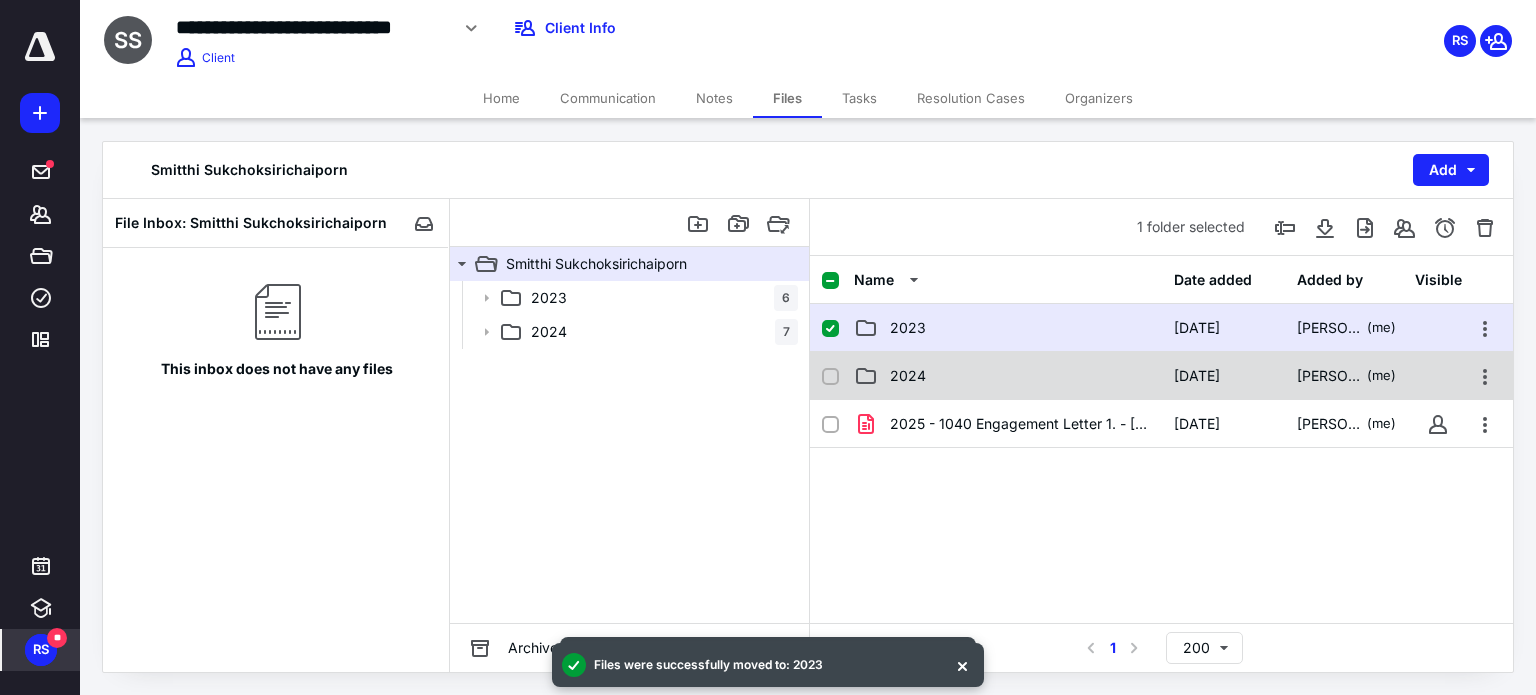 click on "2024" at bounding box center [1008, 376] 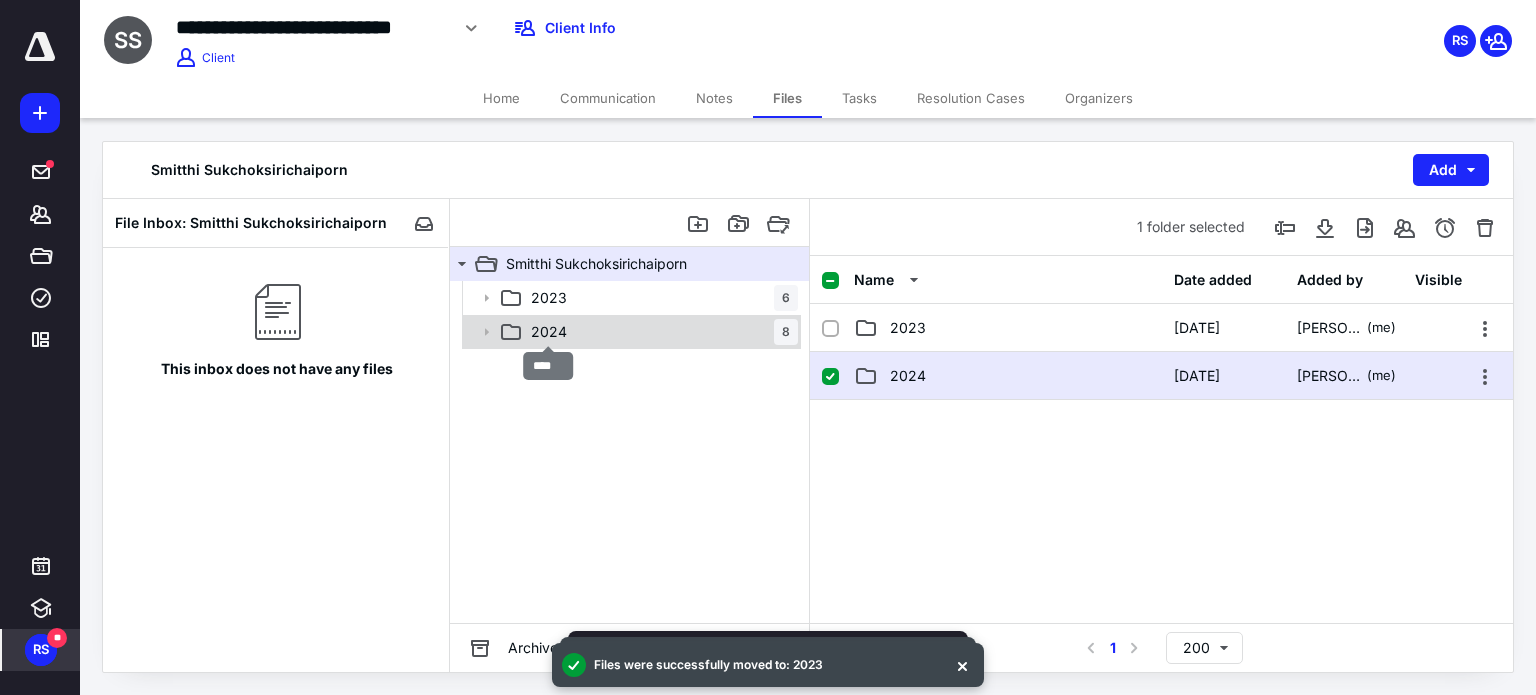 click on "2024" at bounding box center (549, 332) 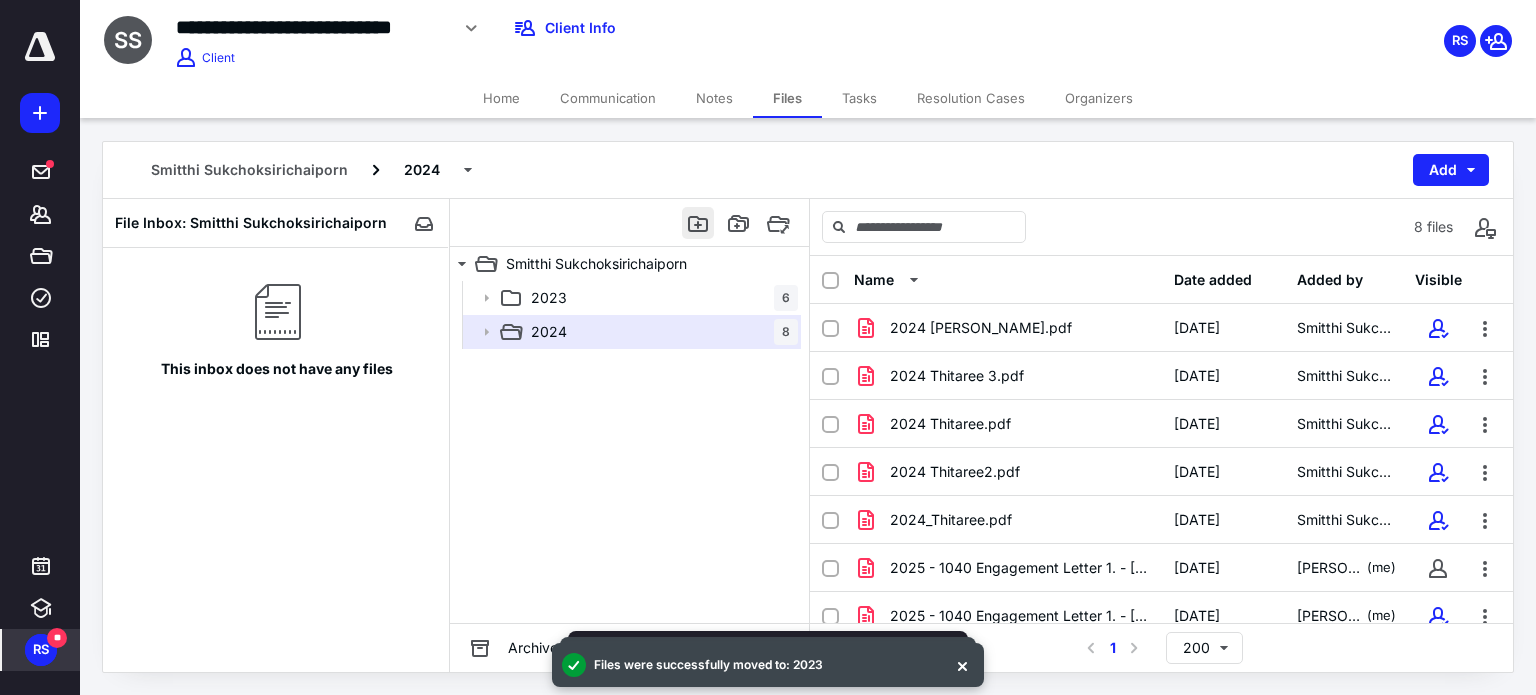 click at bounding box center (698, 223) 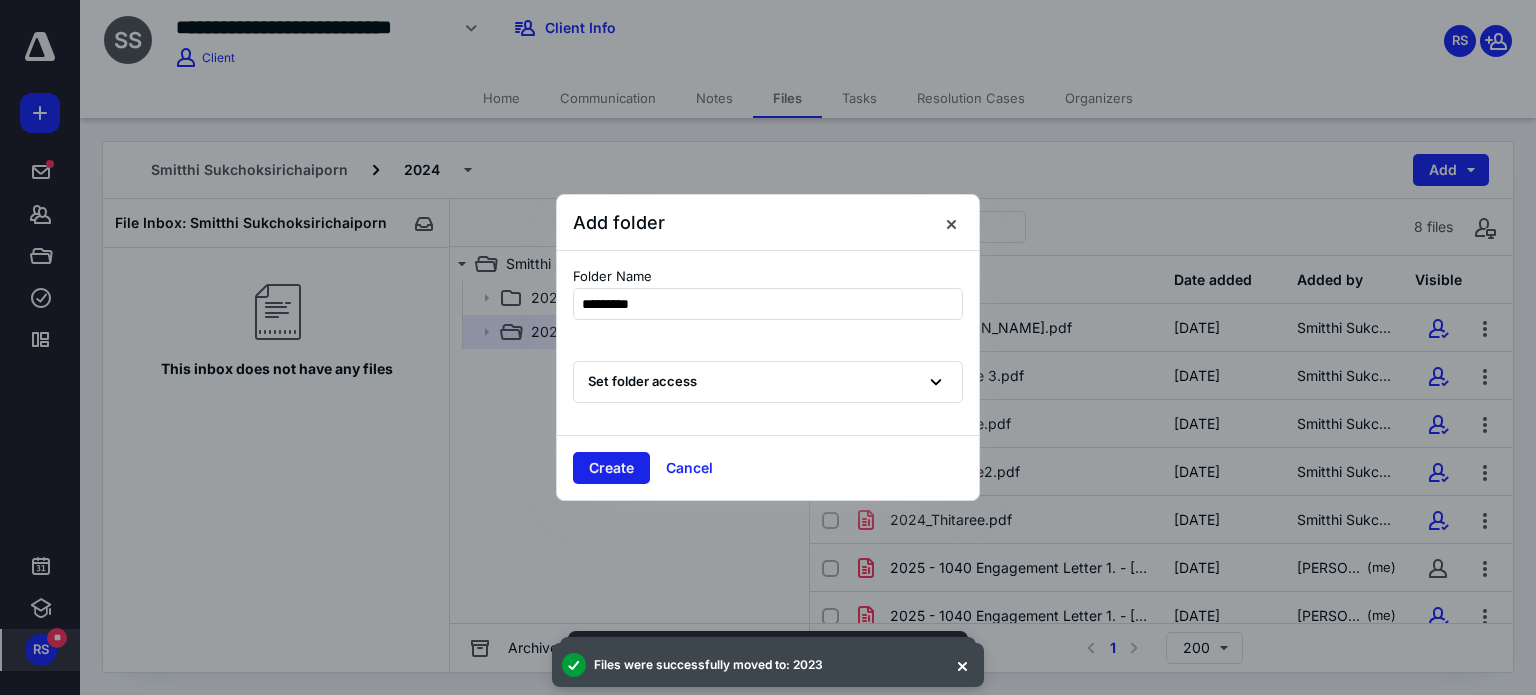 type on "*********" 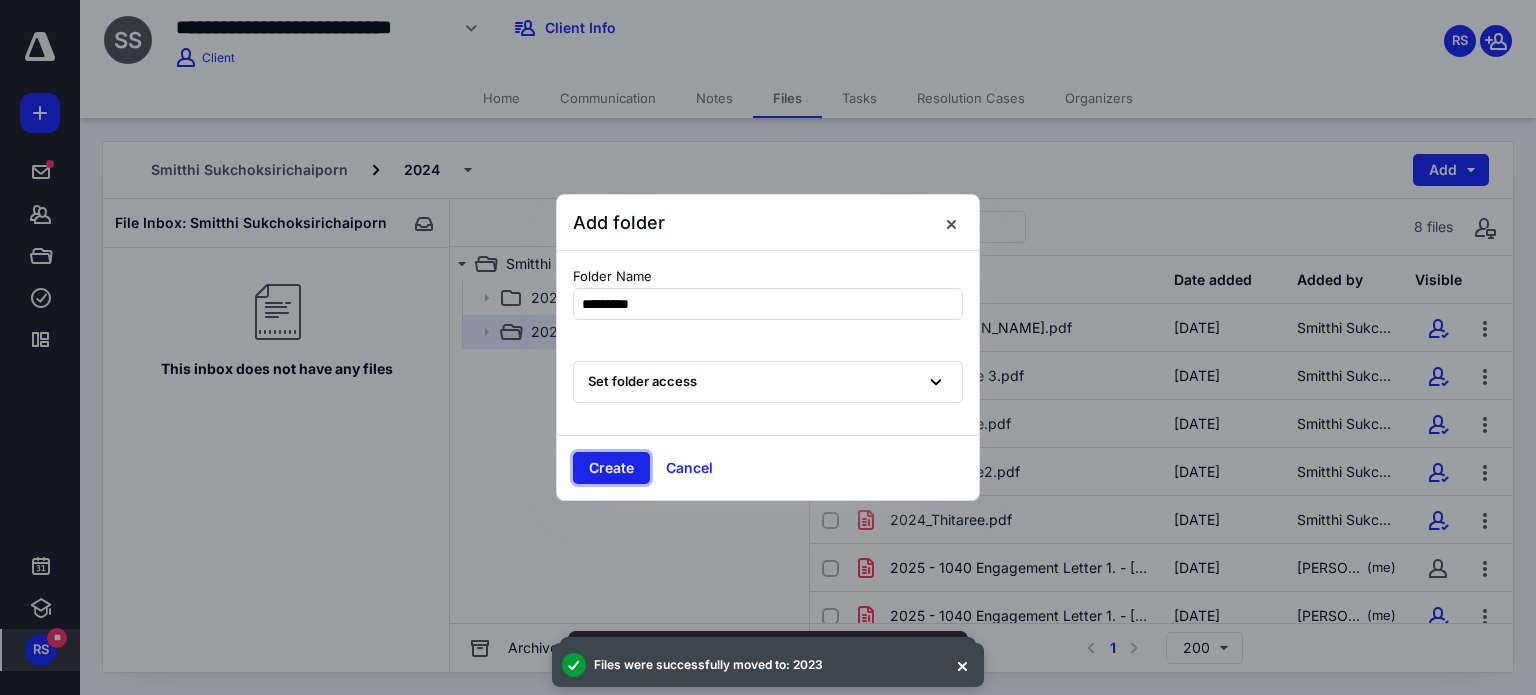 click on "Create" at bounding box center [611, 468] 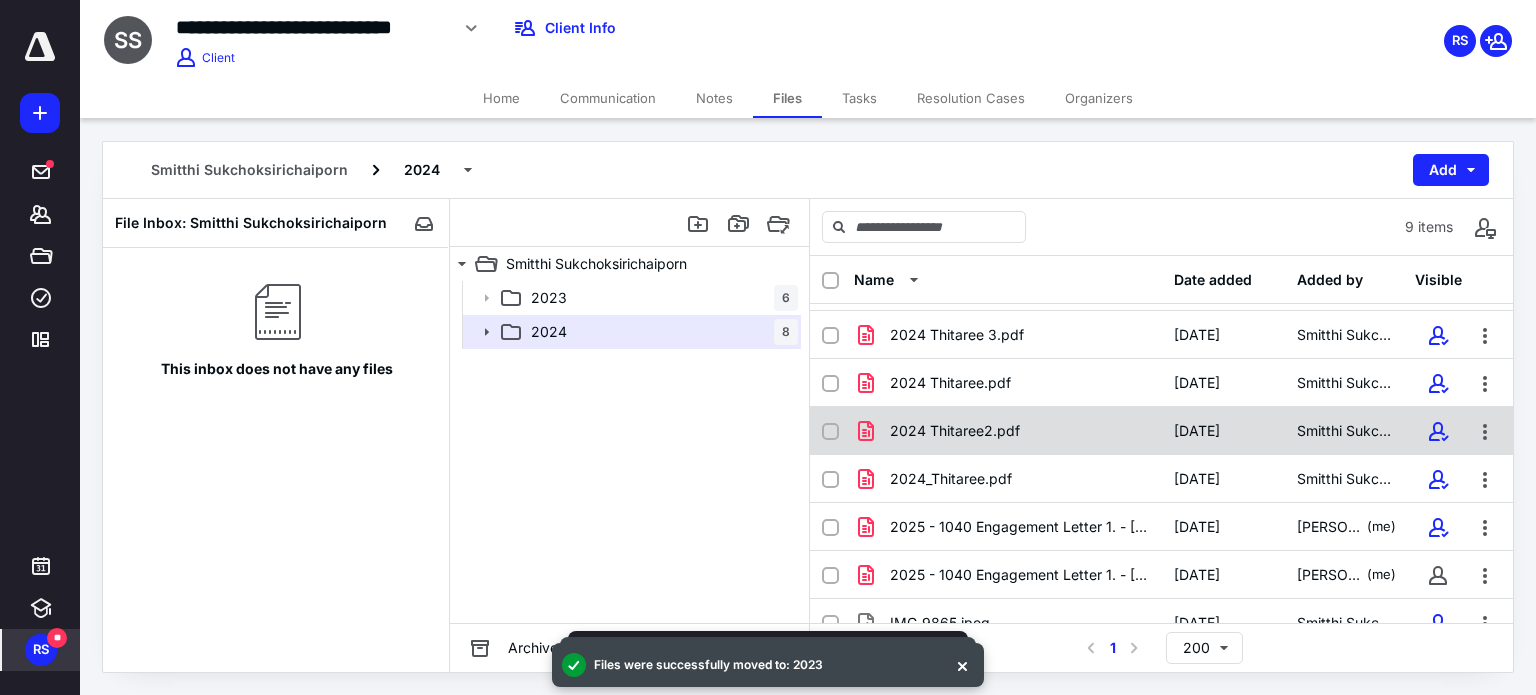 scroll, scrollTop: 110, scrollLeft: 0, axis: vertical 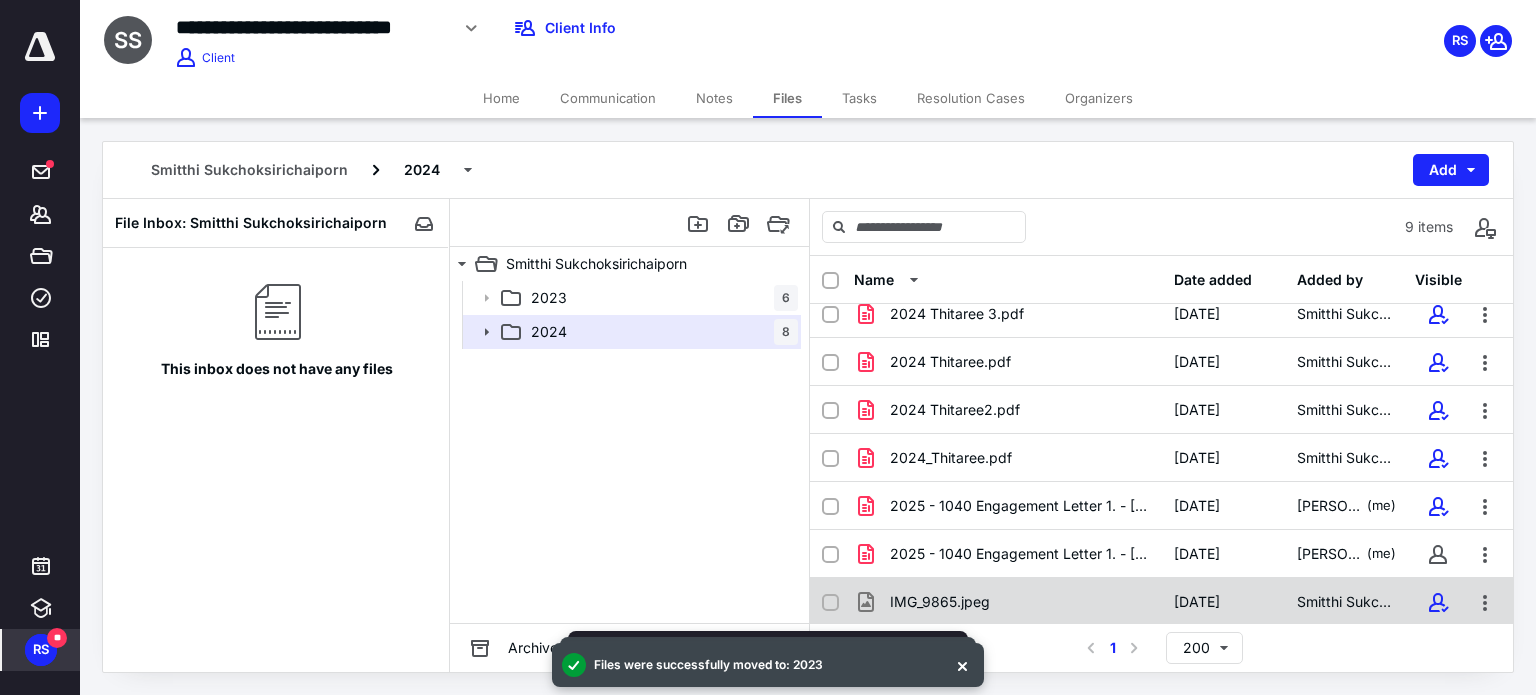 click 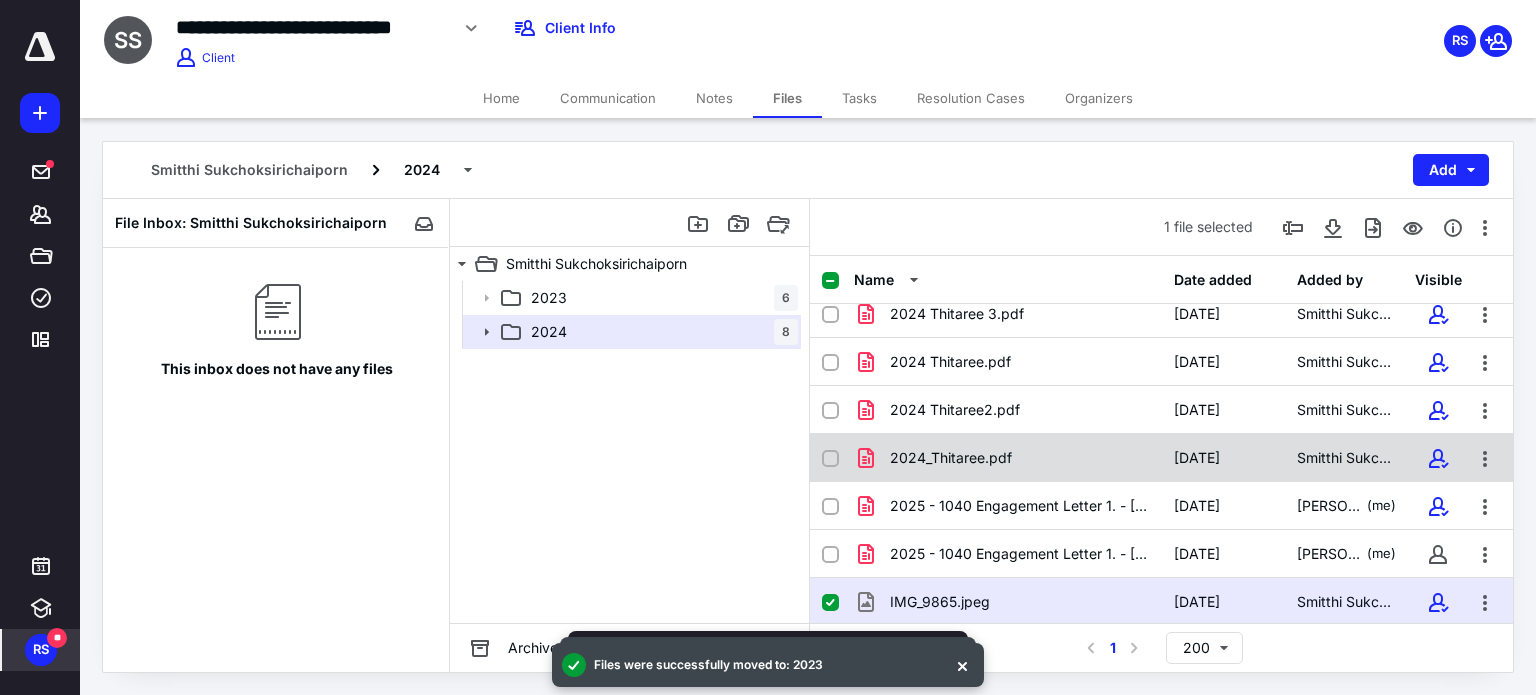 click at bounding box center (830, 459) 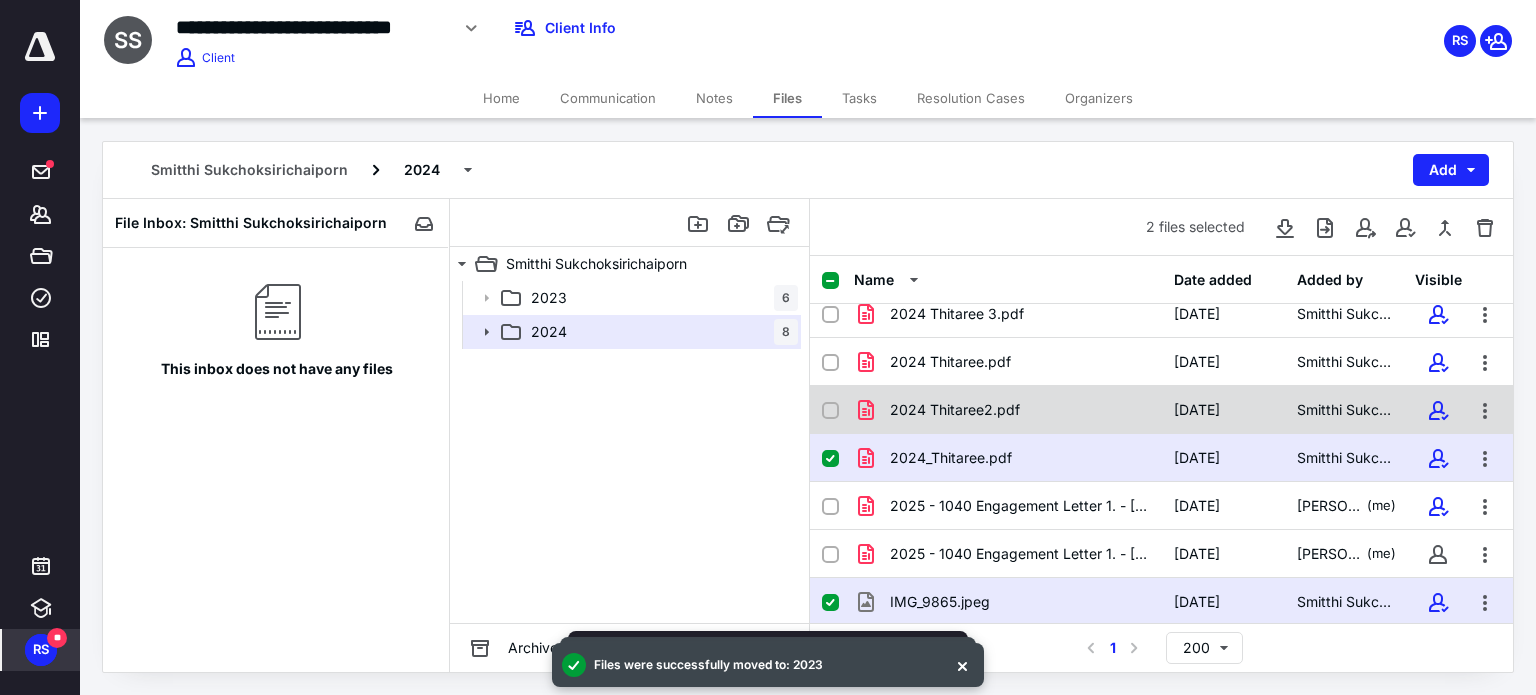 click at bounding box center (830, 411) 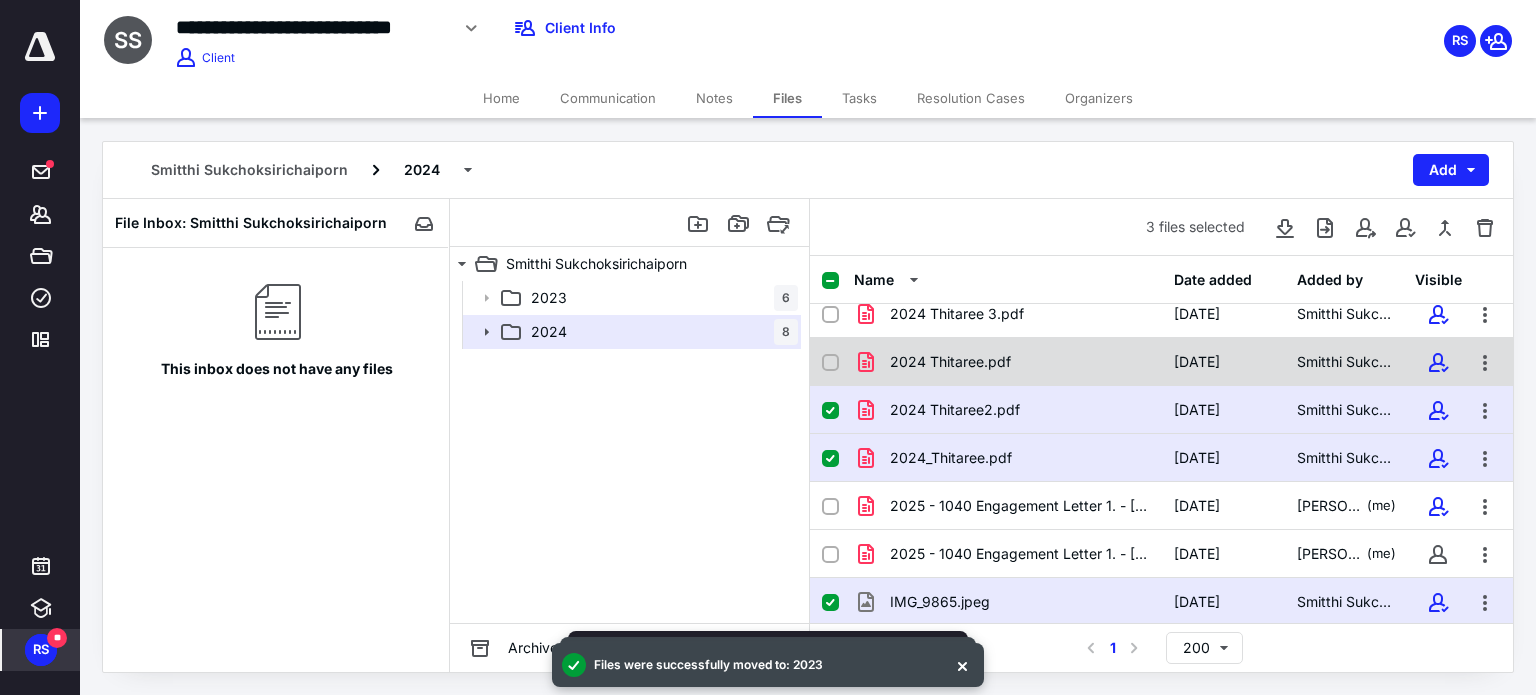 click 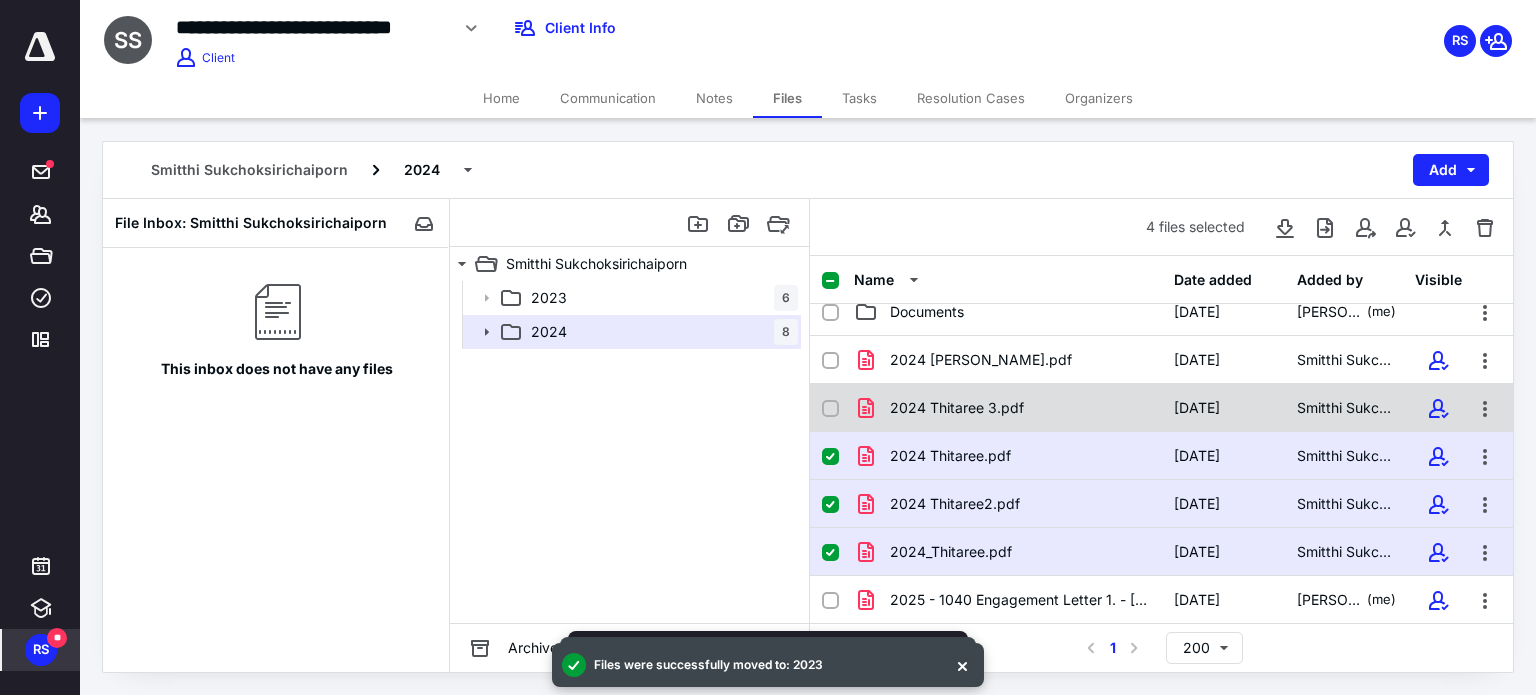 scroll, scrollTop: 10, scrollLeft: 0, axis: vertical 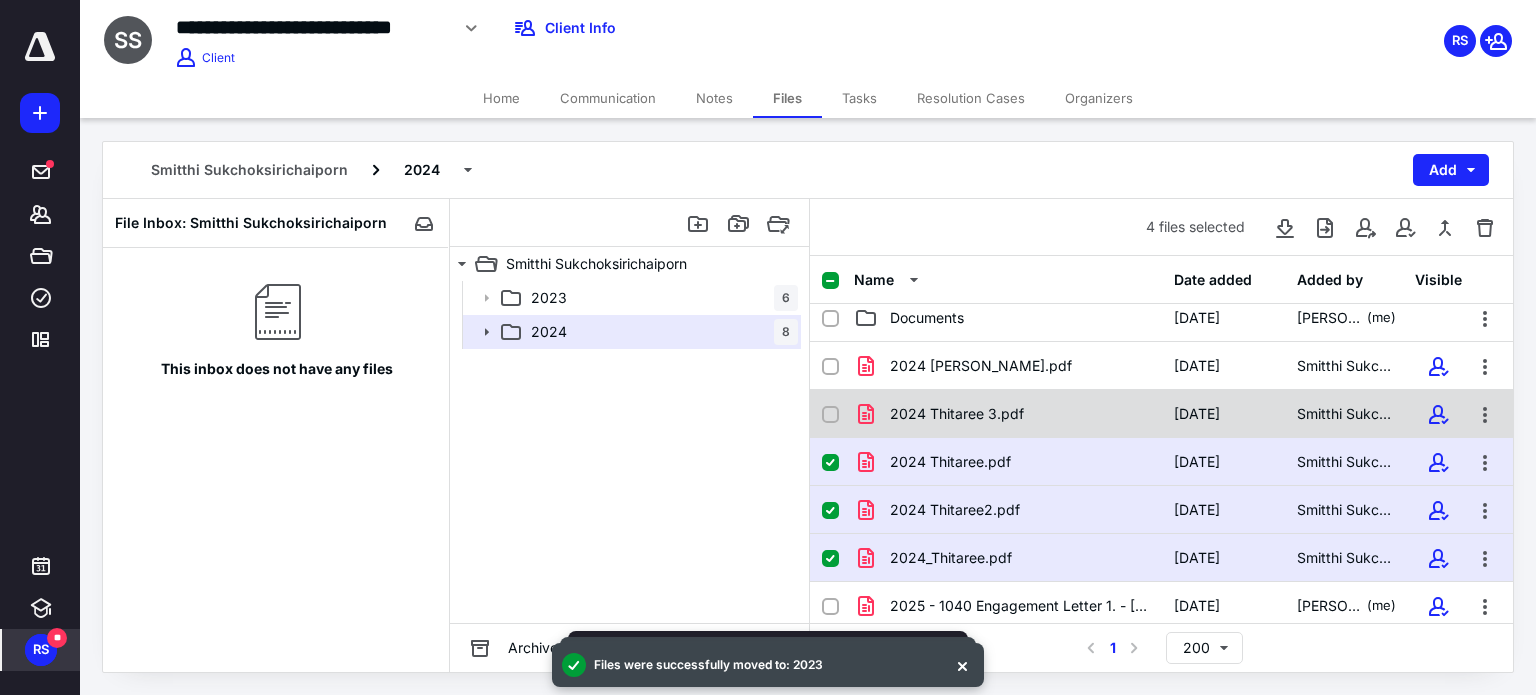 click at bounding box center [830, 415] 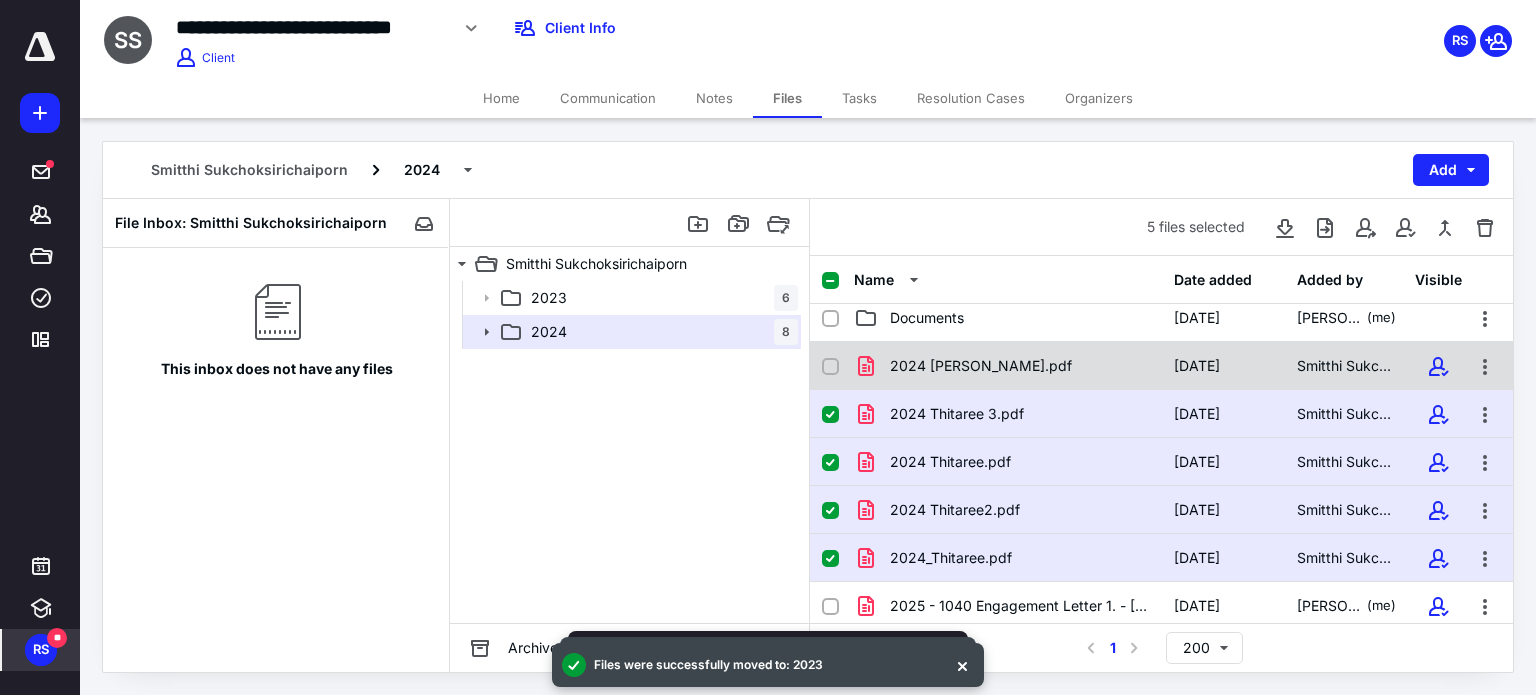click at bounding box center [830, 367] 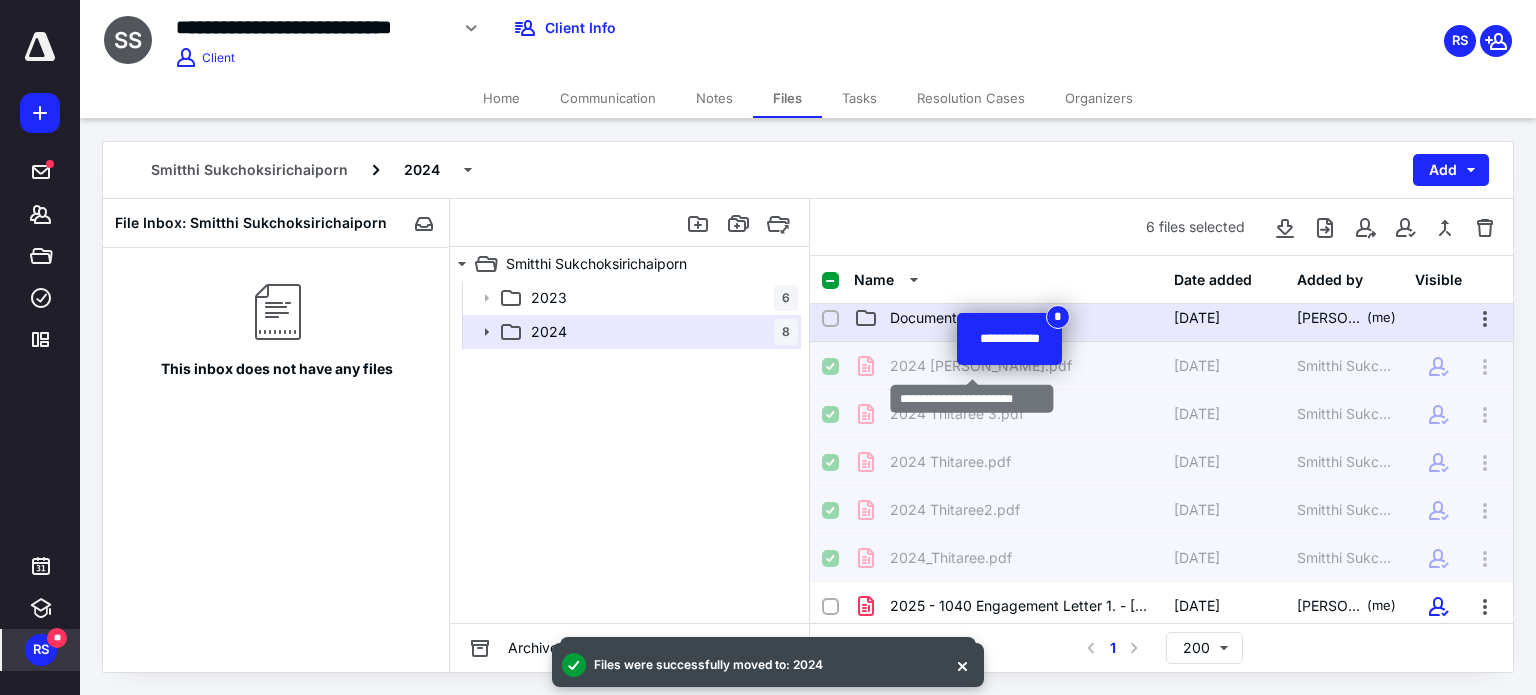 scroll, scrollTop: 0, scrollLeft: 0, axis: both 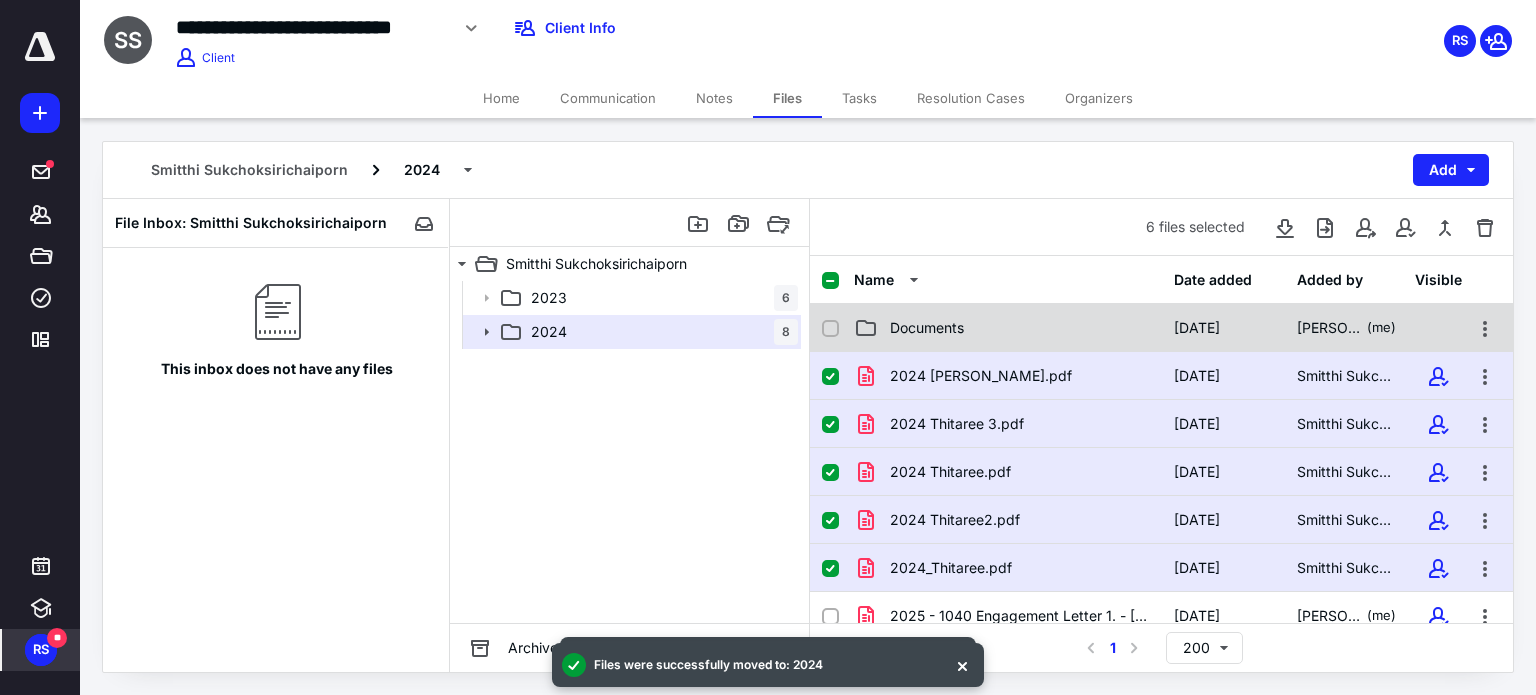 click on "Documents [DATE] [PERSON_NAME]  (me)" at bounding box center [1161, 328] 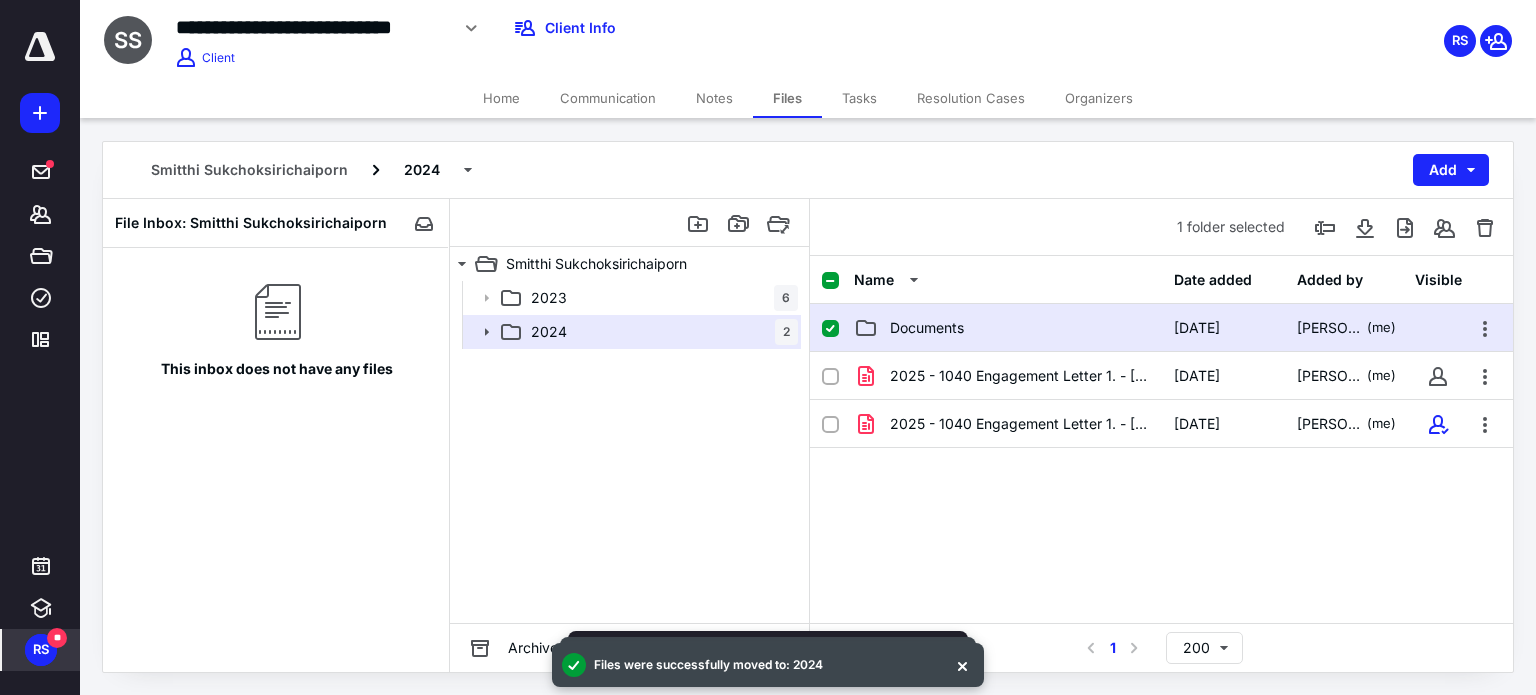 click on "2025 - 1040 Engagement Letter 1. - [DATE].pdf [DATE] [PERSON_NAME]  (me) 2025 - 1040 Engagement Letter 1. - [DATE](signed_[DATE]).pdf [DATE] [PERSON_NAME]  (me)" at bounding box center [1161, 502] 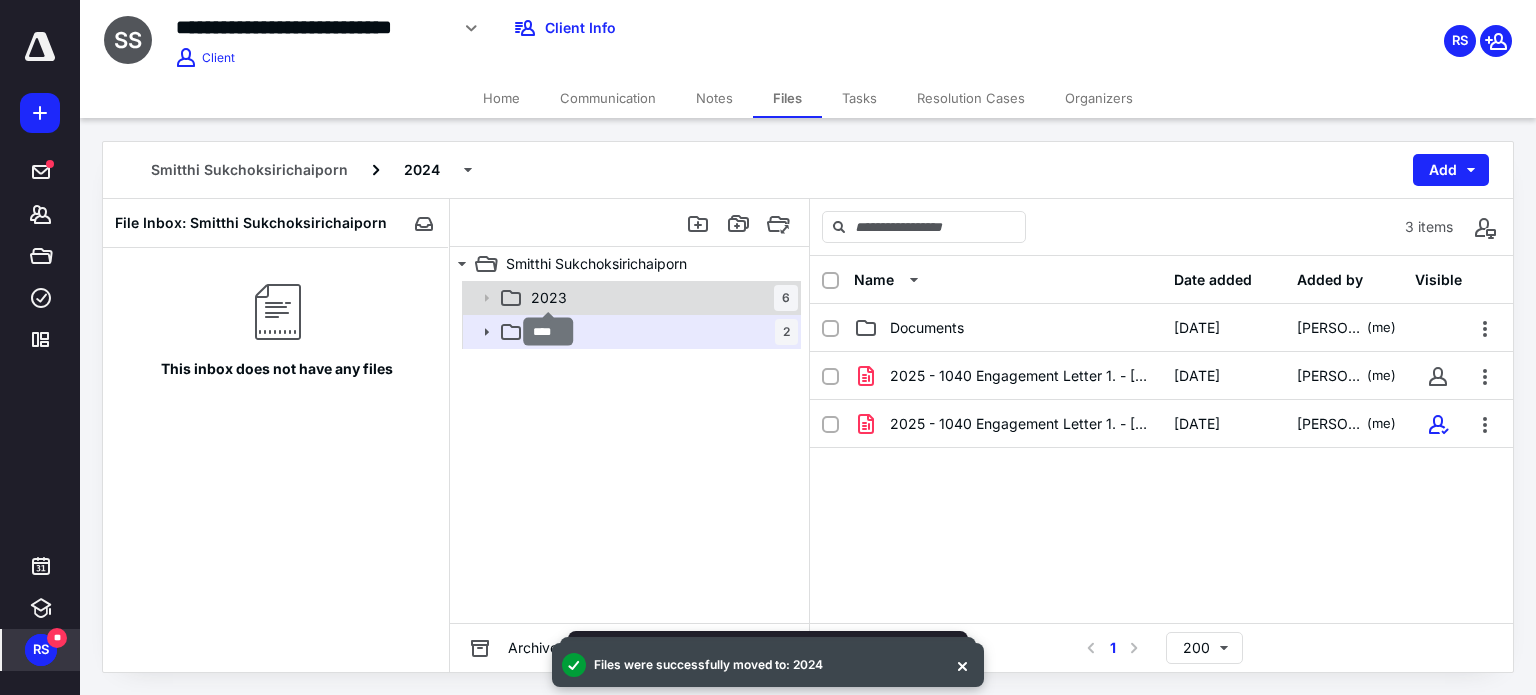 click on "2023" at bounding box center [549, 298] 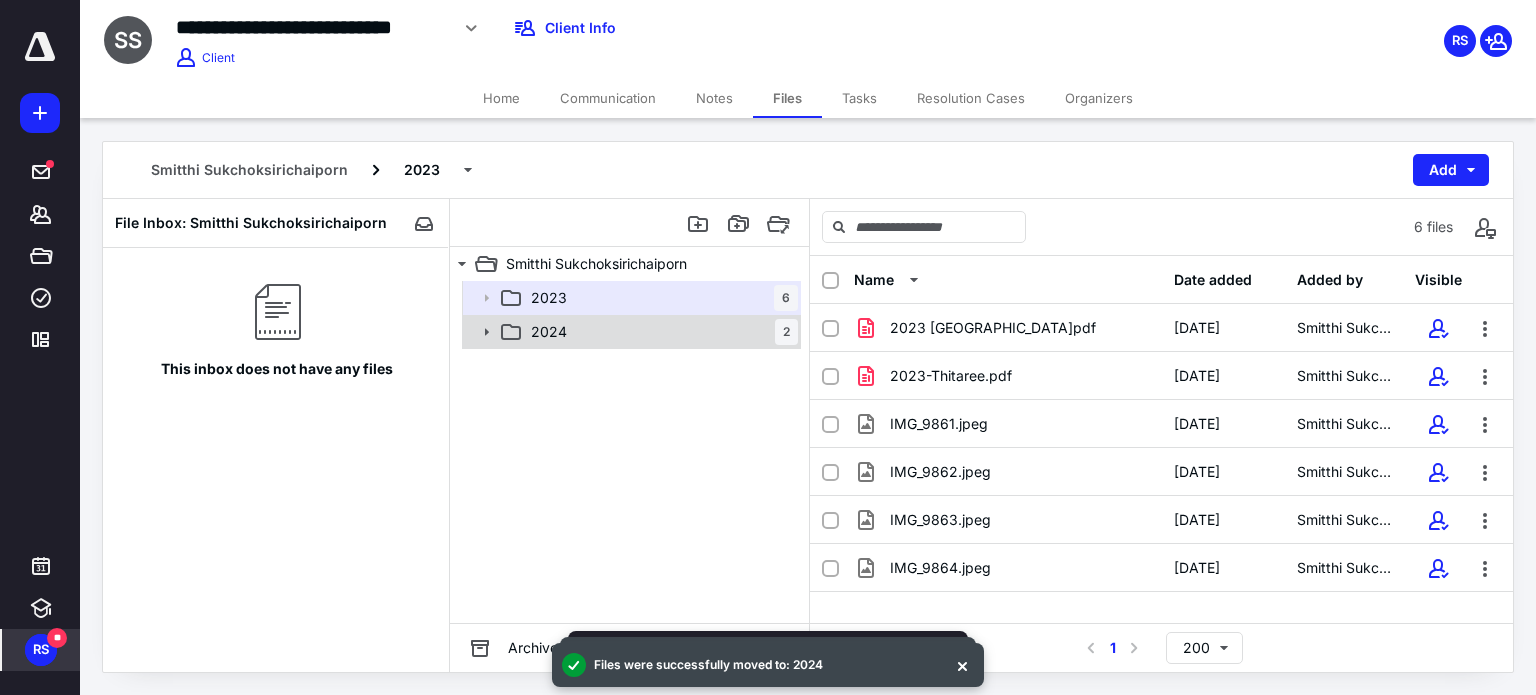 click on "2024 2" at bounding box center (660, 332) 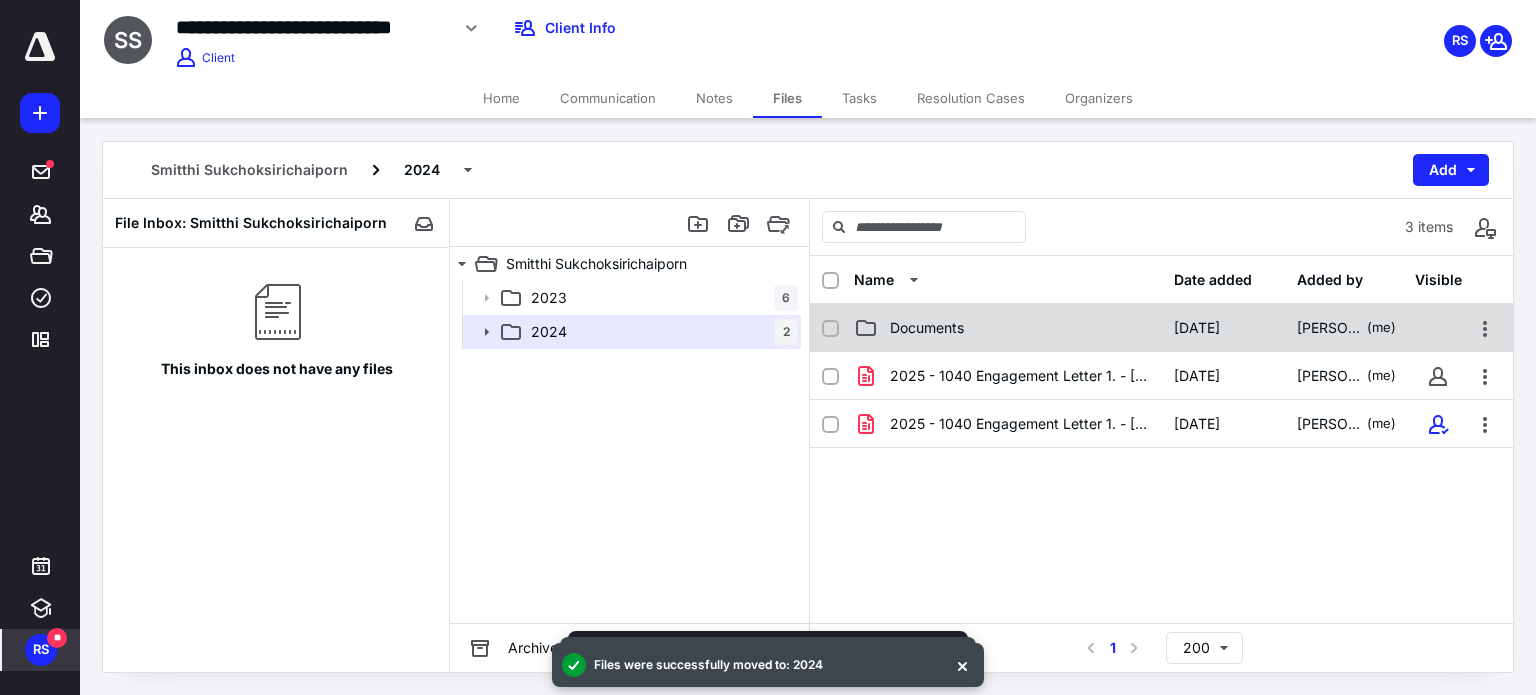 click on "Documents" at bounding box center (1008, 328) 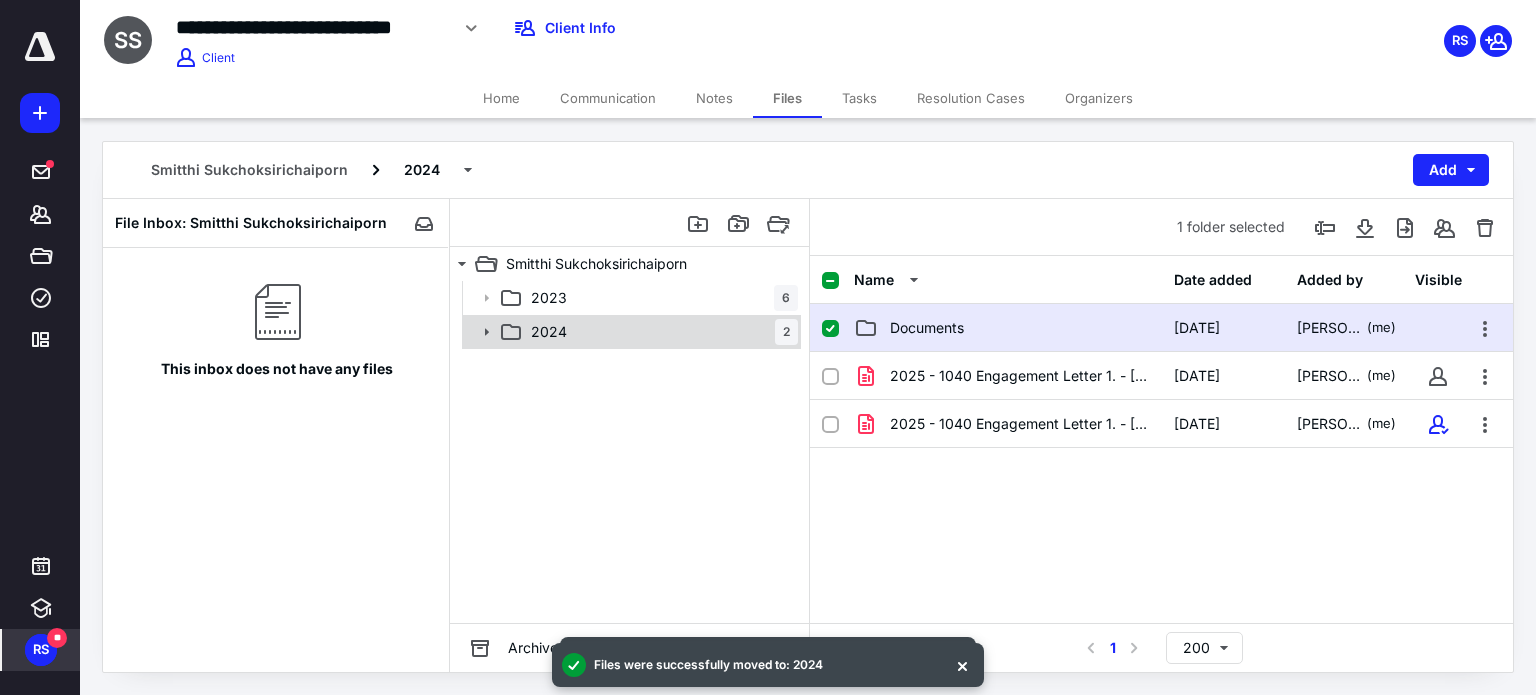 click 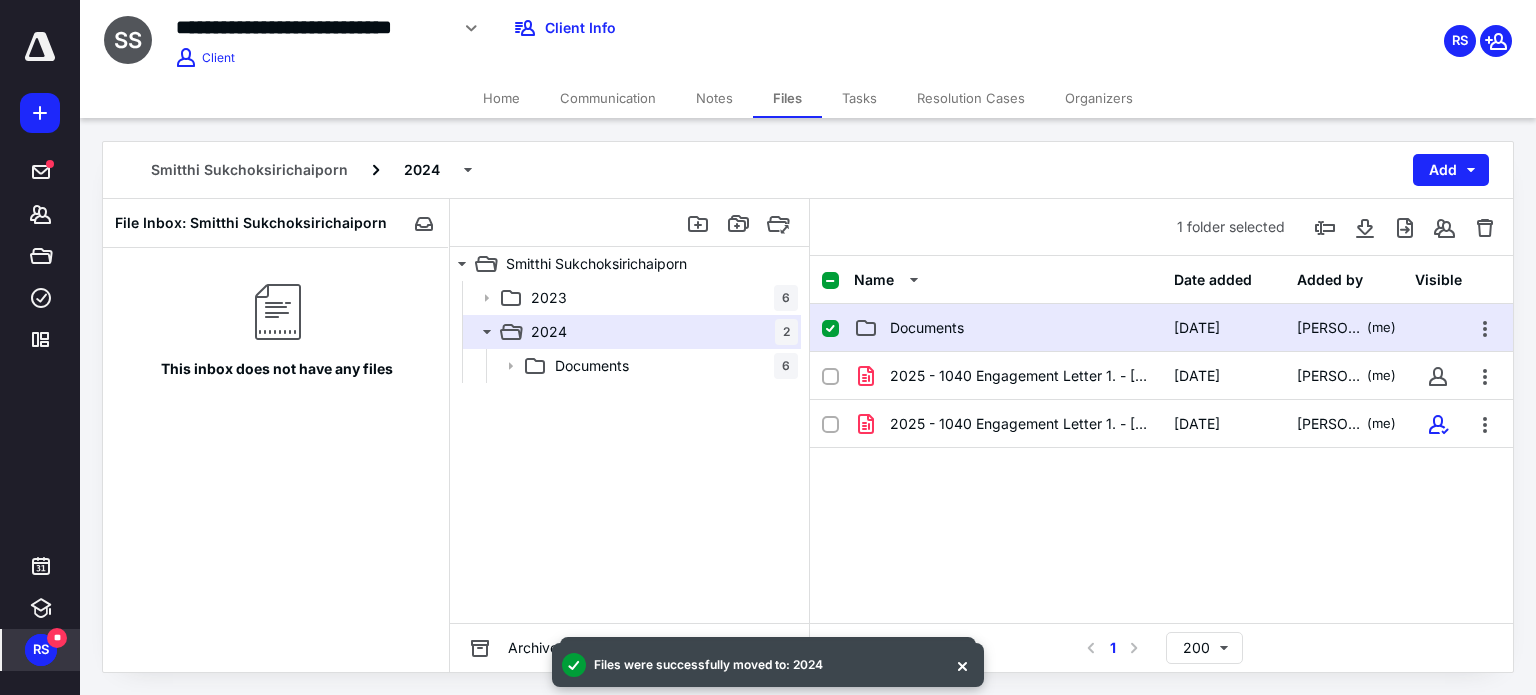 click on "2025 - 1040 Engagement Letter 1. - [DATE].pdf [DATE] [PERSON_NAME]  (me) 2025 - 1040 Engagement Letter 1. - [DATE](signed_[DATE]).pdf [DATE] [PERSON_NAME]  (me)" at bounding box center [1161, 502] 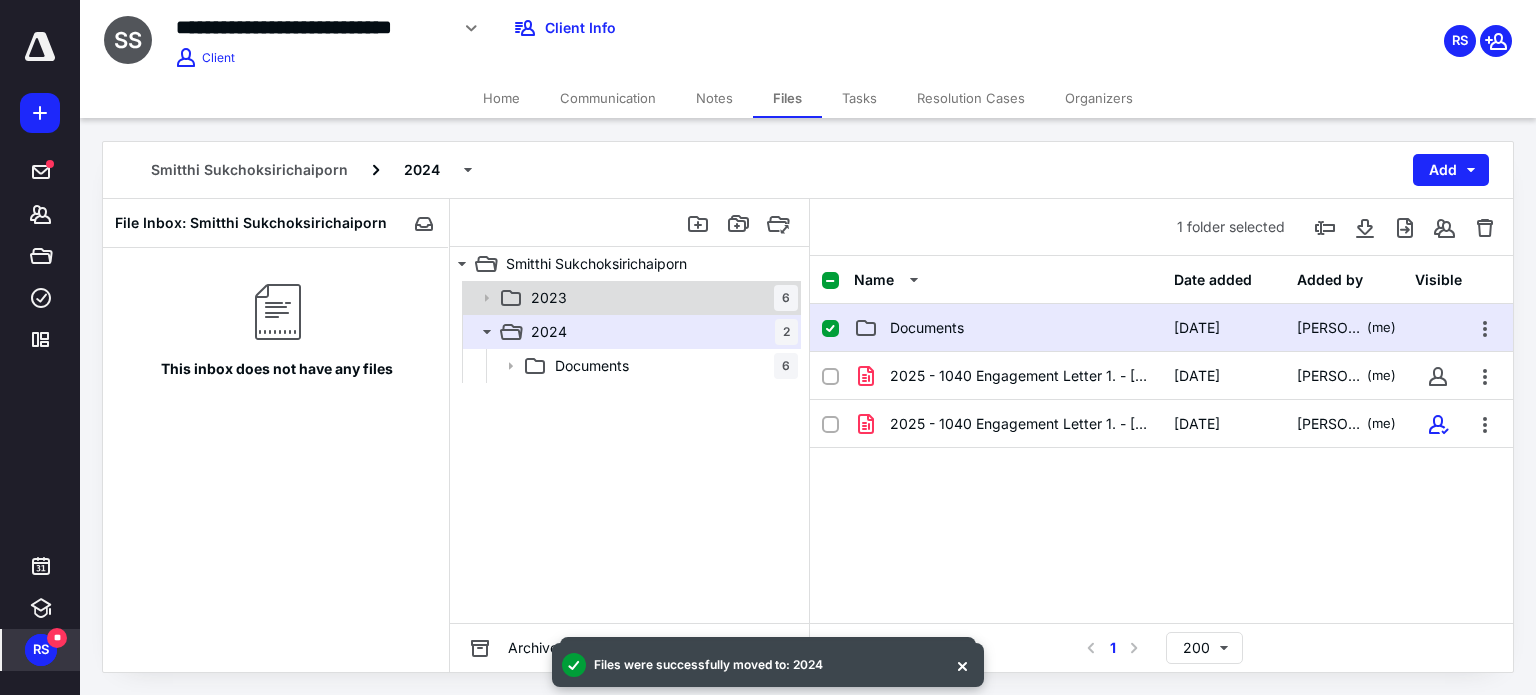 click on "2023 6" at bounding box center [660, 298] 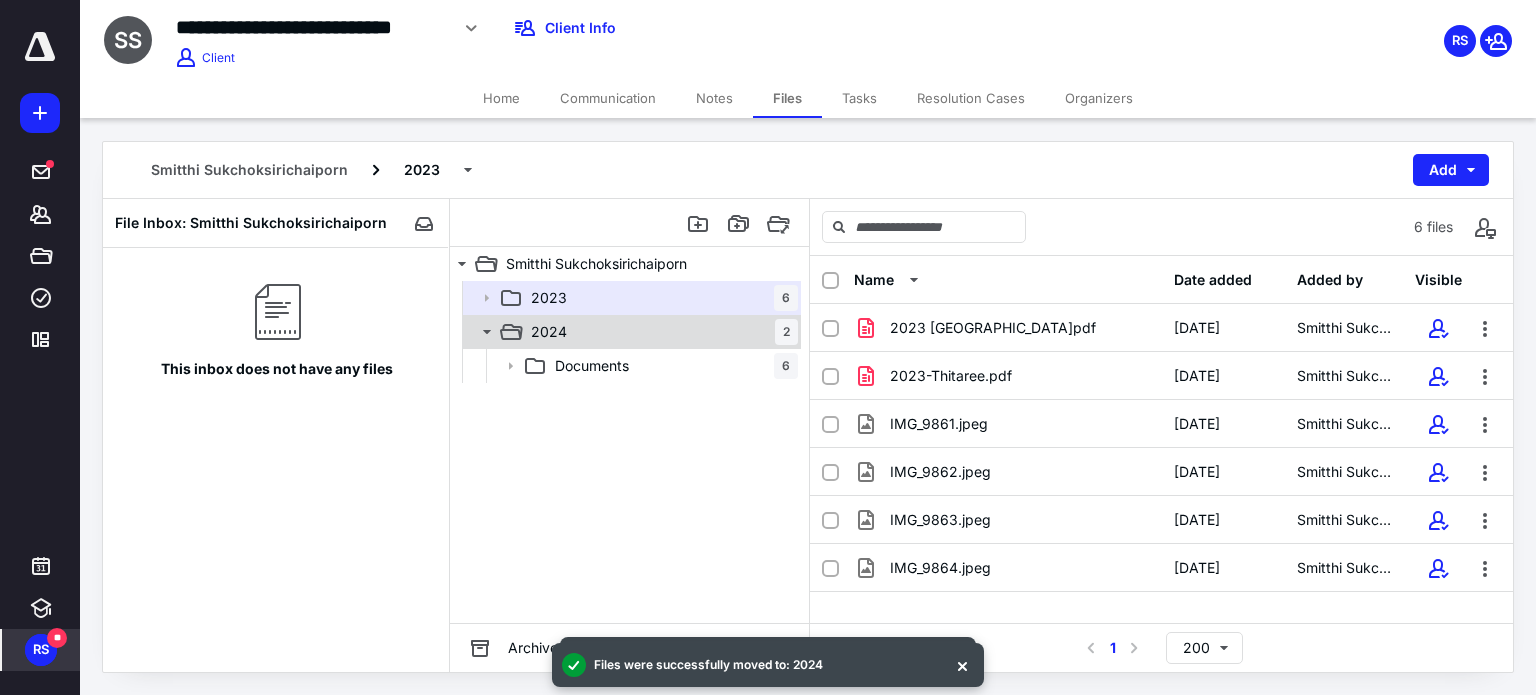 click on "2024 2" at bounding box center (660, 332) 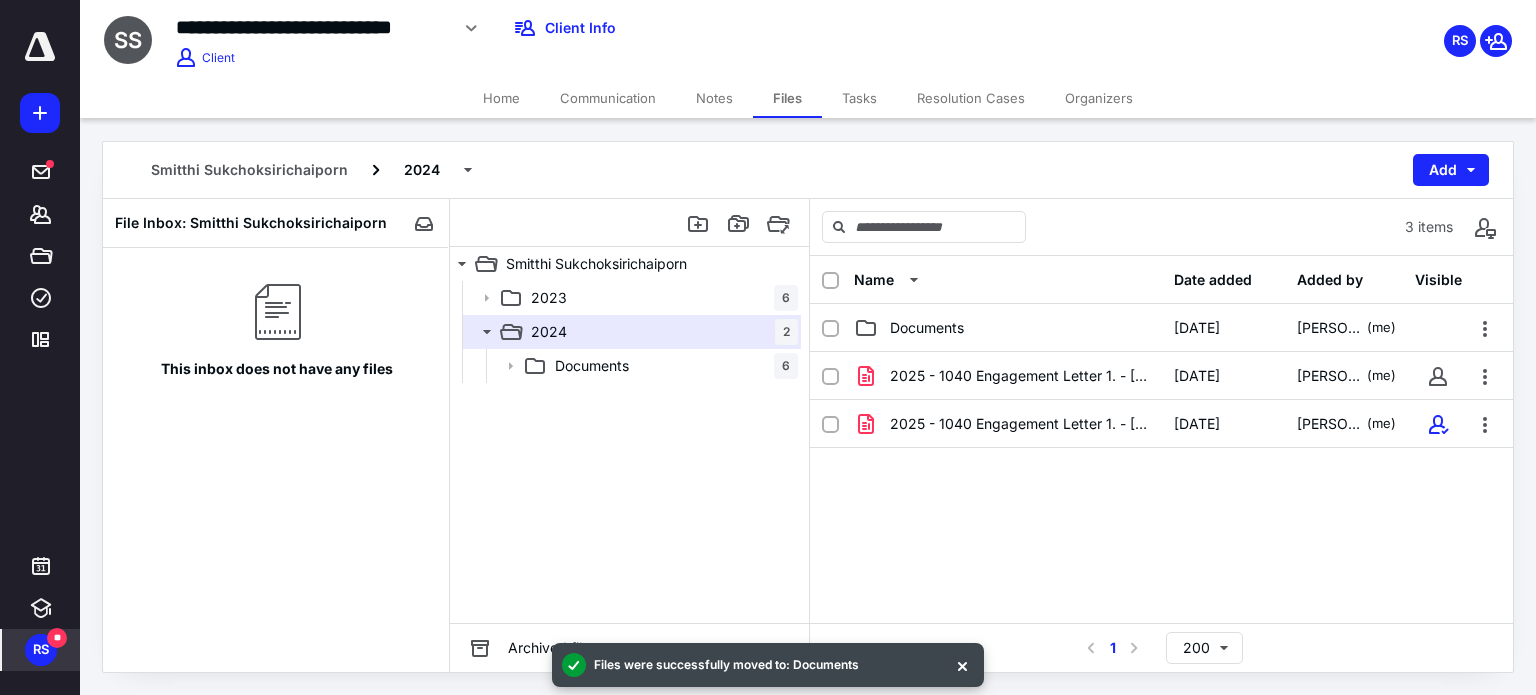 click on "2025 - 1040 Engagement Letter 1. - [DATE].pdf [DATE] [PERSON_NAME]  (me) 2025 - 1040 Engagement Letter 1. - [DATE](signed_[DATE]).pdf [DATE] [PERSON_NAME]  (me)" at bounding box center (1161, 502) 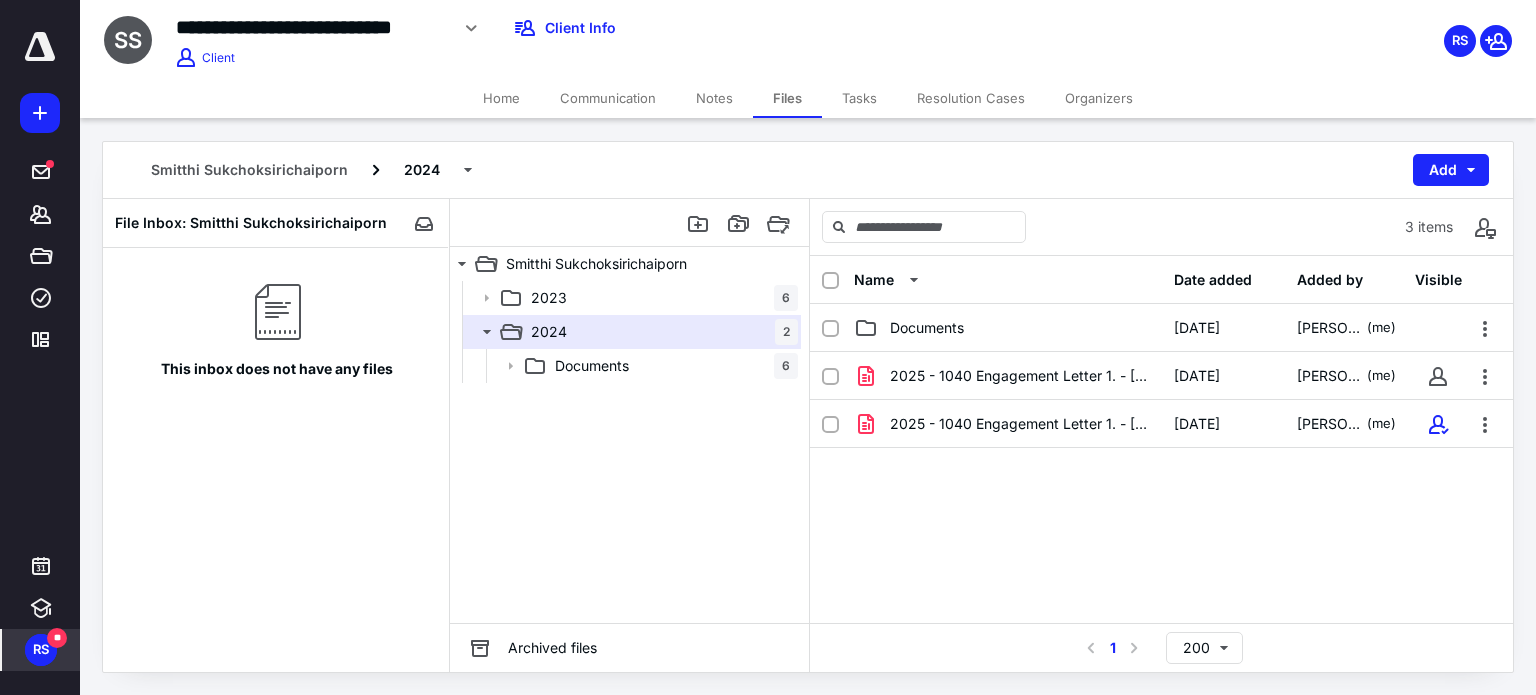 click on "RS" at bounding box center [1282, 28] 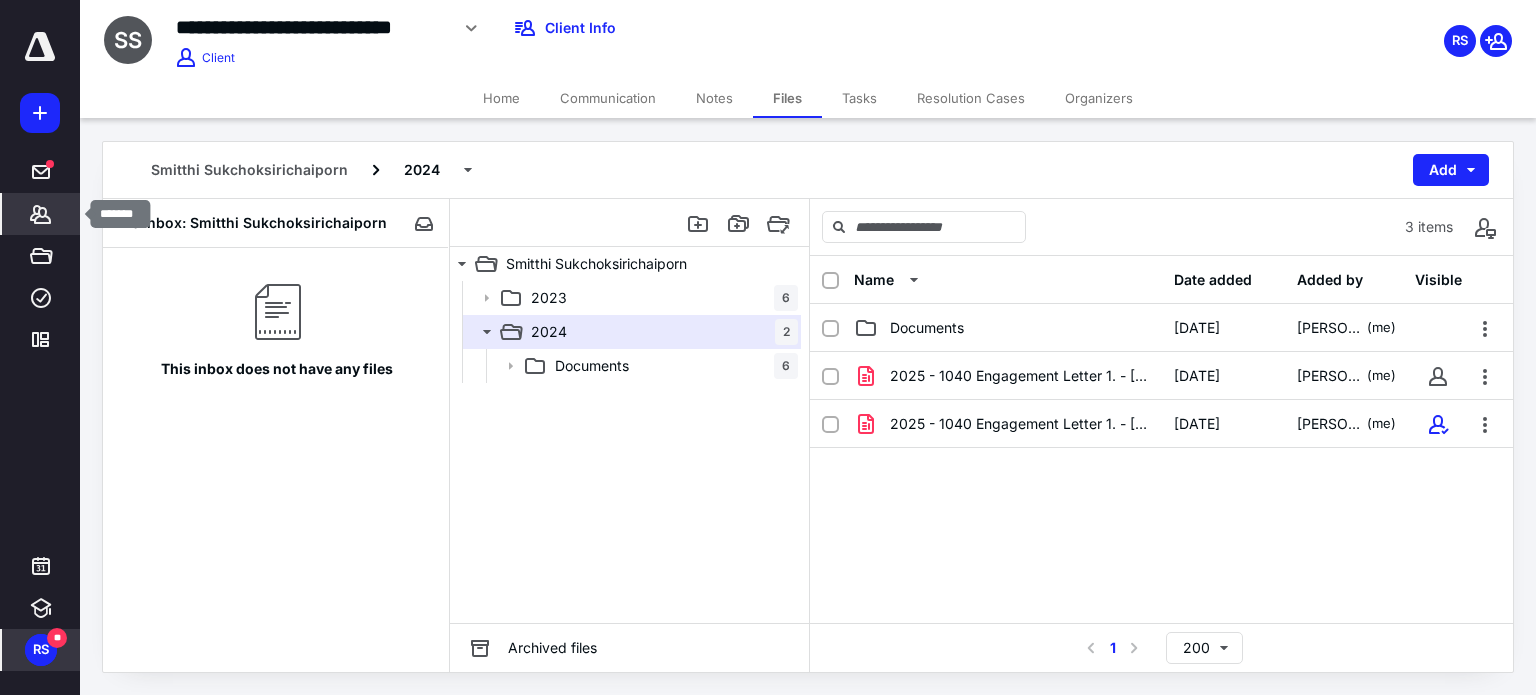 click 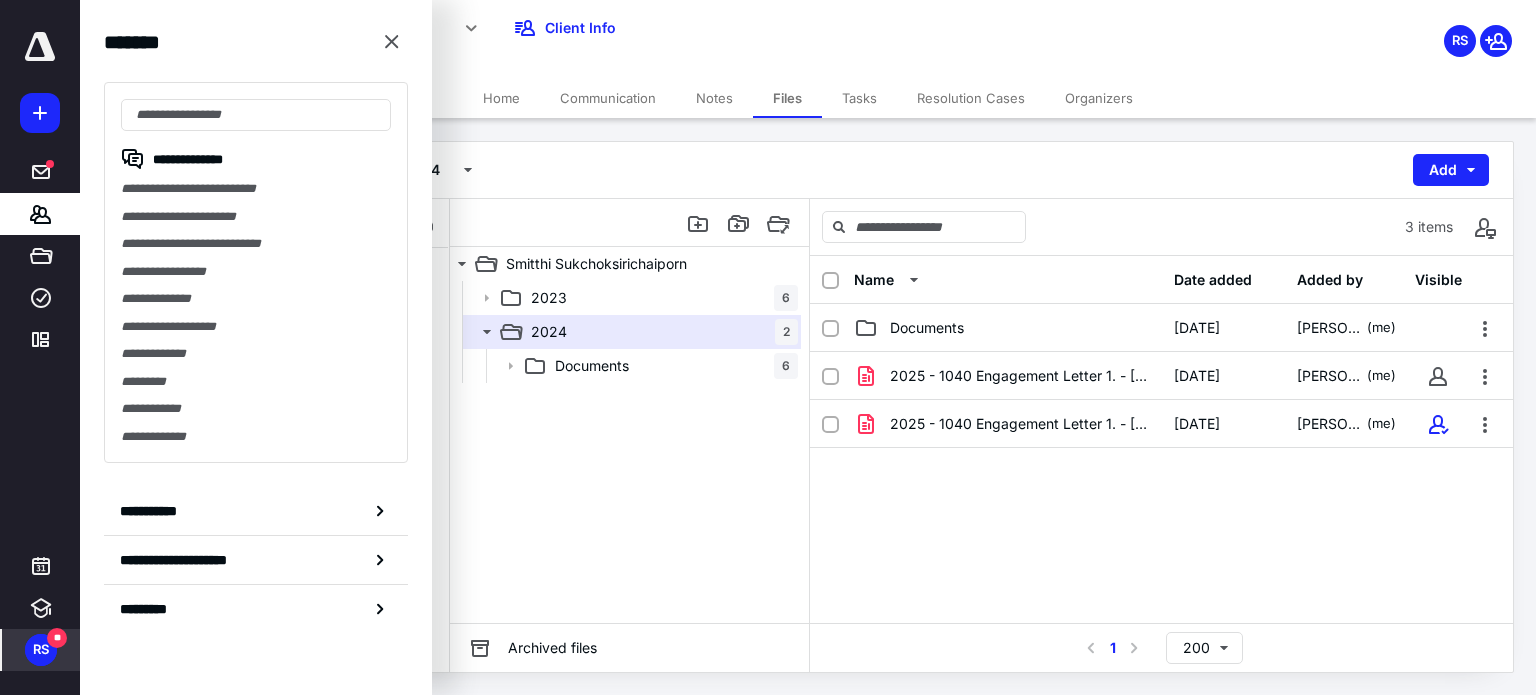 click on "2023 6 2024 2 Documents 6" at bounding box center (629, 452) 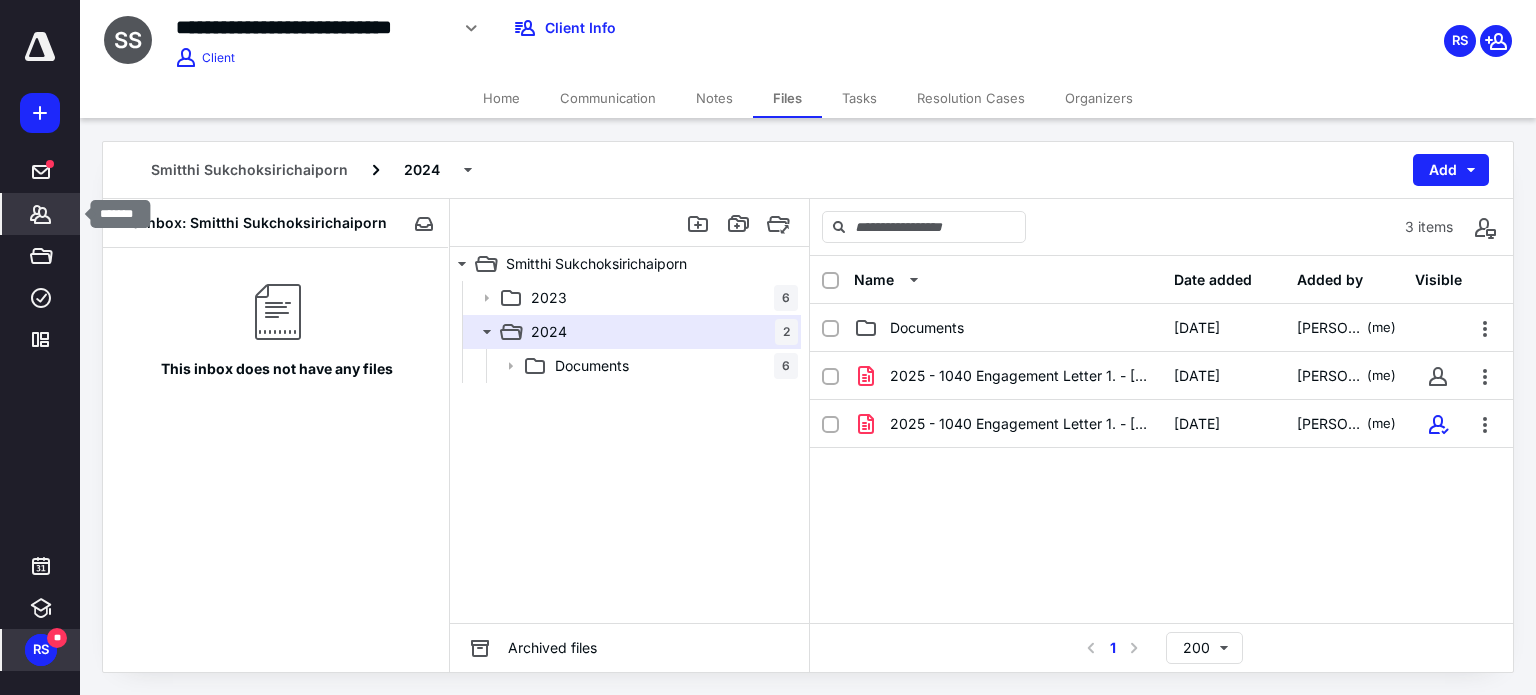 click 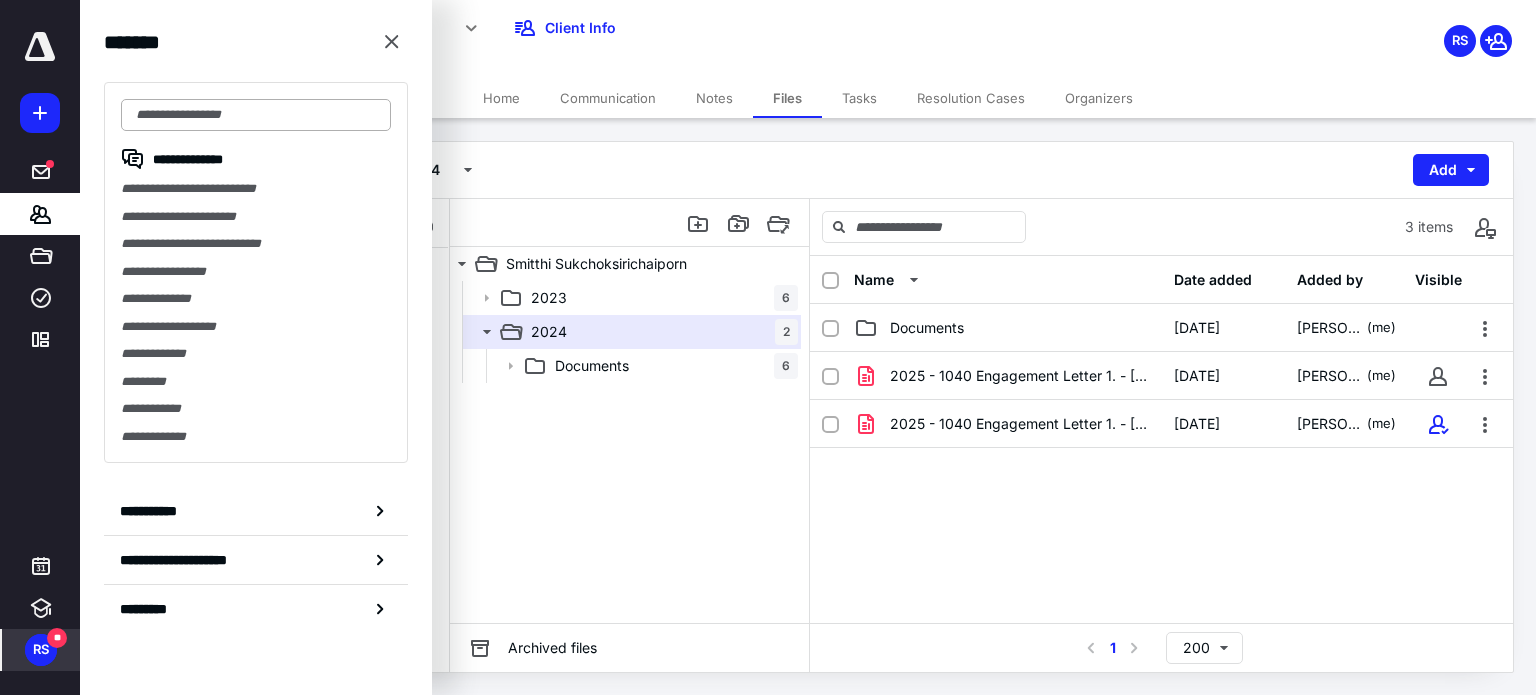 click at bounding box center (256, 115) 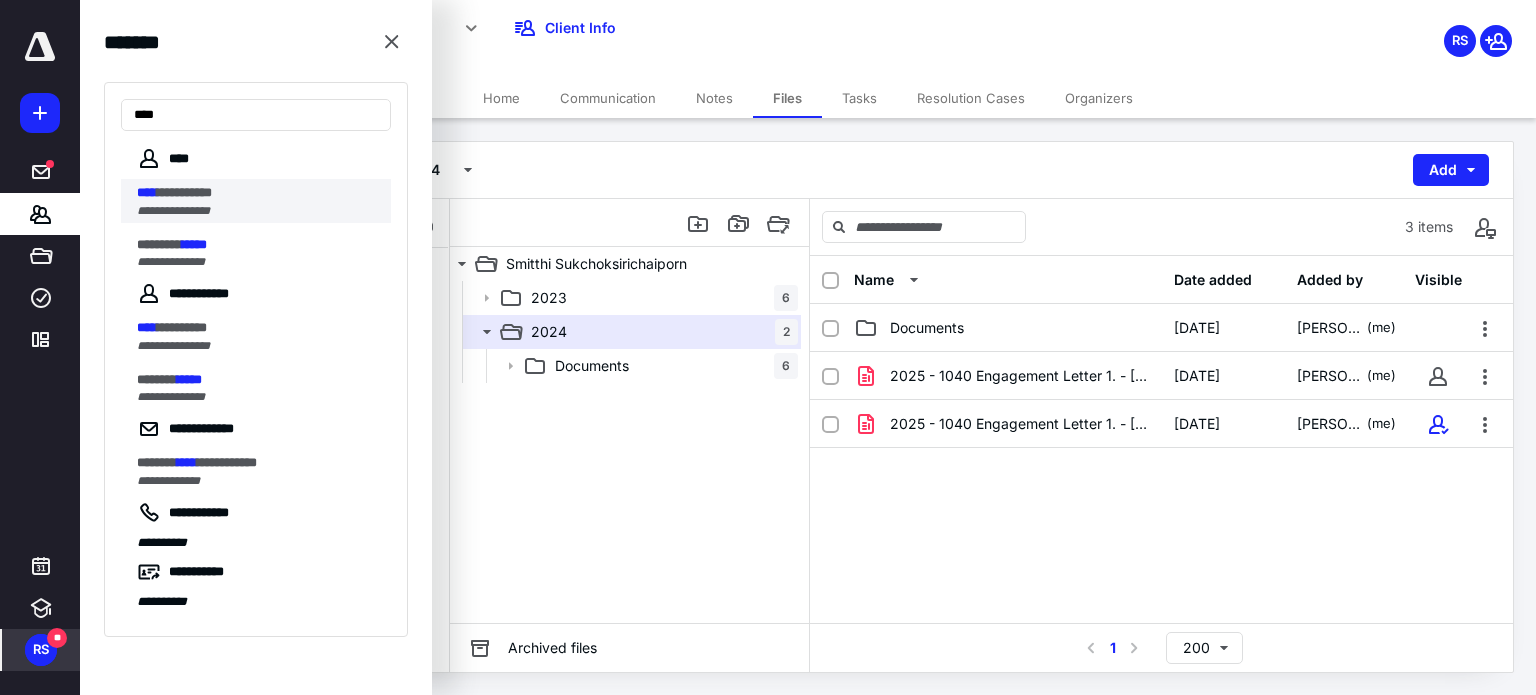 type on "****" 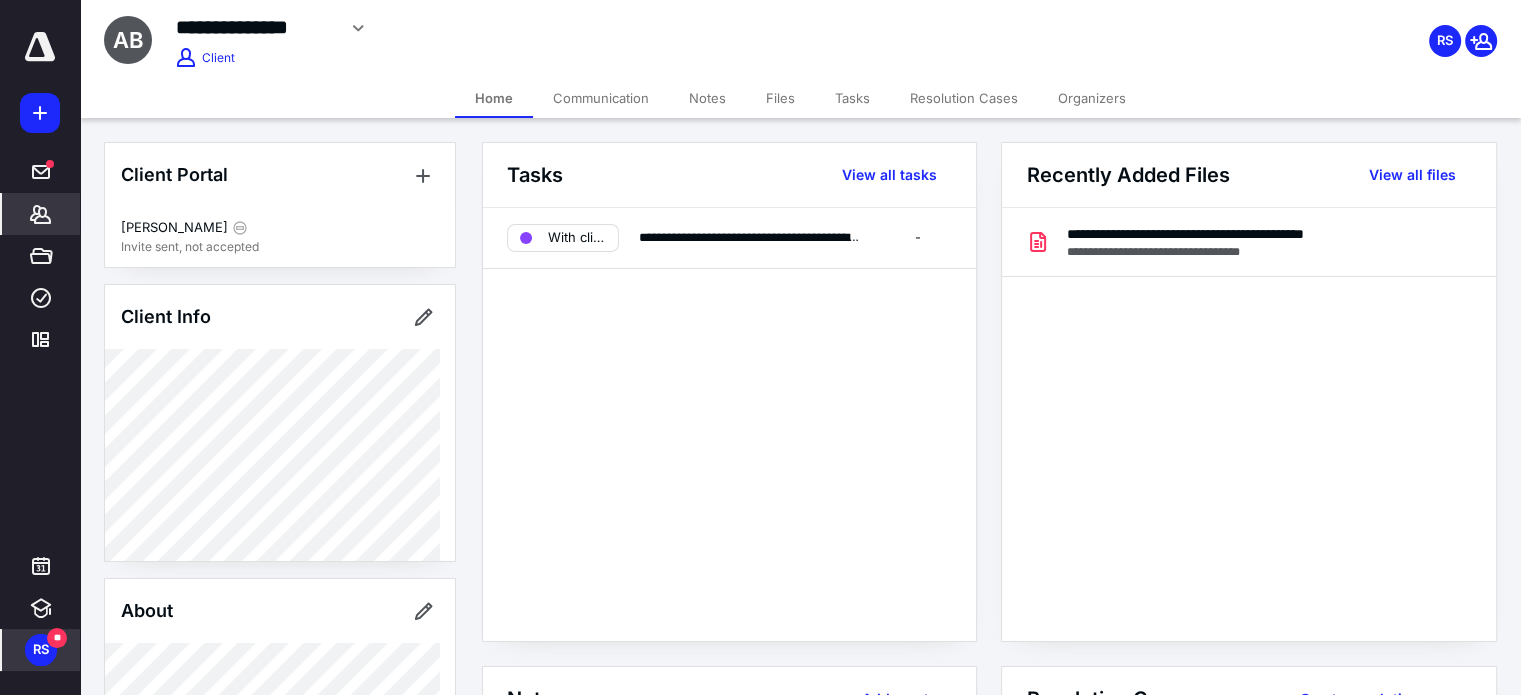 click on "Organizers" at bounding box center [1092, 98] 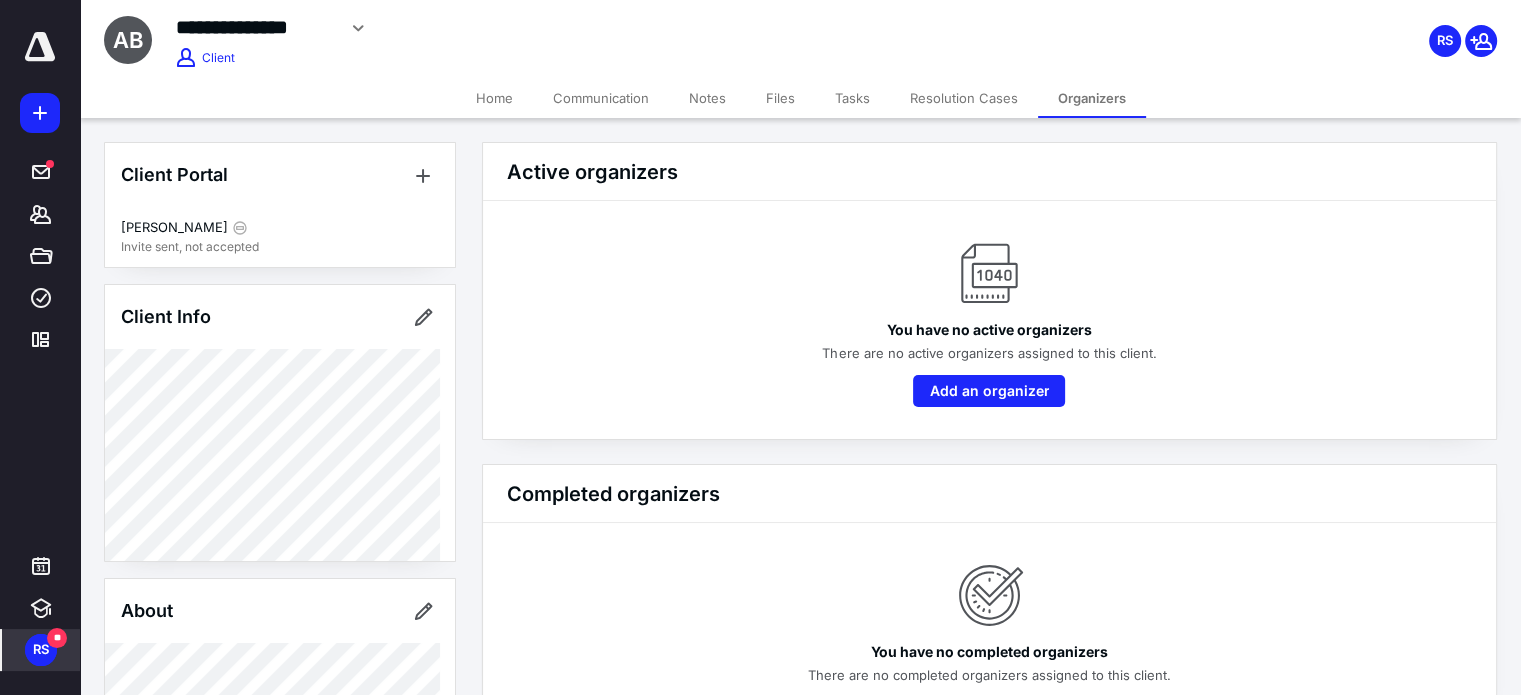 click on "Resolution Cases" at bounding box center (964, 98) 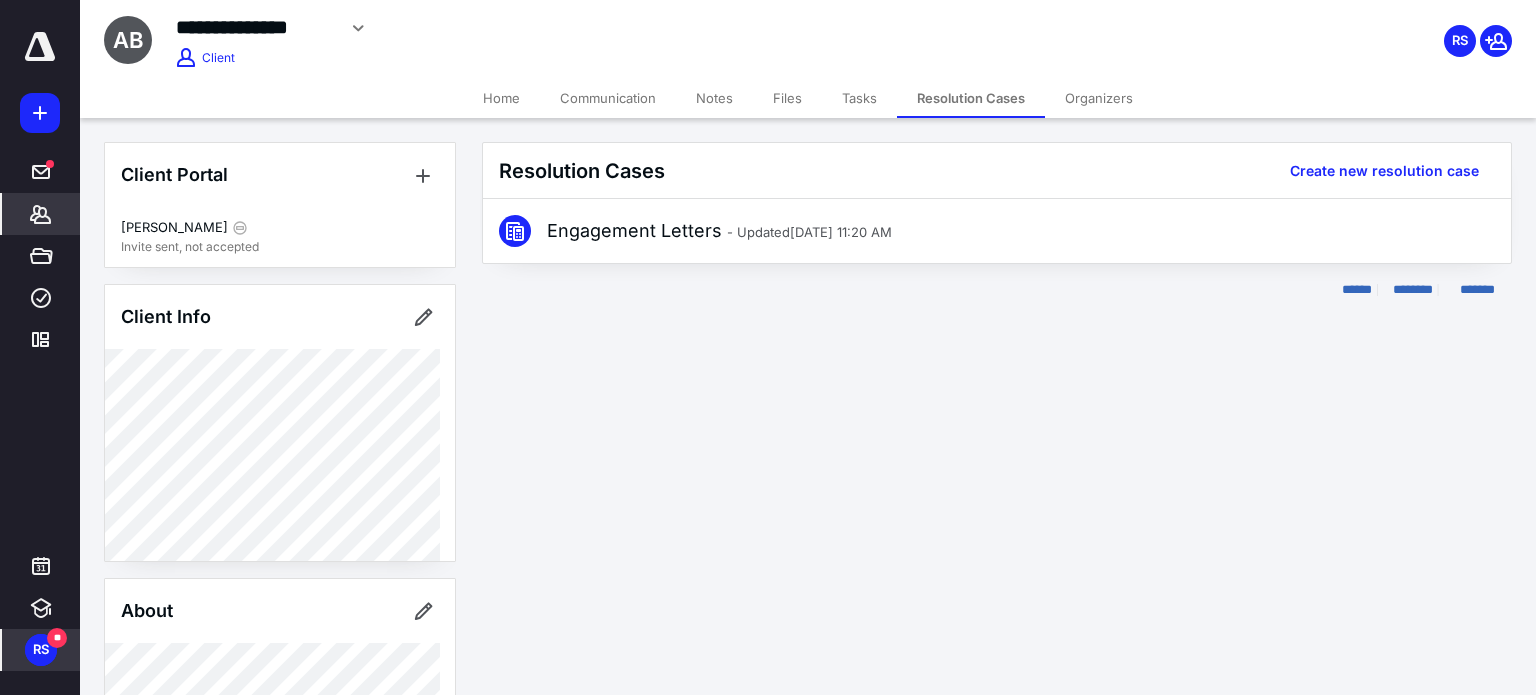 click on "Tasks" at bounding box center (859, 98) 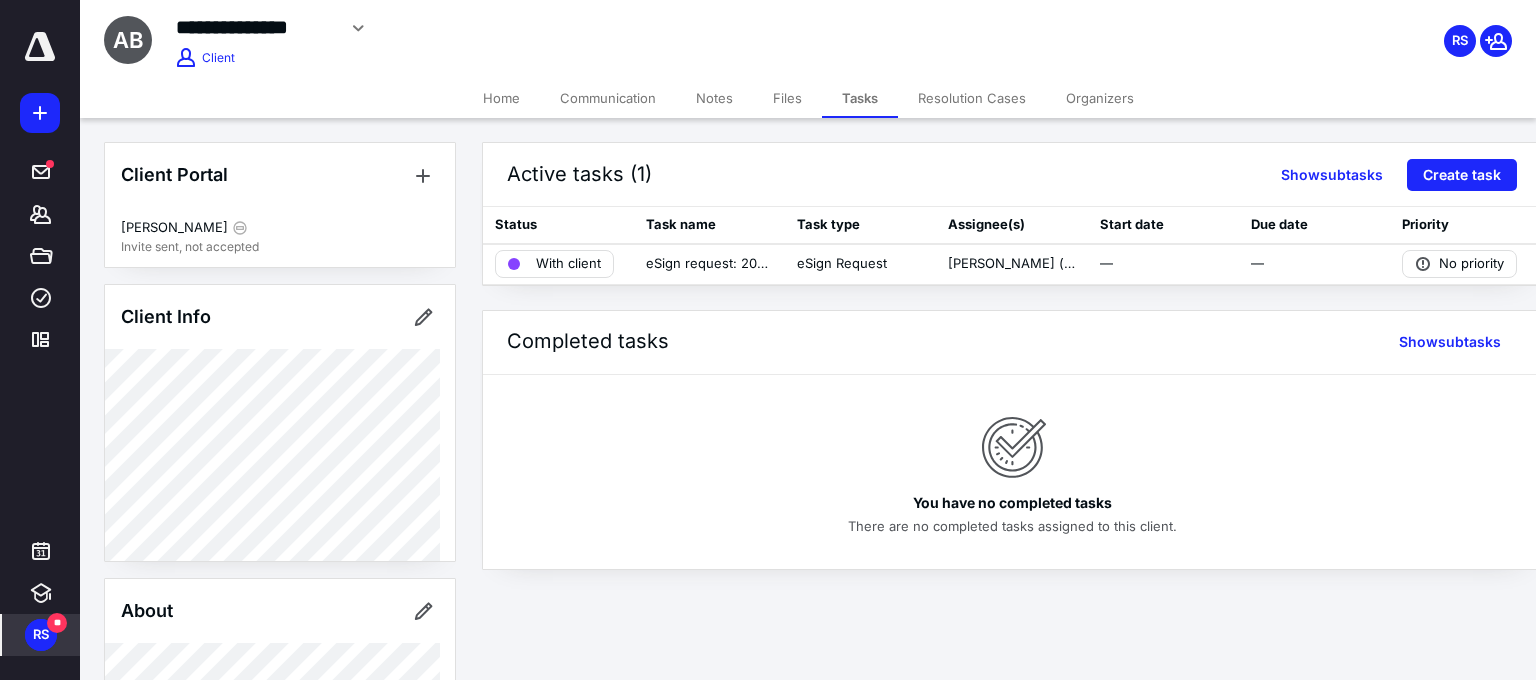 click on "Organizers" at bounding box center (1100, 98) 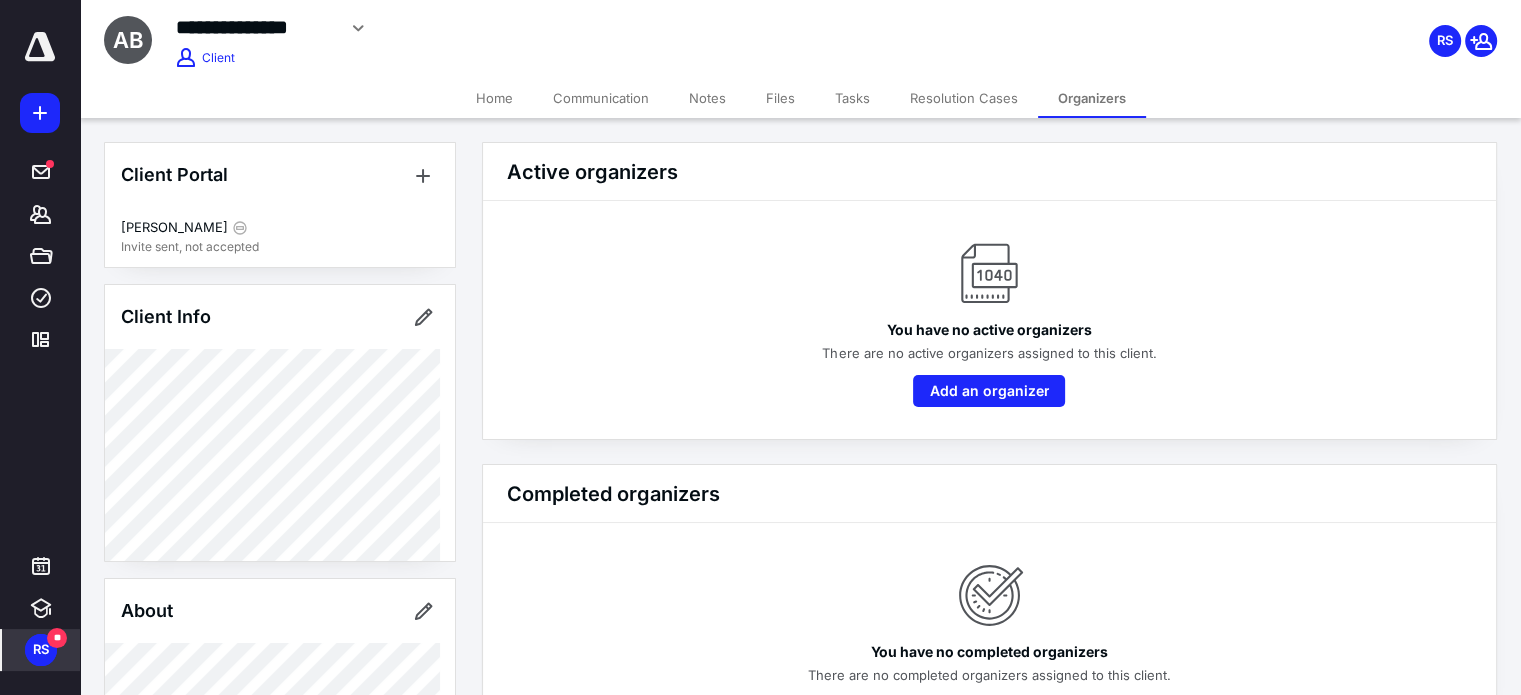 click on "Resolution Cases" at bounding box center [964, 98] 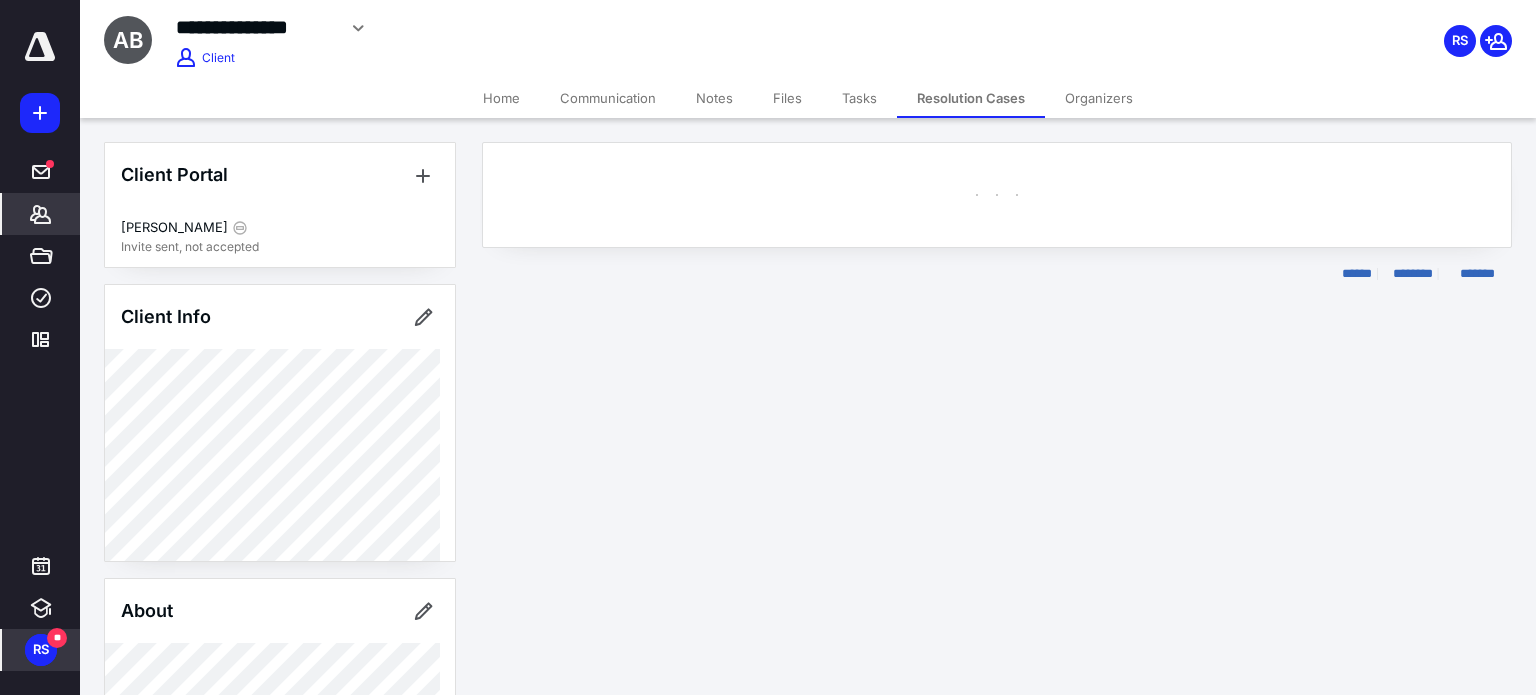 click on "Tasks" at bounding box center [859, 98] 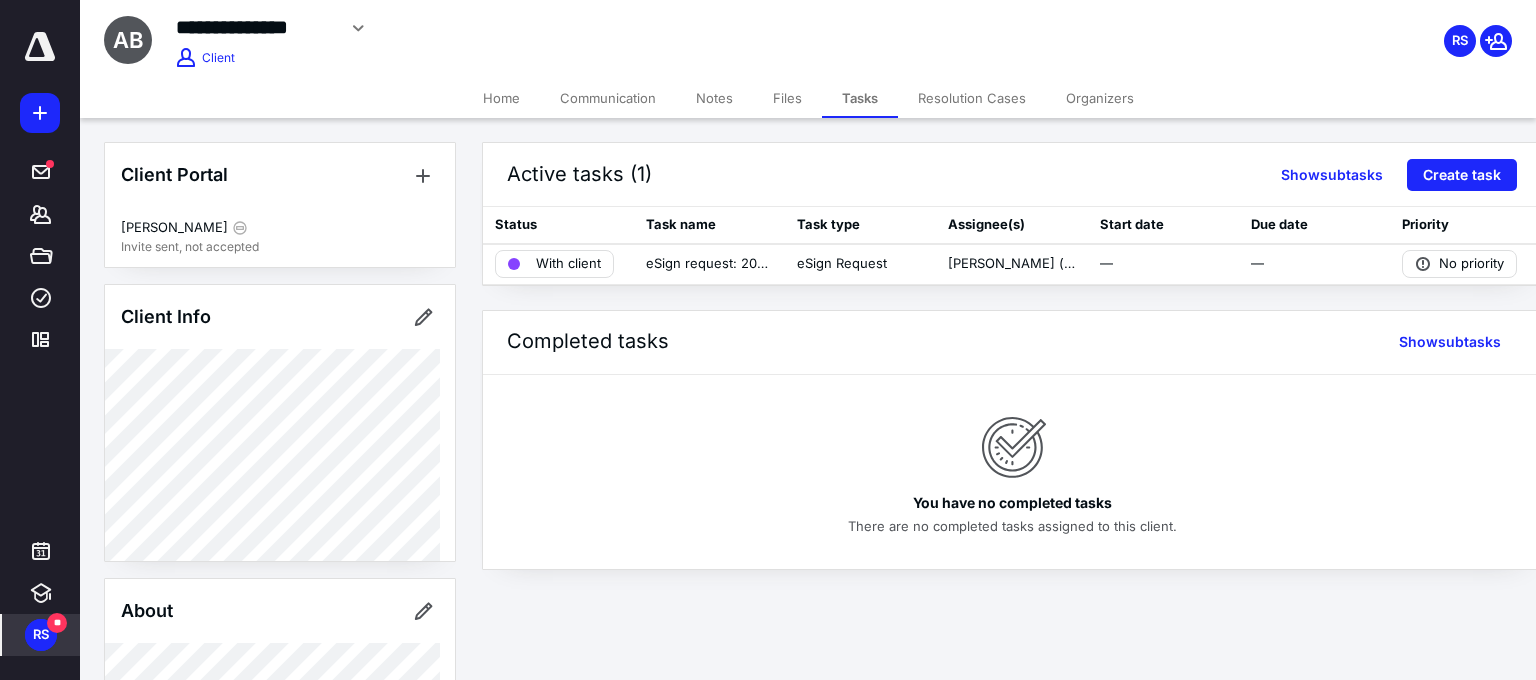 click on "Files" at bounding box center [787, 98] 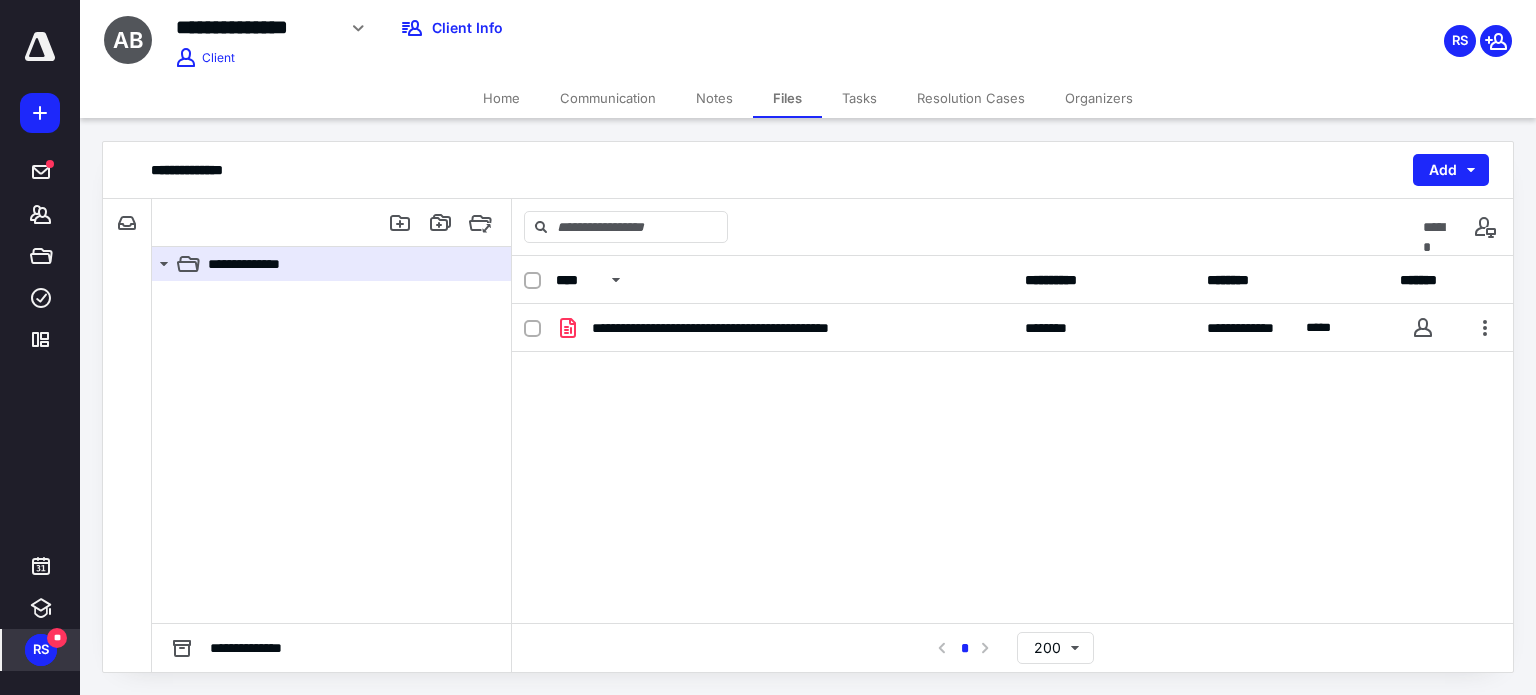 click on "Home" at bounding box center (501, 98) 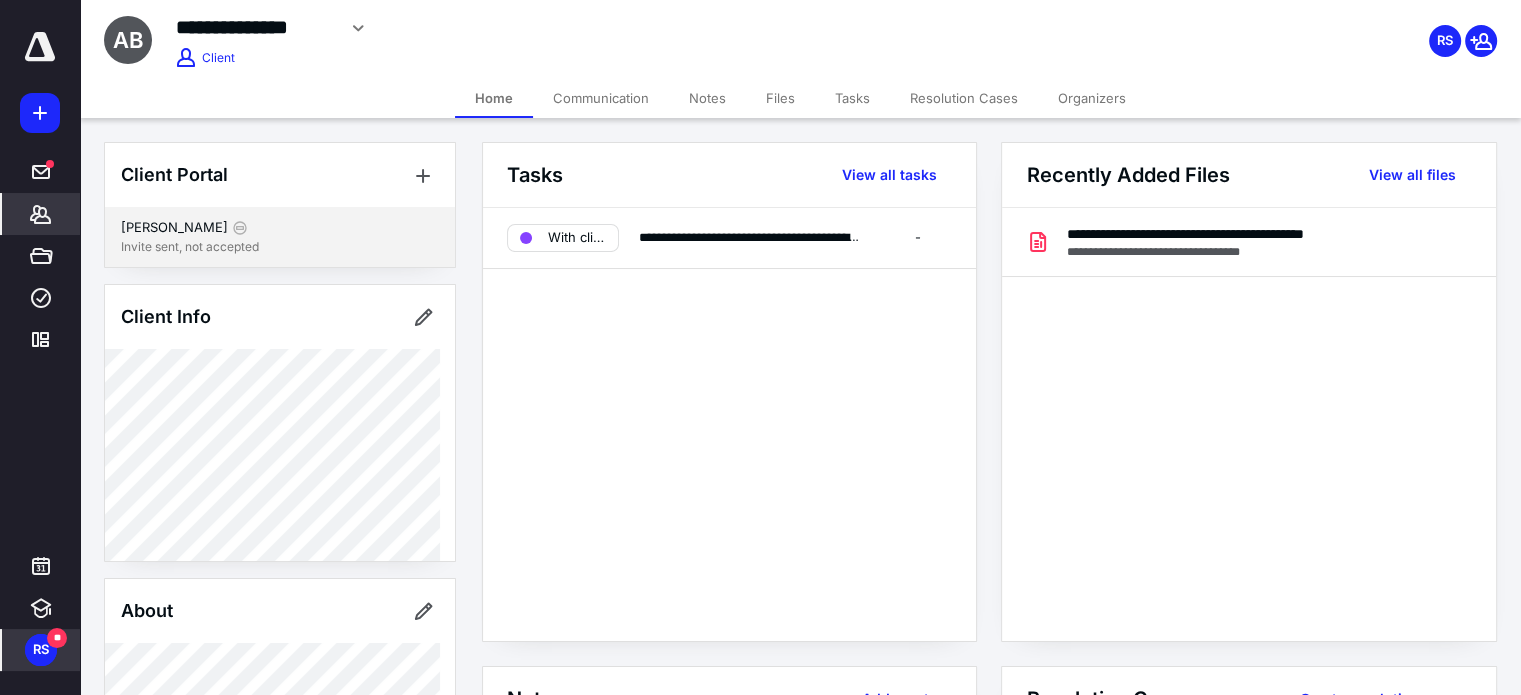 click on "Invite sent, not accepted" at bounding box center (280, 247) 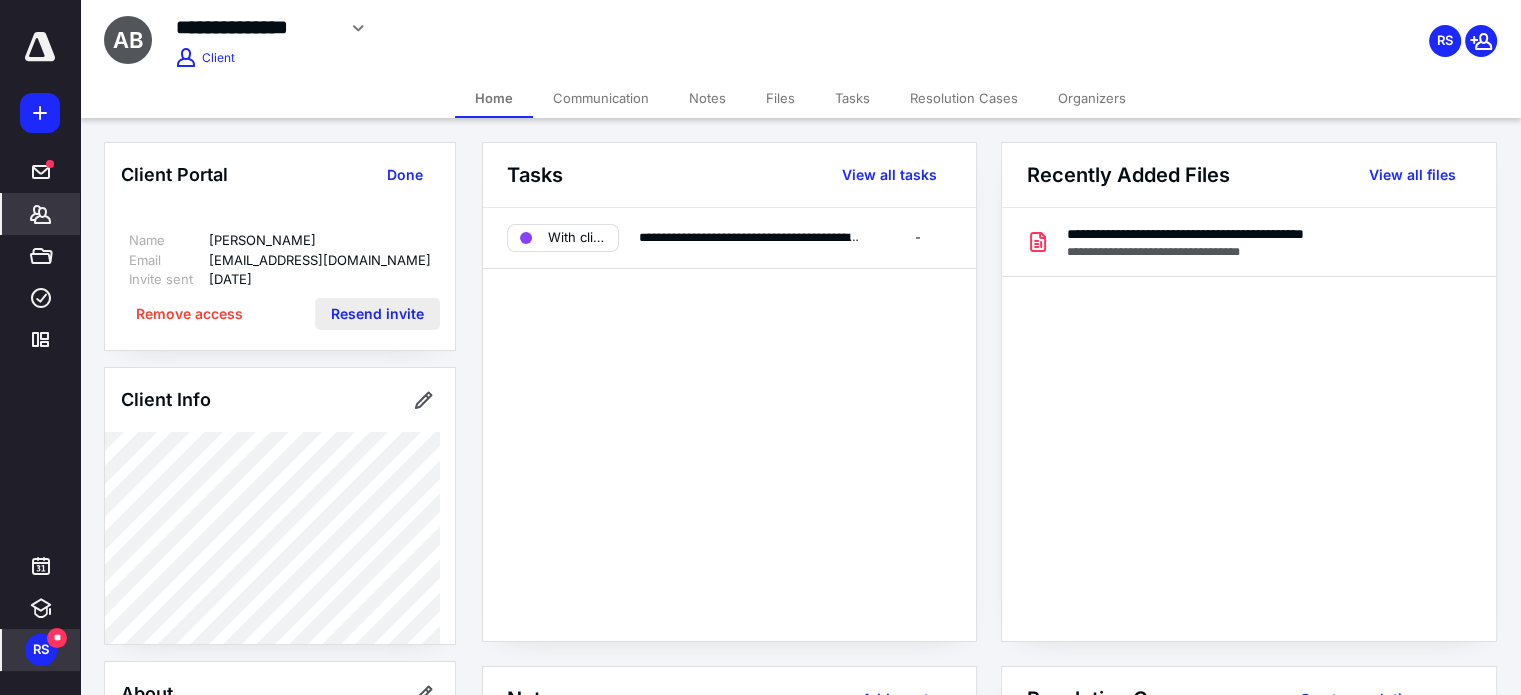 click on "Resend invite" at bounding box center [377, 314] 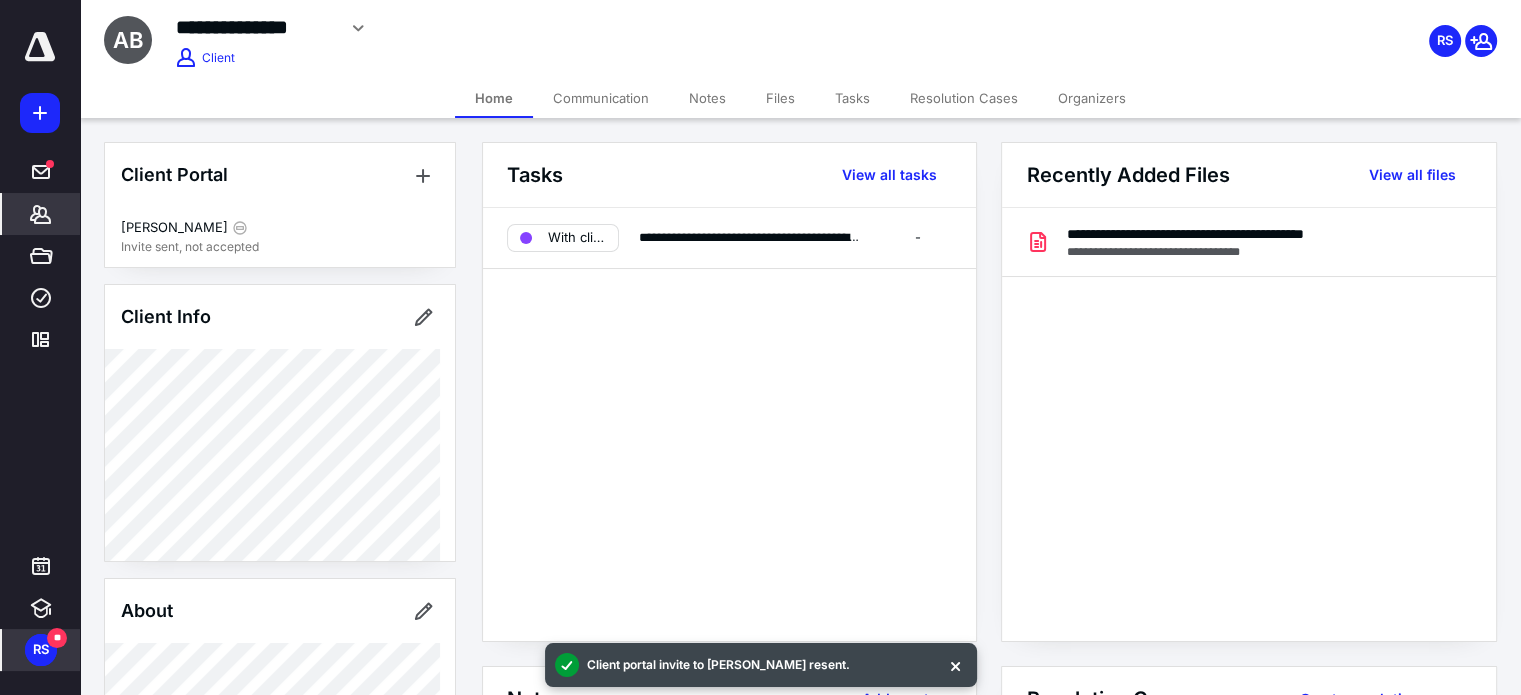 click on "Organizers" at bounding box center (1092, 98) 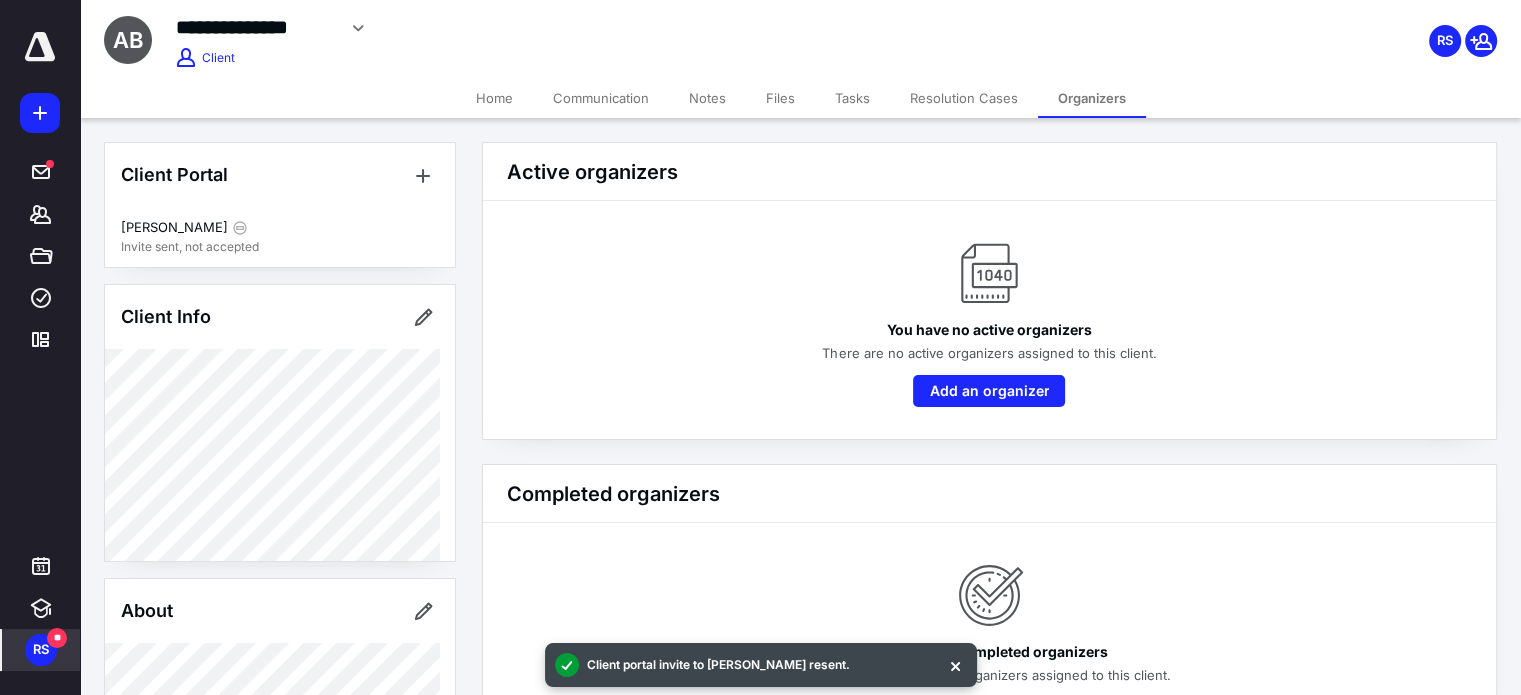 click on "Resolution Cases" at bounding box center [964, 98] 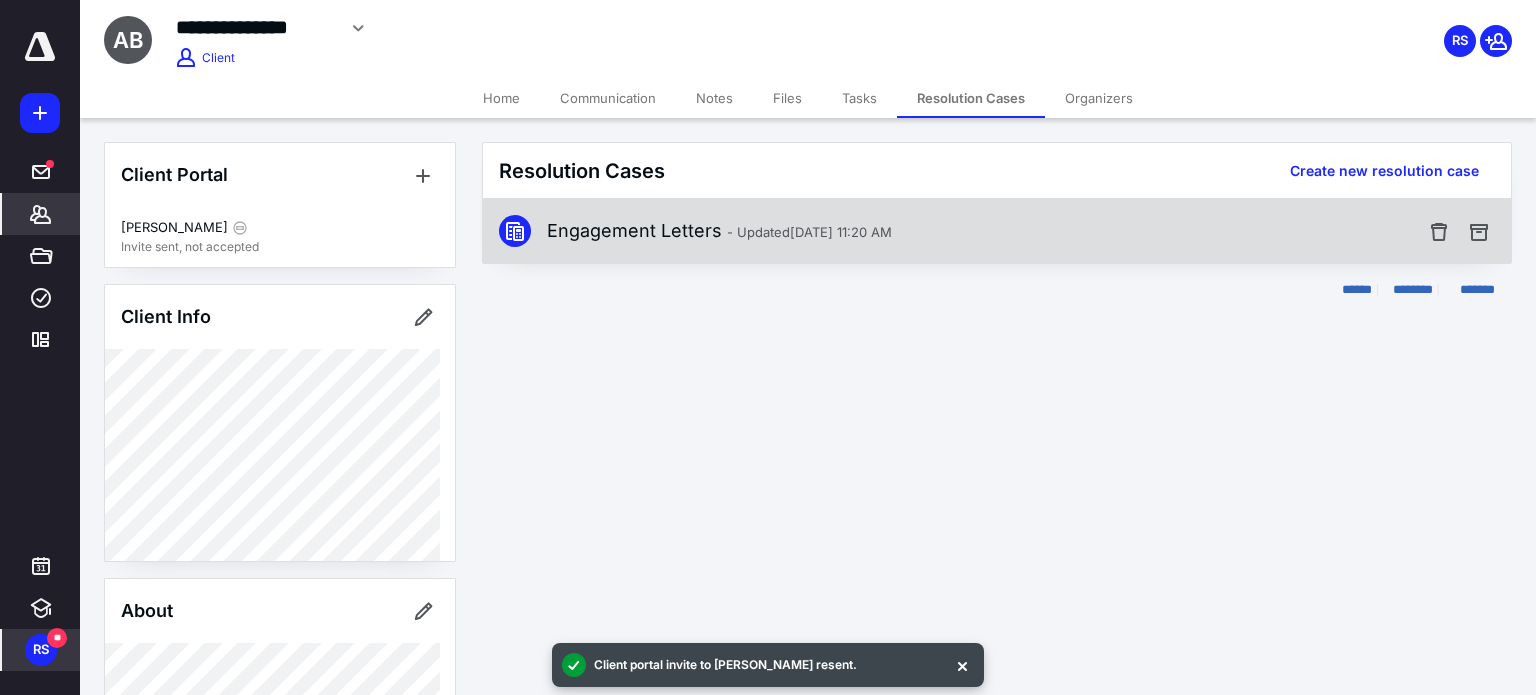 click on "Engagement Letters   - Updated  [DATE] 11:20 AM" at bounding box center (719, 231) 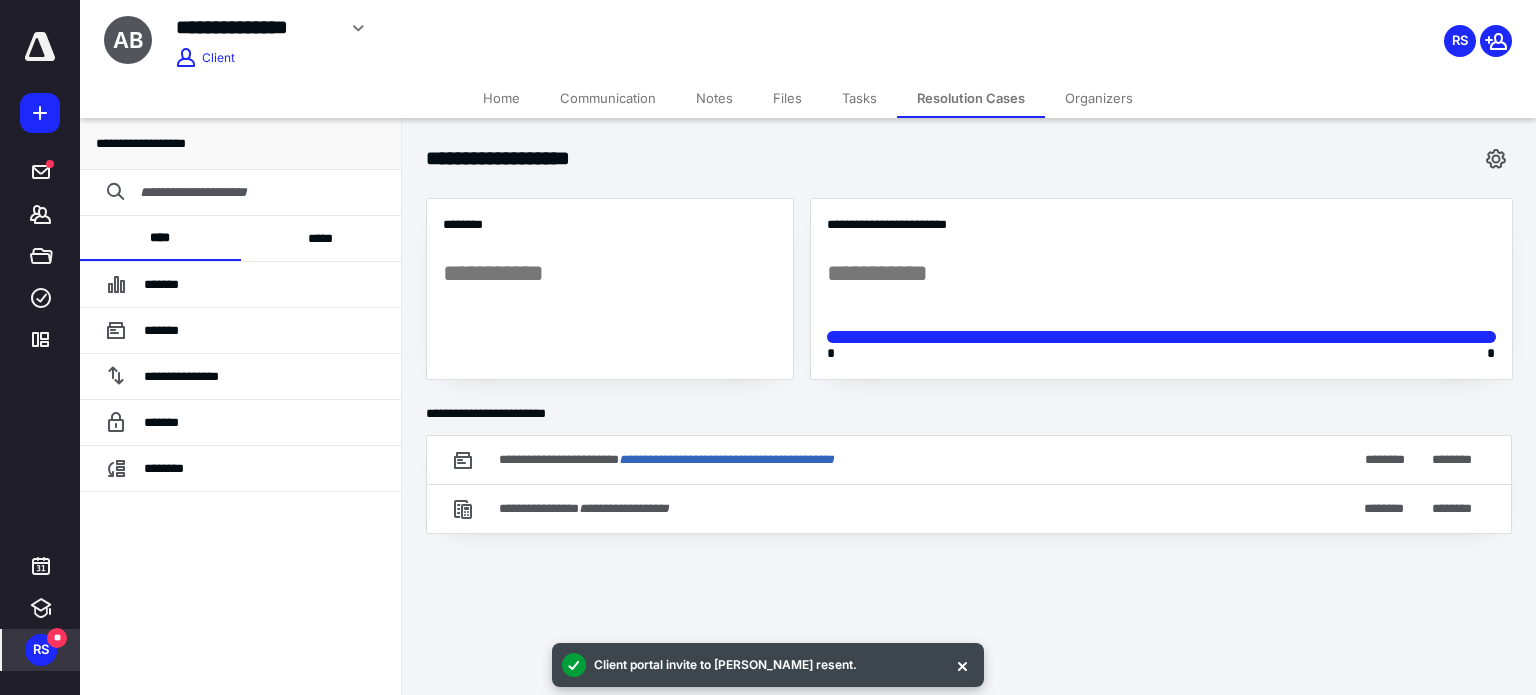 click on "Files" at bounding box center [787, 98] 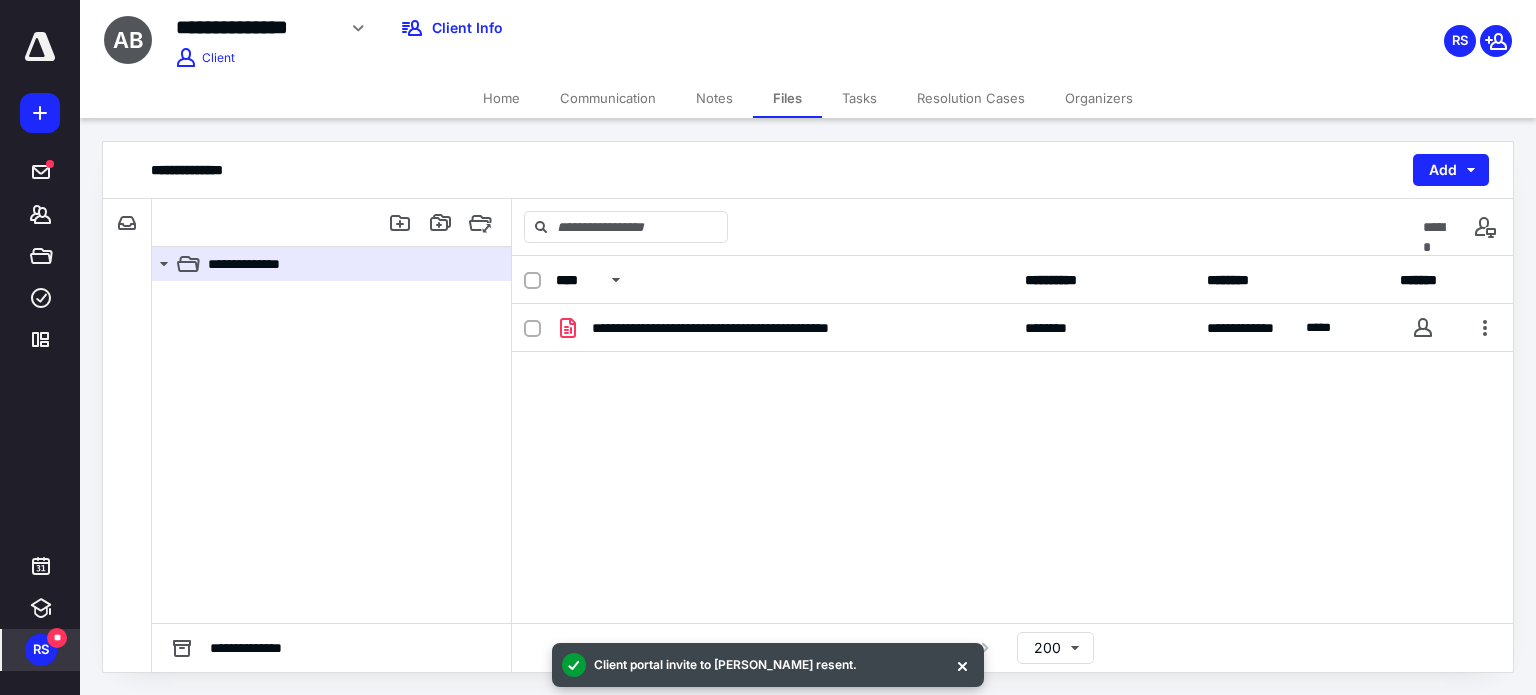 click on "Tasks" at bounding box center [859, 98] 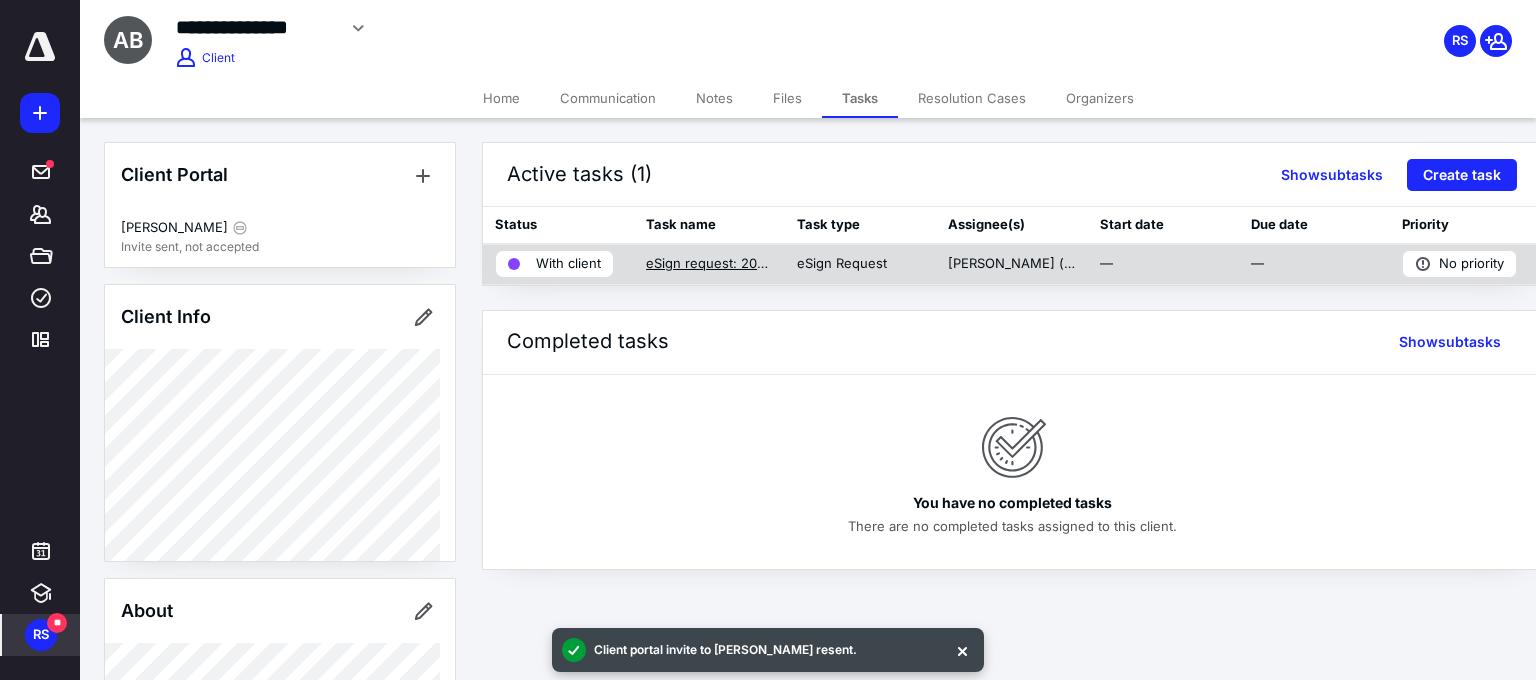 click on "eSign request: 2025 - 1040 Engagement Letter 1. - [DATE]" at bounding box center (709, 264) 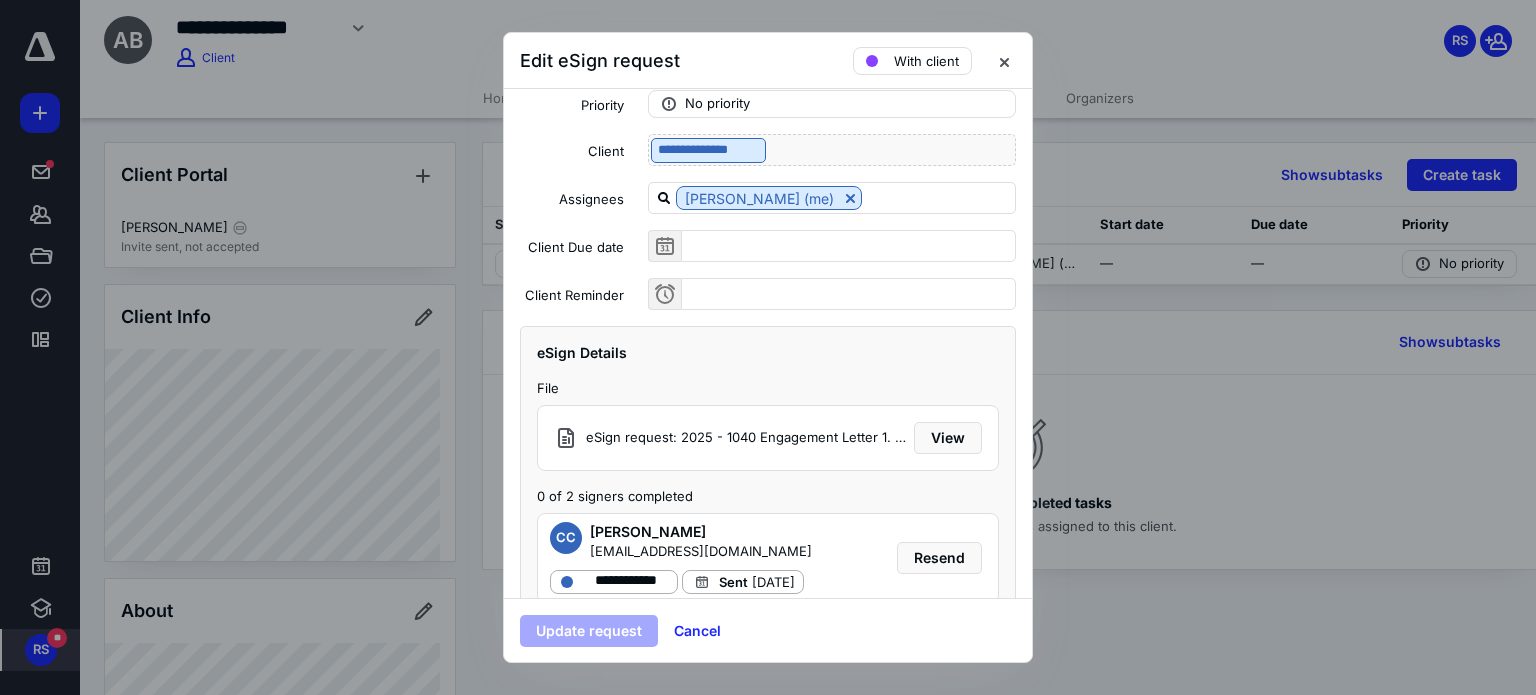 scroll, scrollTop: 136, scrollLeft: 0, axis: vertical 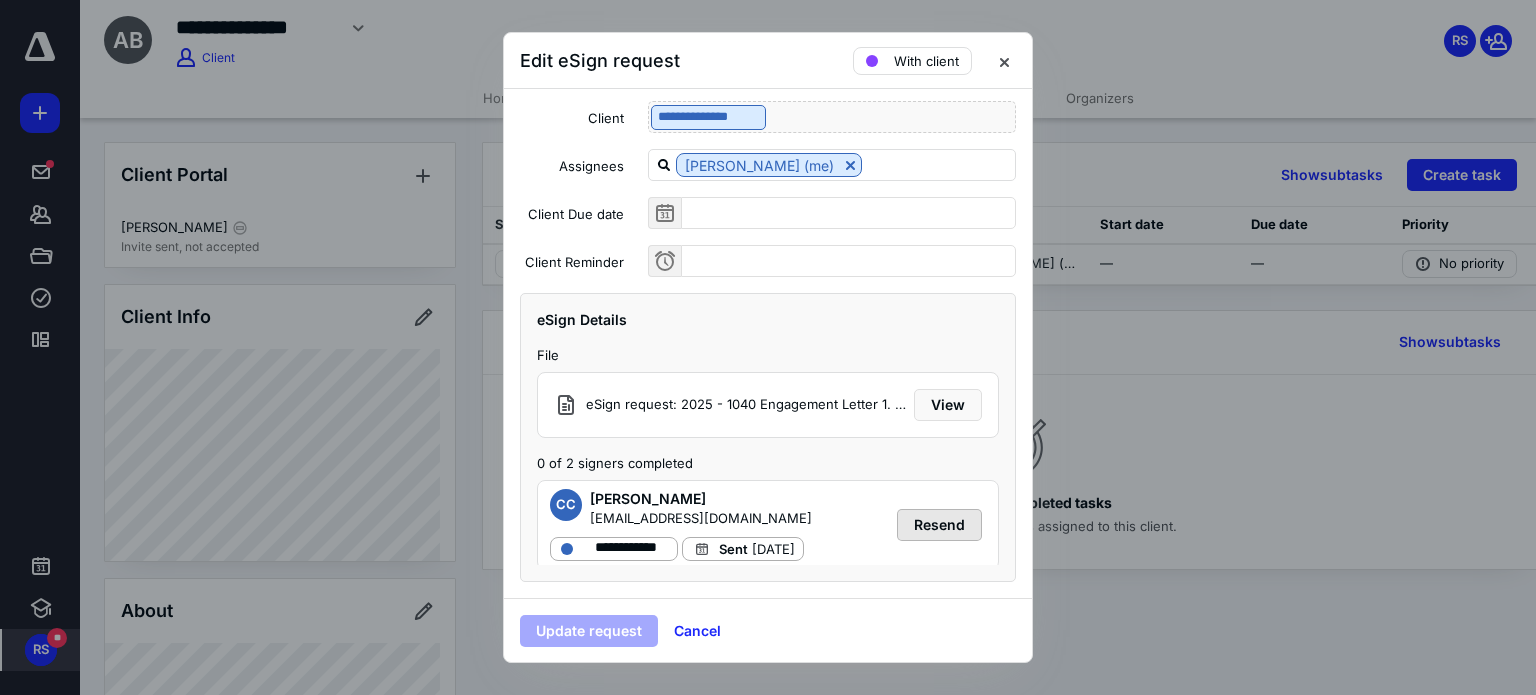 click on "Resend" at bounding box center (939, 525) 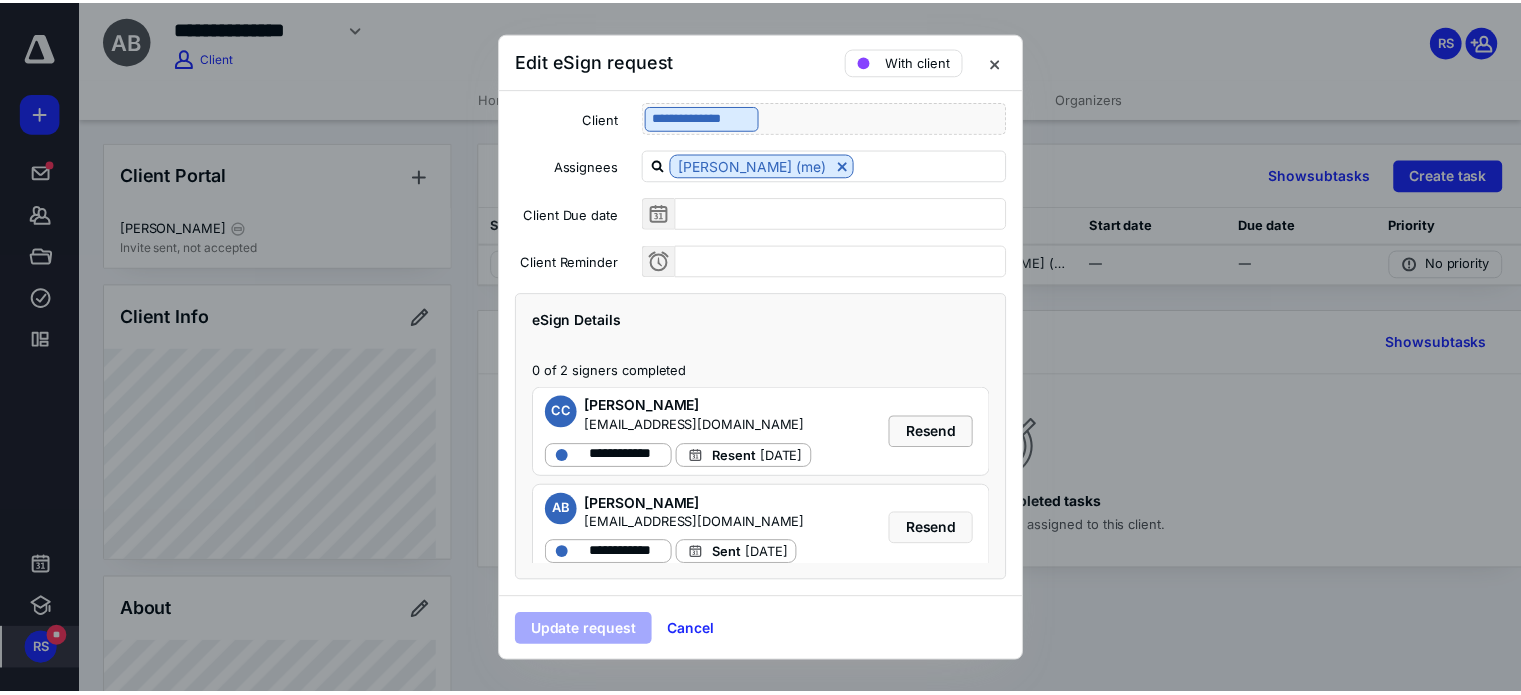scroll, scrollTop: 124, scrollLeft: 0, axis: vertical 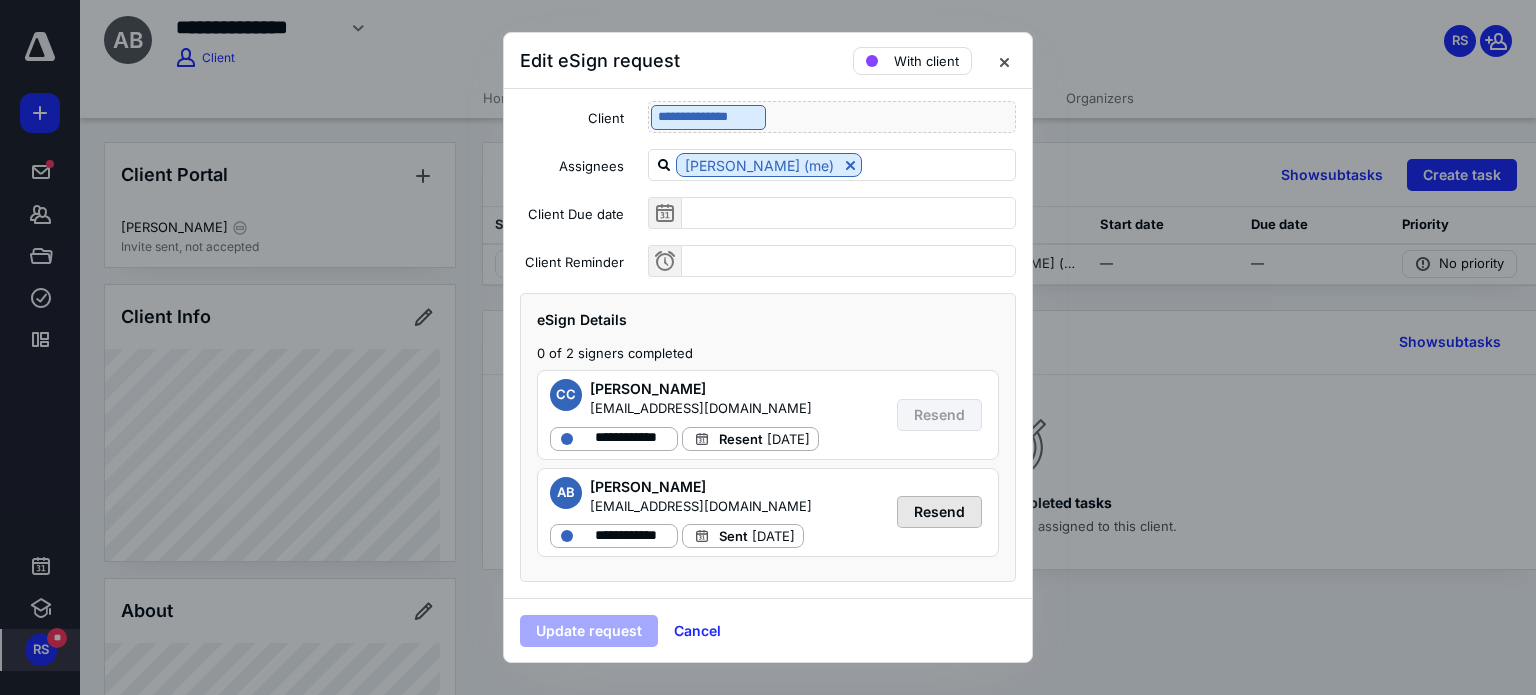 click on "Resend" at bounding box center [939, 512] 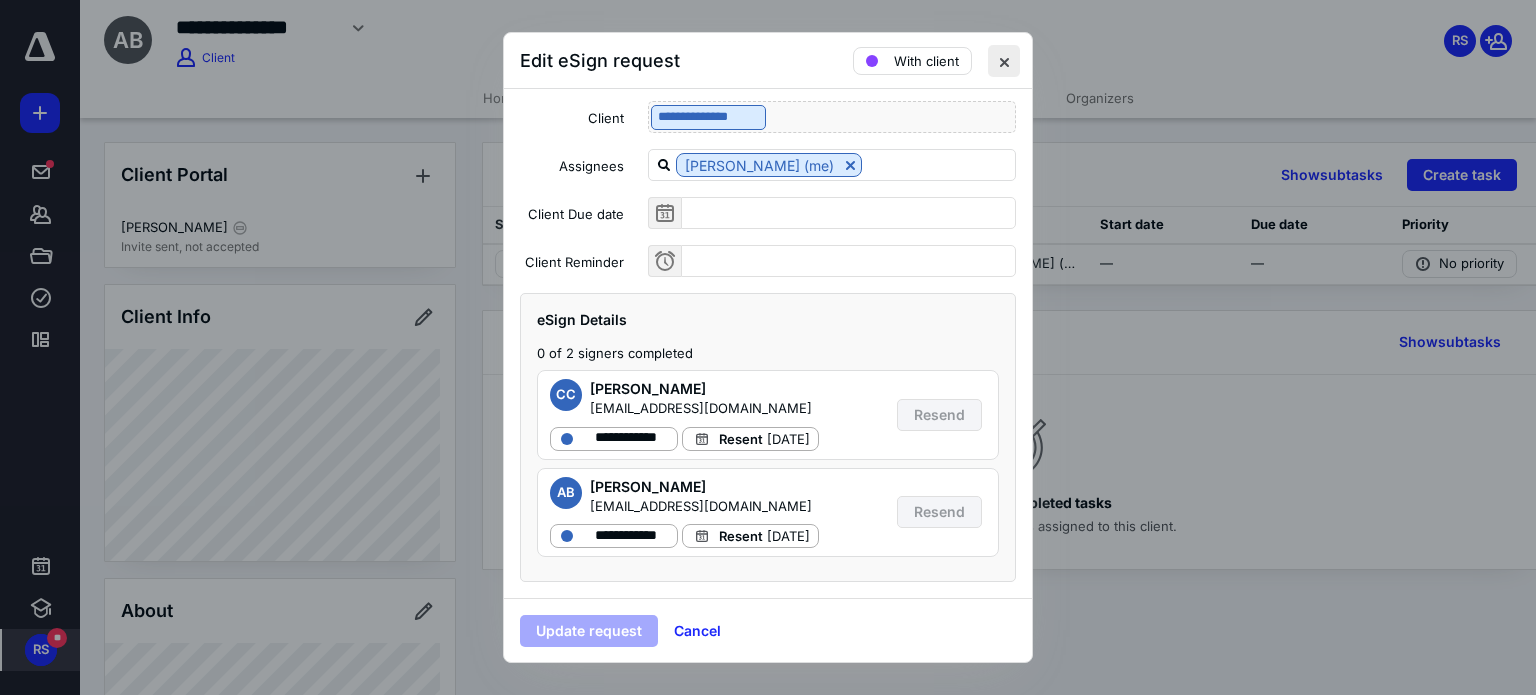 click at bounding box center [1004, 61] 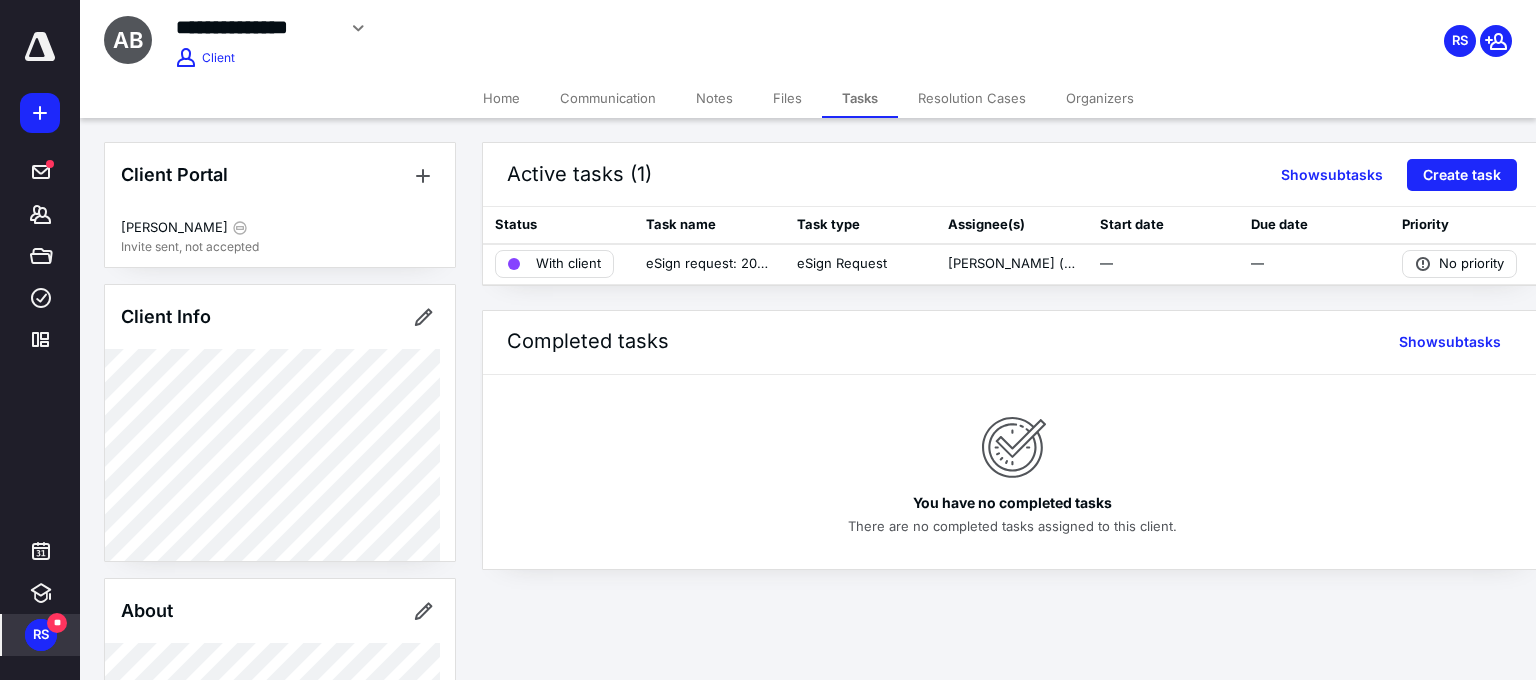 click on "Home" at bounding box center [501, 98] 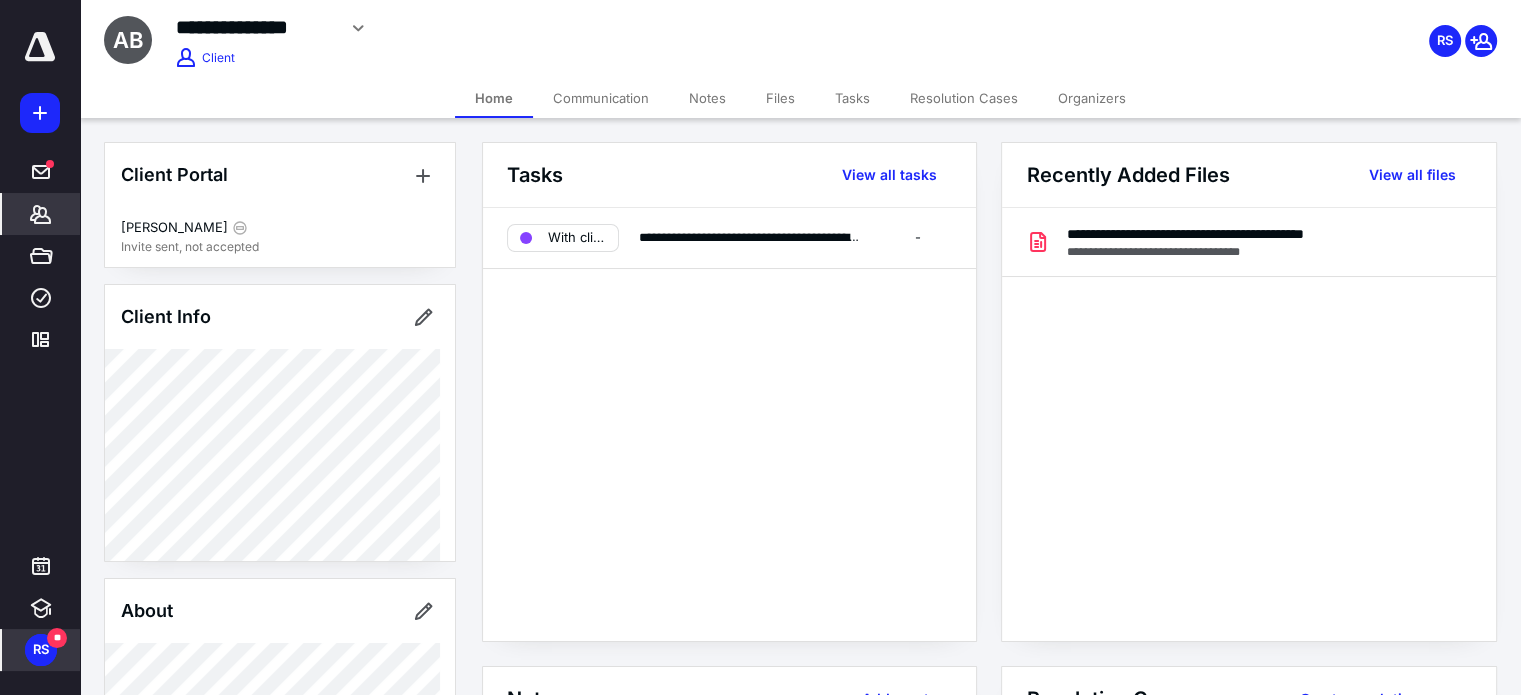 click on "**********" at bounding box center [1248, 424] 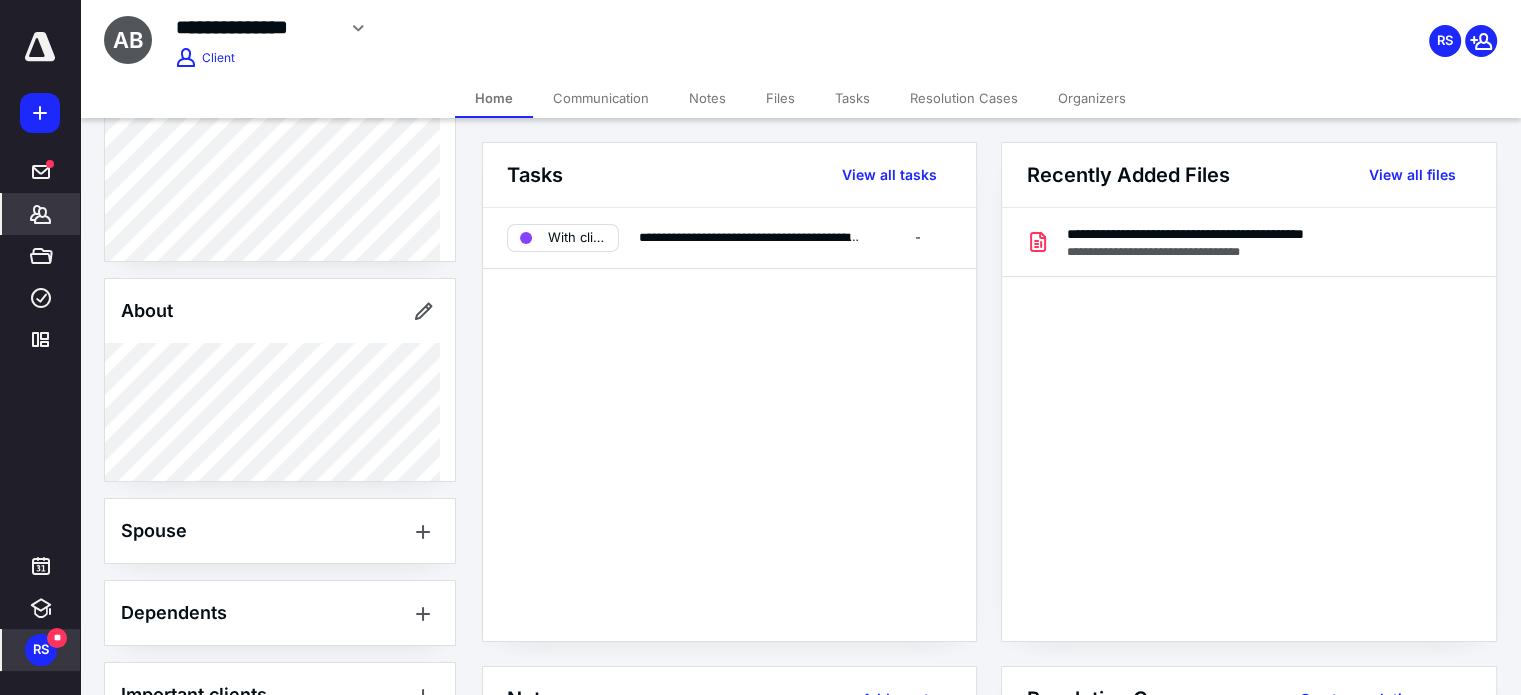 scroll, scrollTop: 0, scrollLeft: 0, axis: both 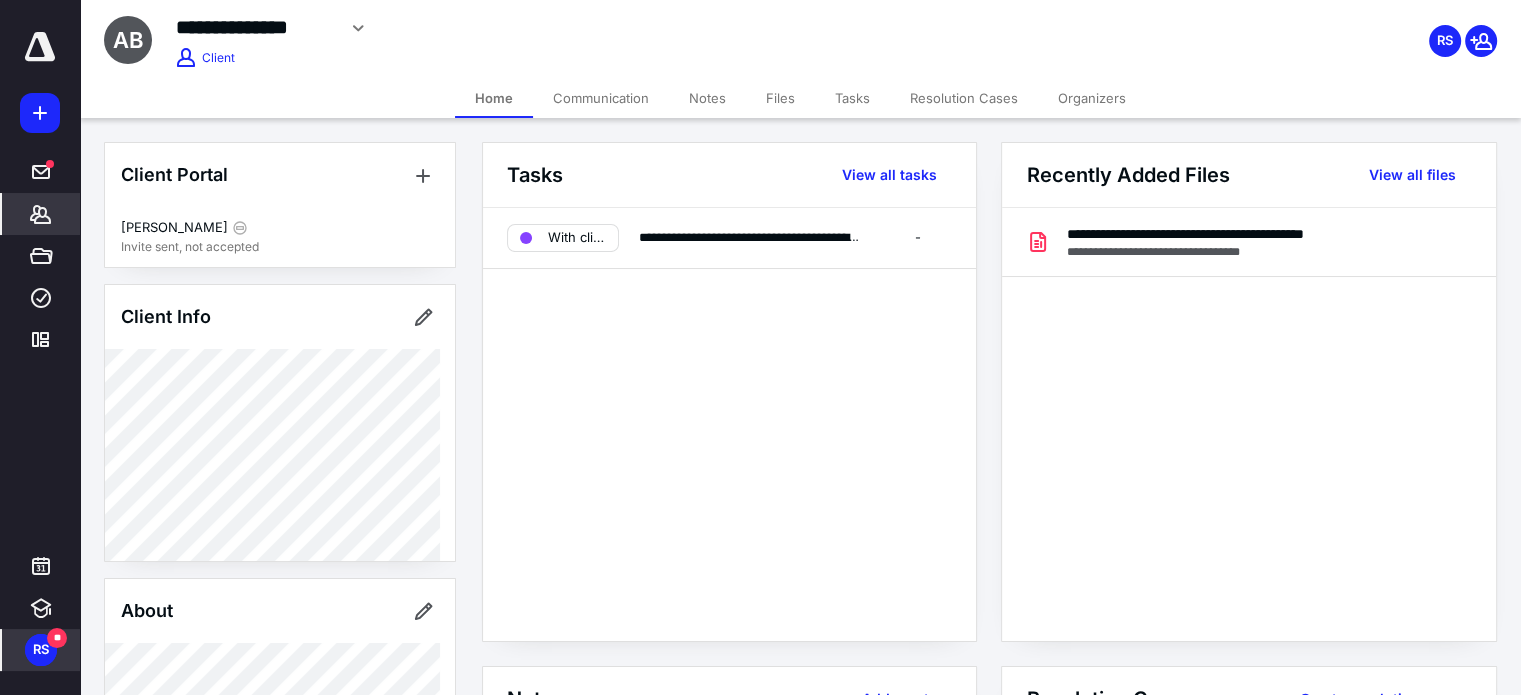 click on "Resolution Cases" at bounding box center (964, 98) 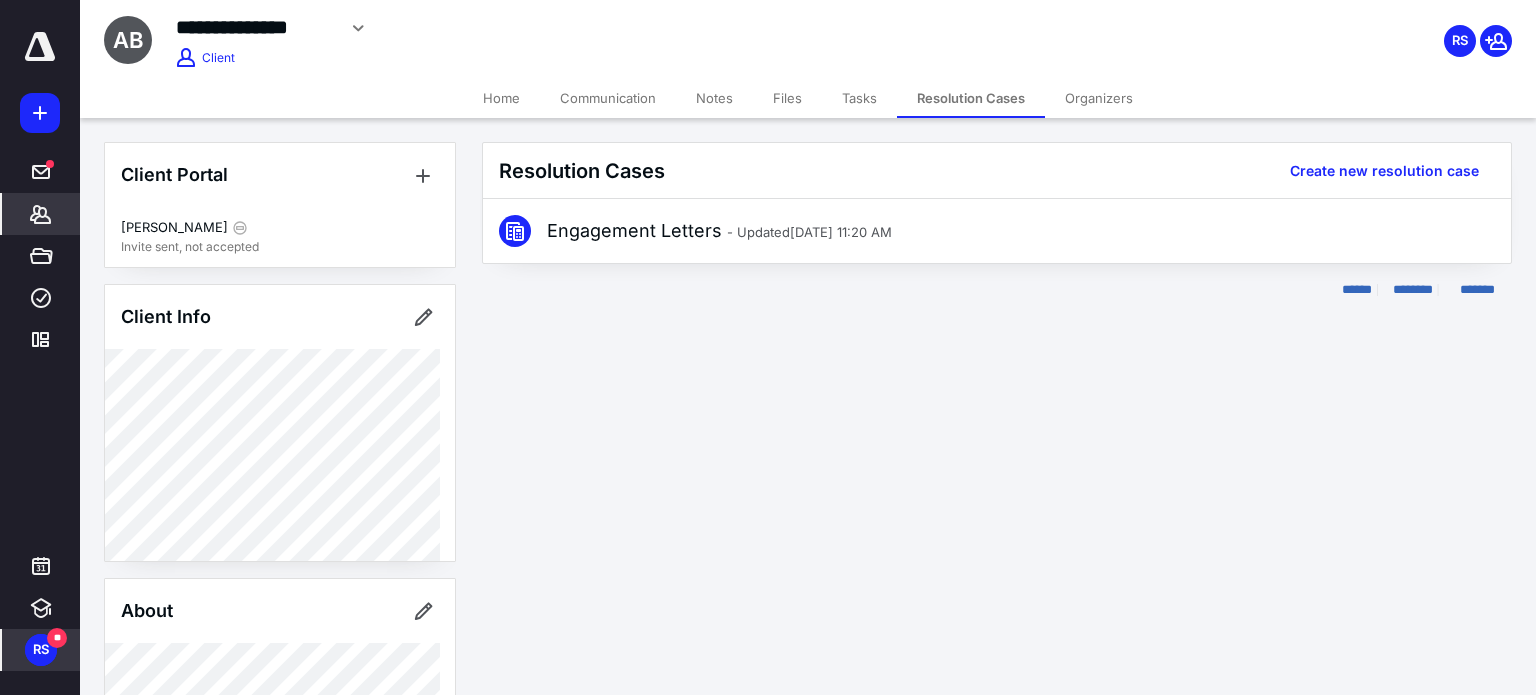 click on "Home" at bounding box center [501, 98] 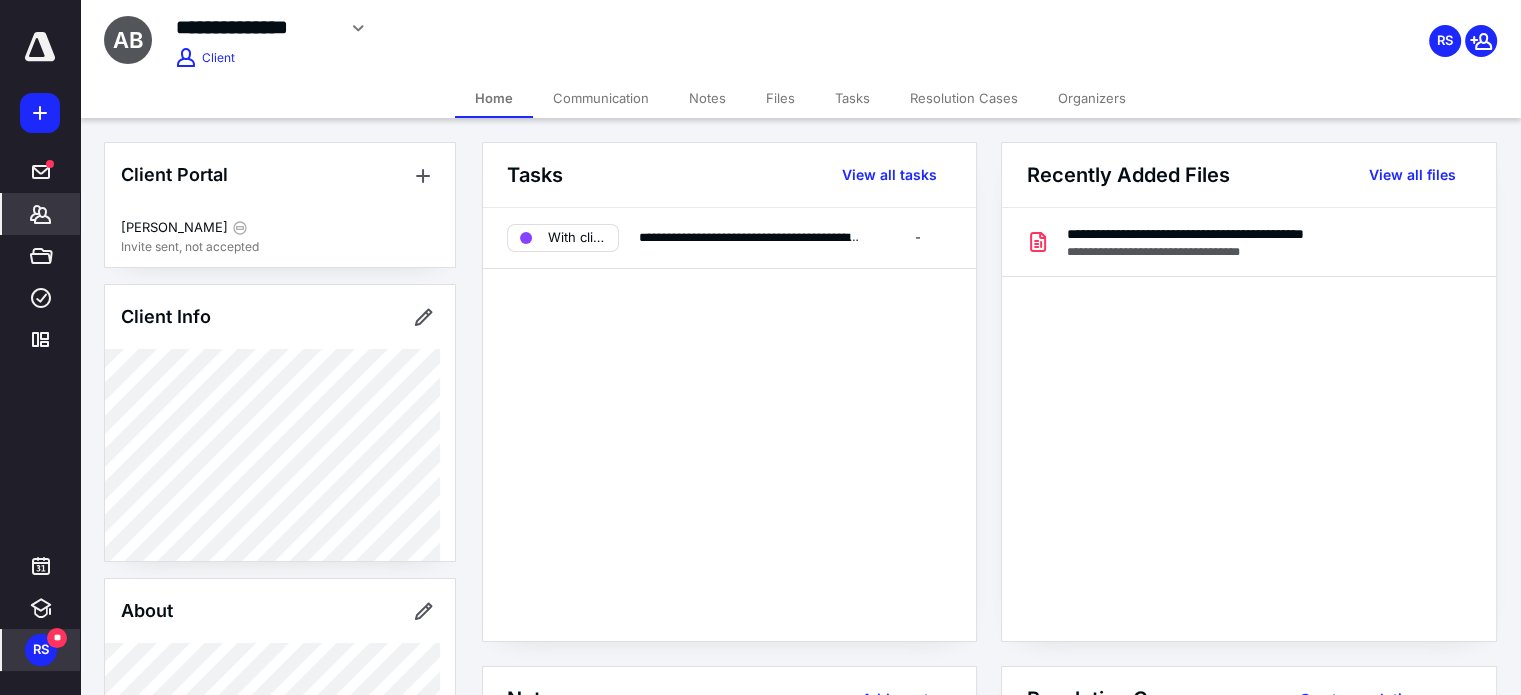 click 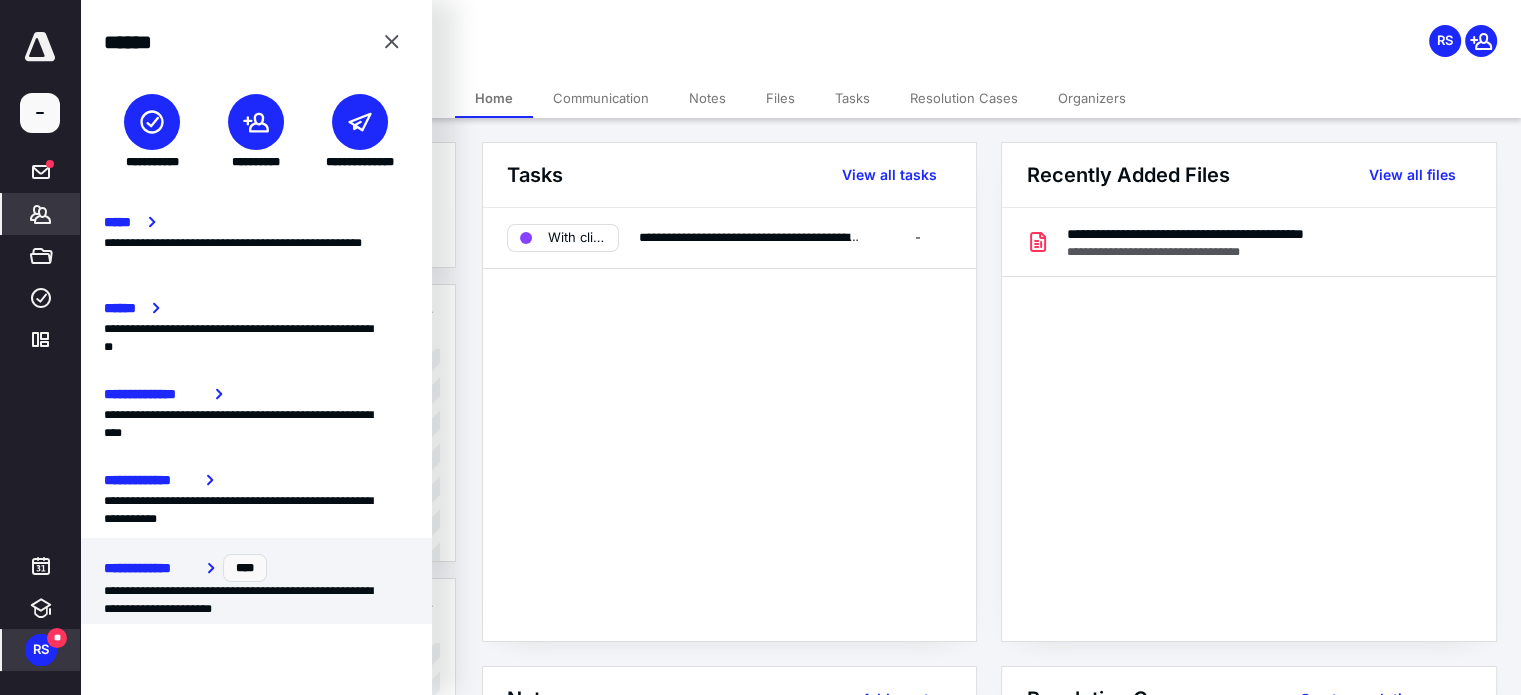 click on "**********" at bounding box center (151, 568) 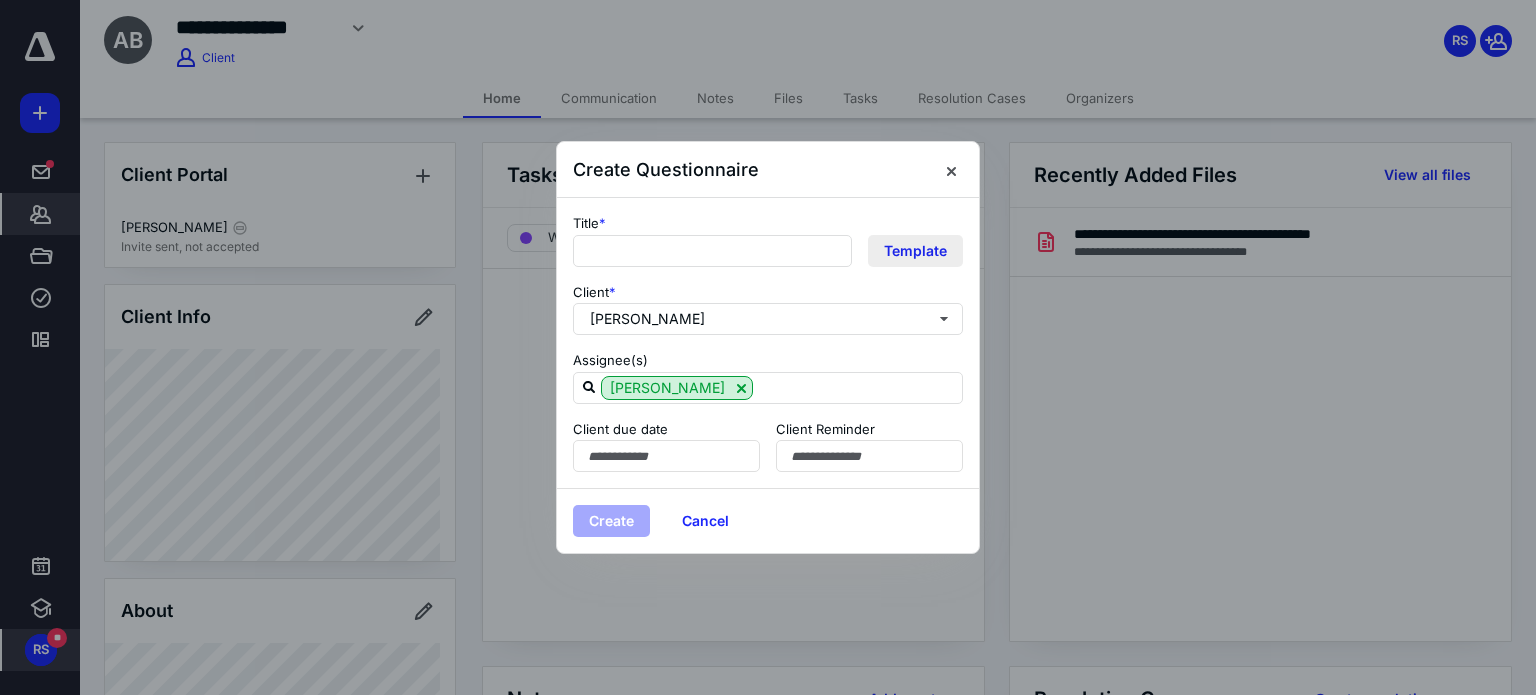 click on "Template" at bounding box center (915, 251) 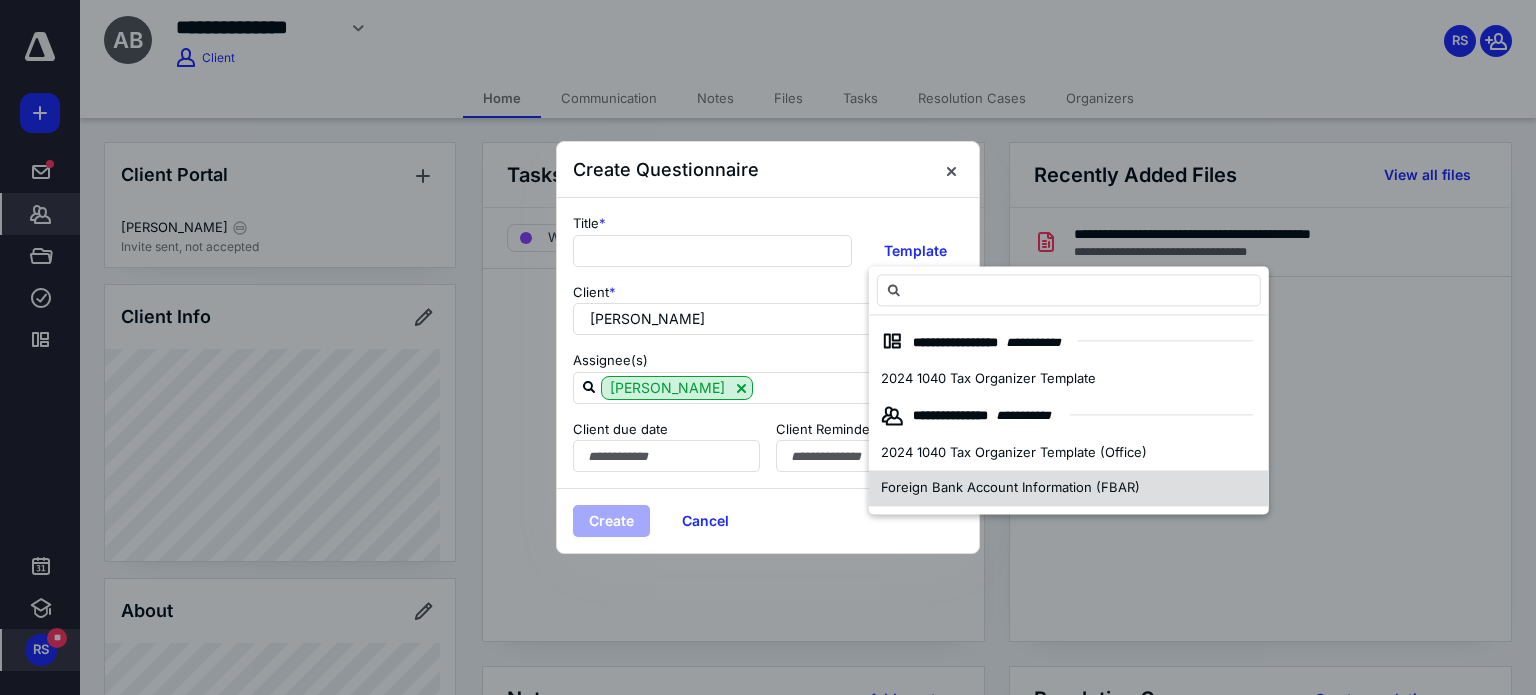 click on "Foreign Bank Account Information (FBAR)" at bounding box center (1010, 487) 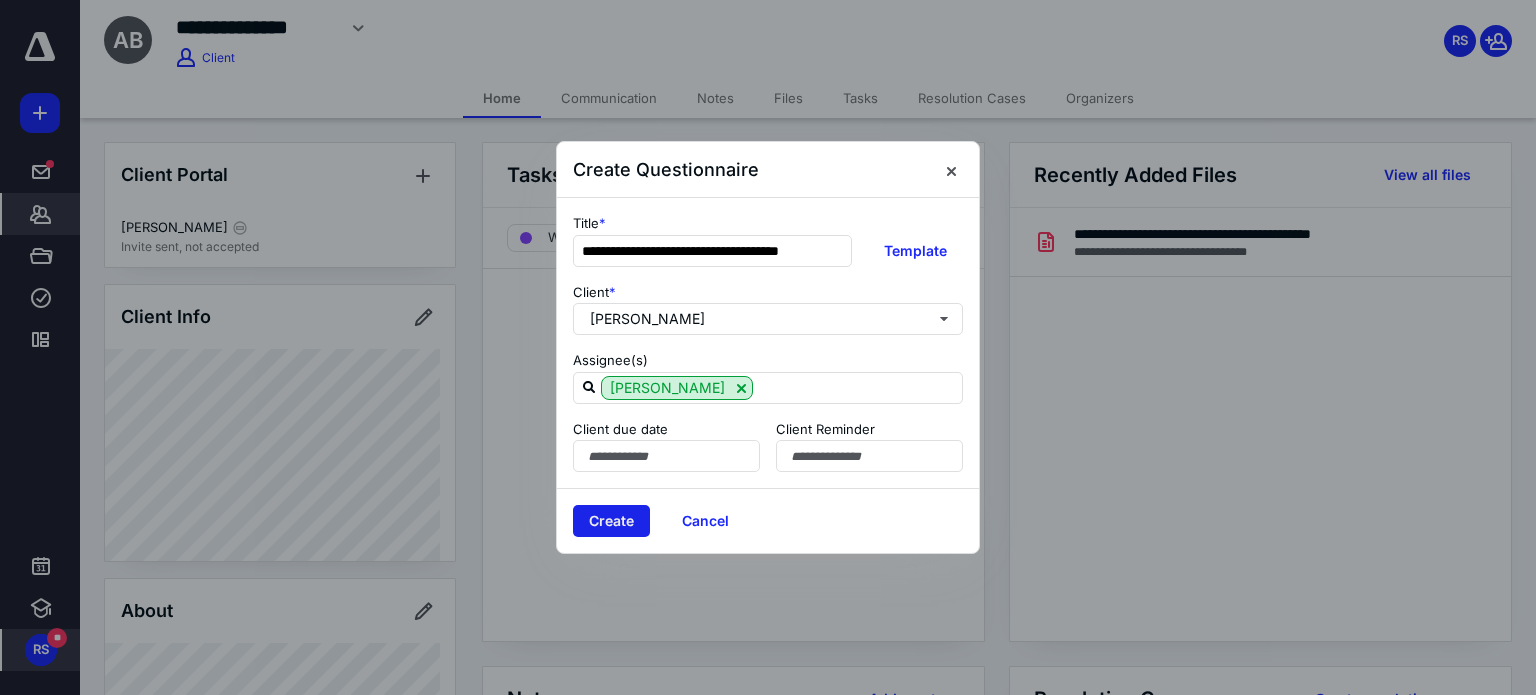 click on "Create" at bounding box center (611, 521) 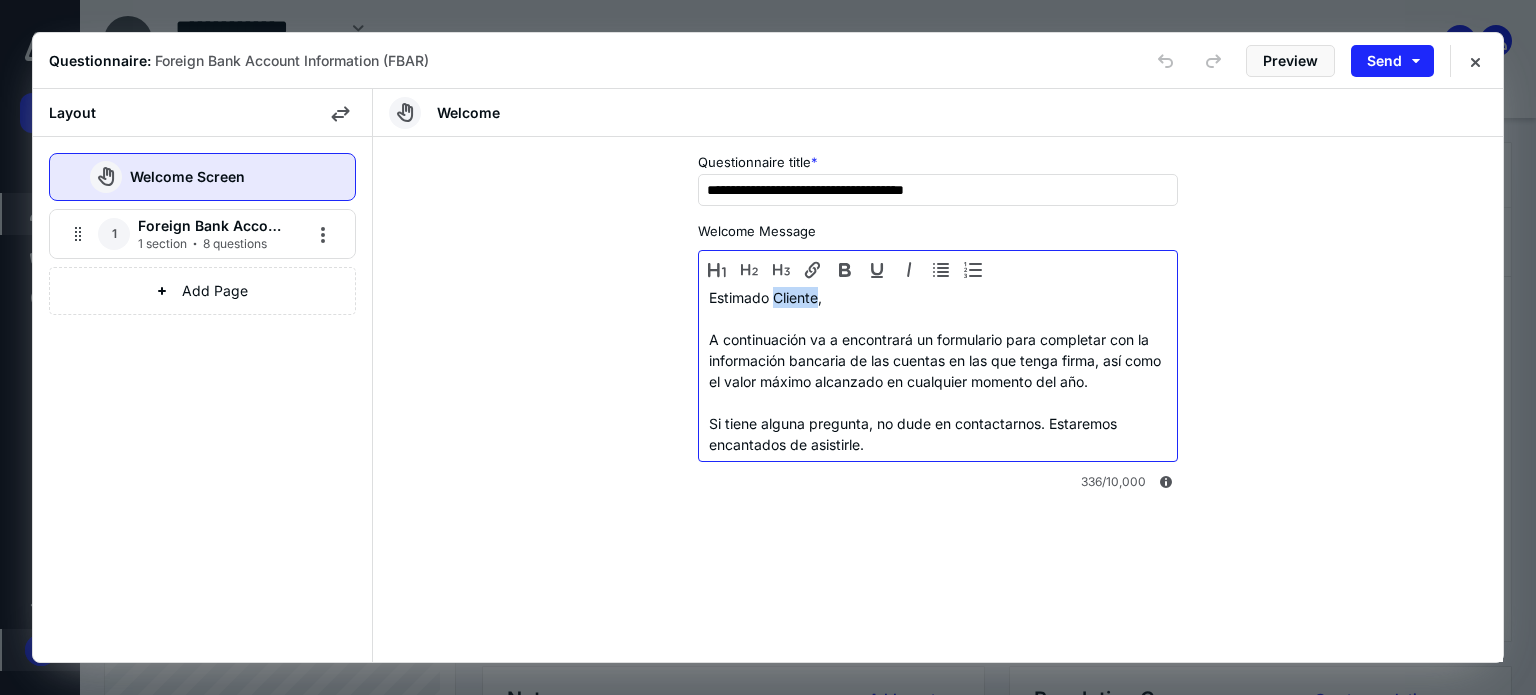 drag, startPoint x: 773, startPoint y: 297, endPoint x: 819, endPoint y: 297, distance: 46 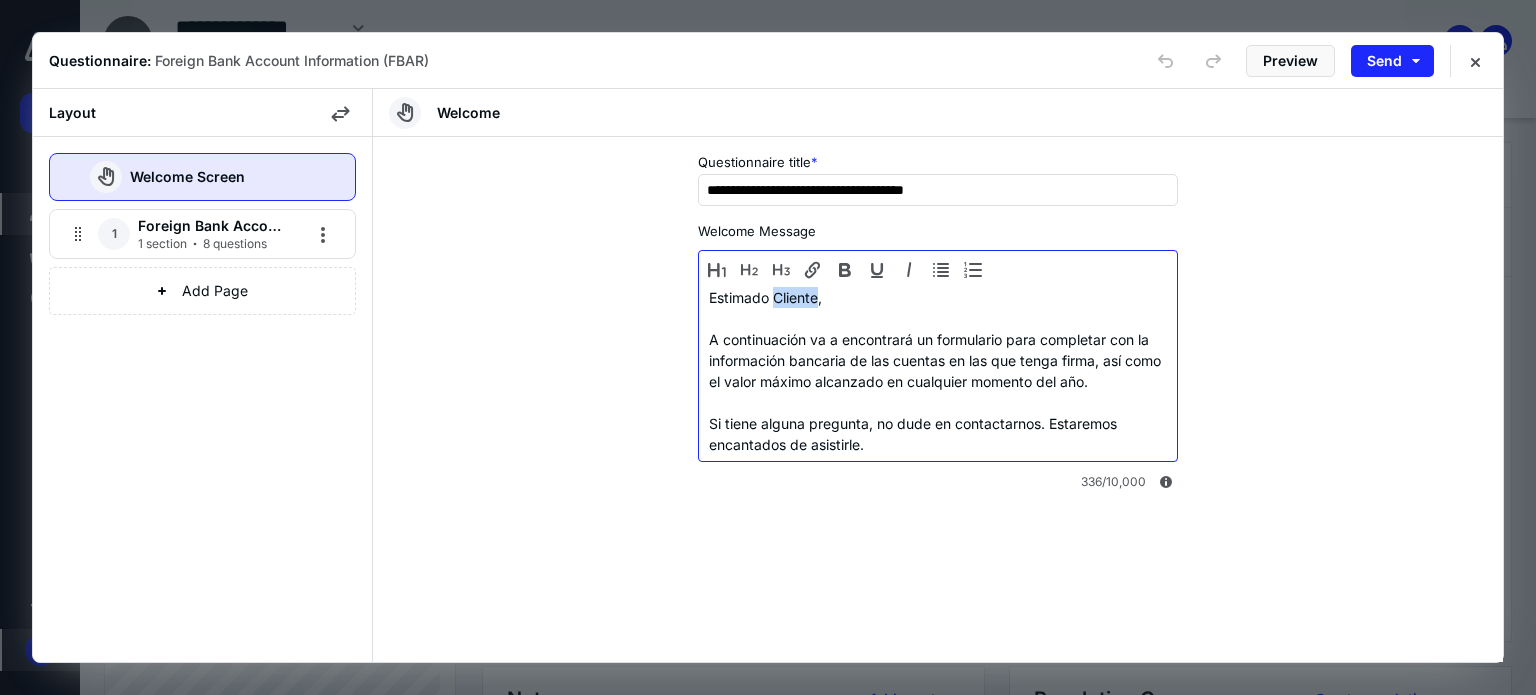 type 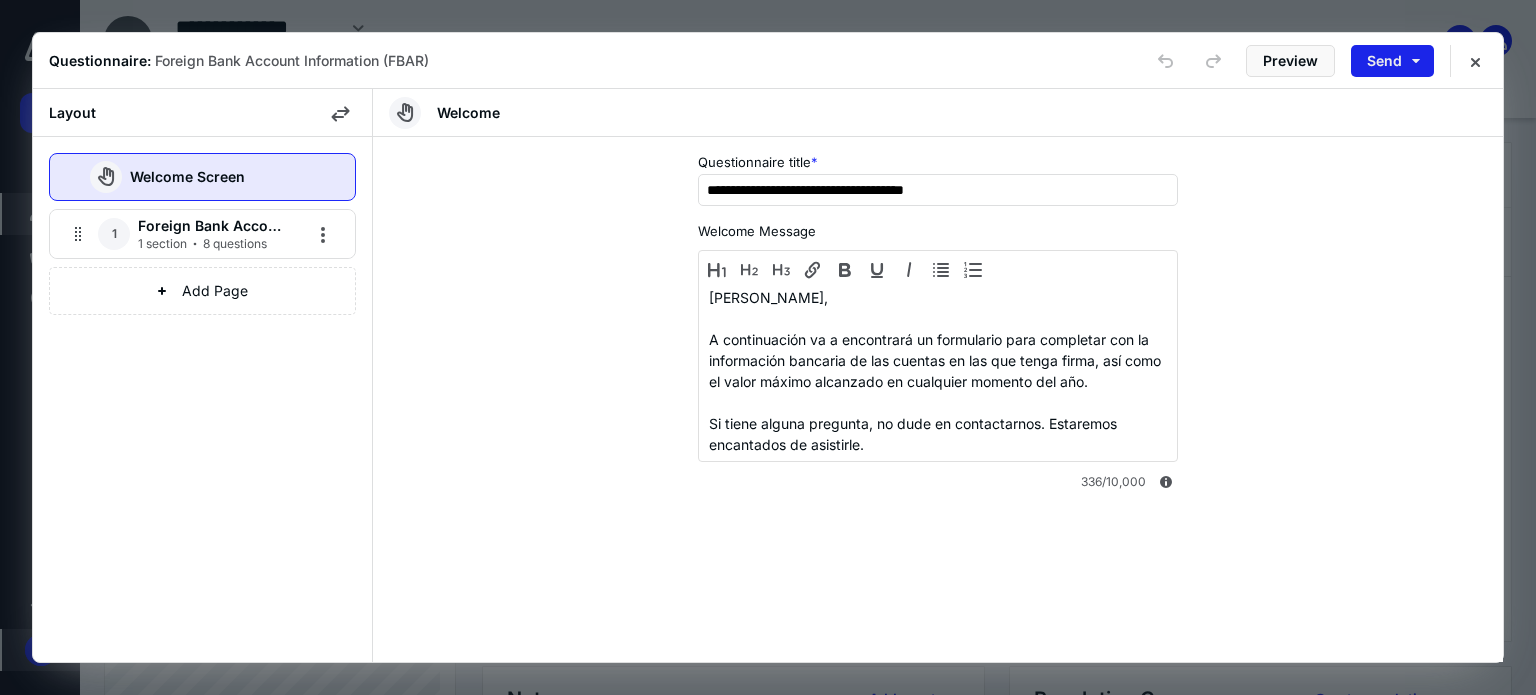 click on "Send" at bounding box center [1392, 61] 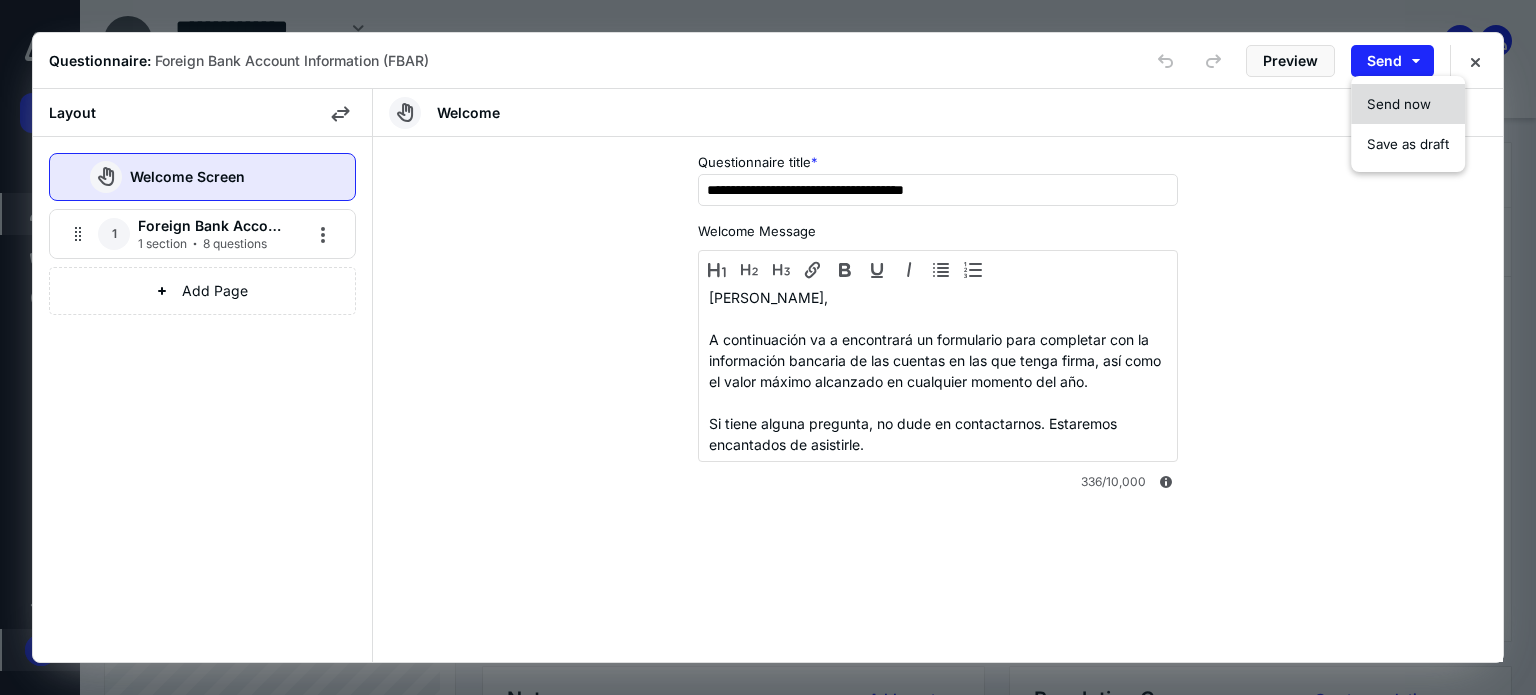 click on "Send now" at bounding box center (1399, 104) 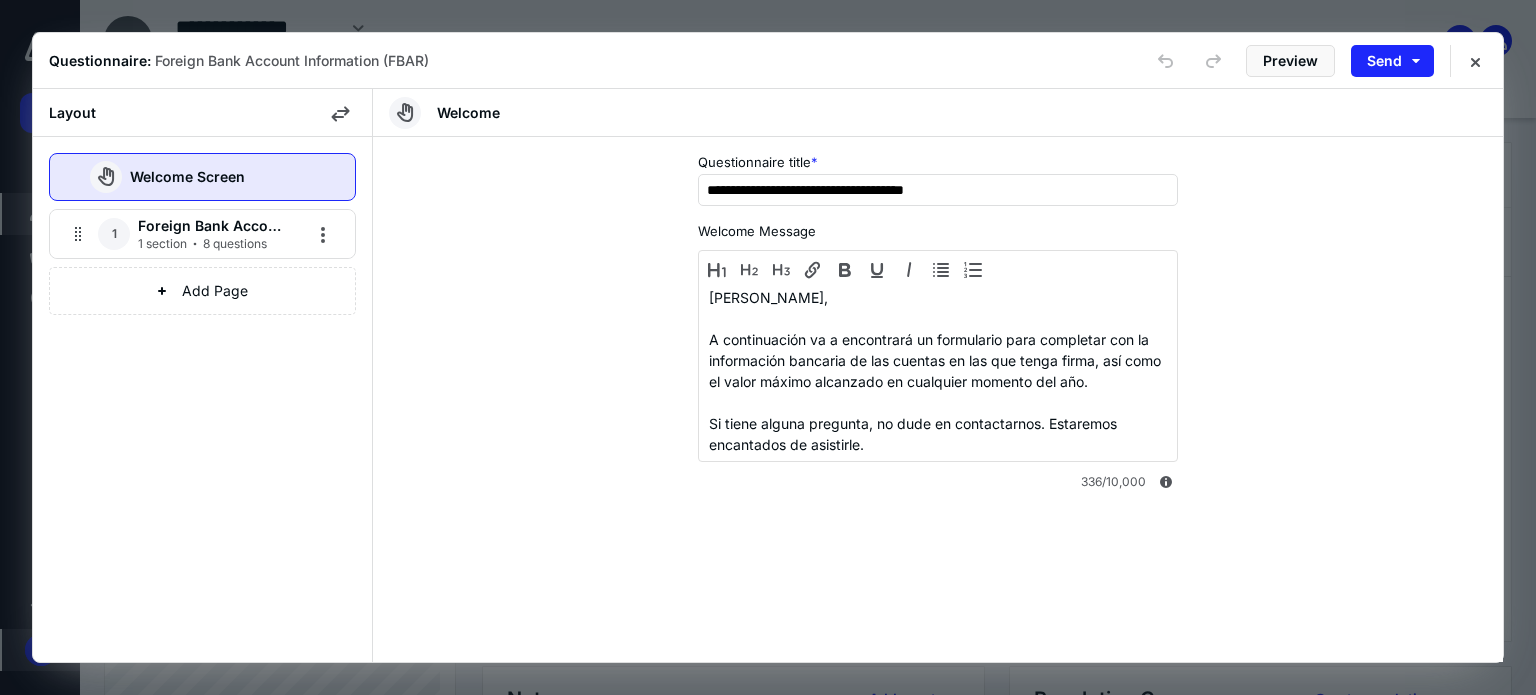 type 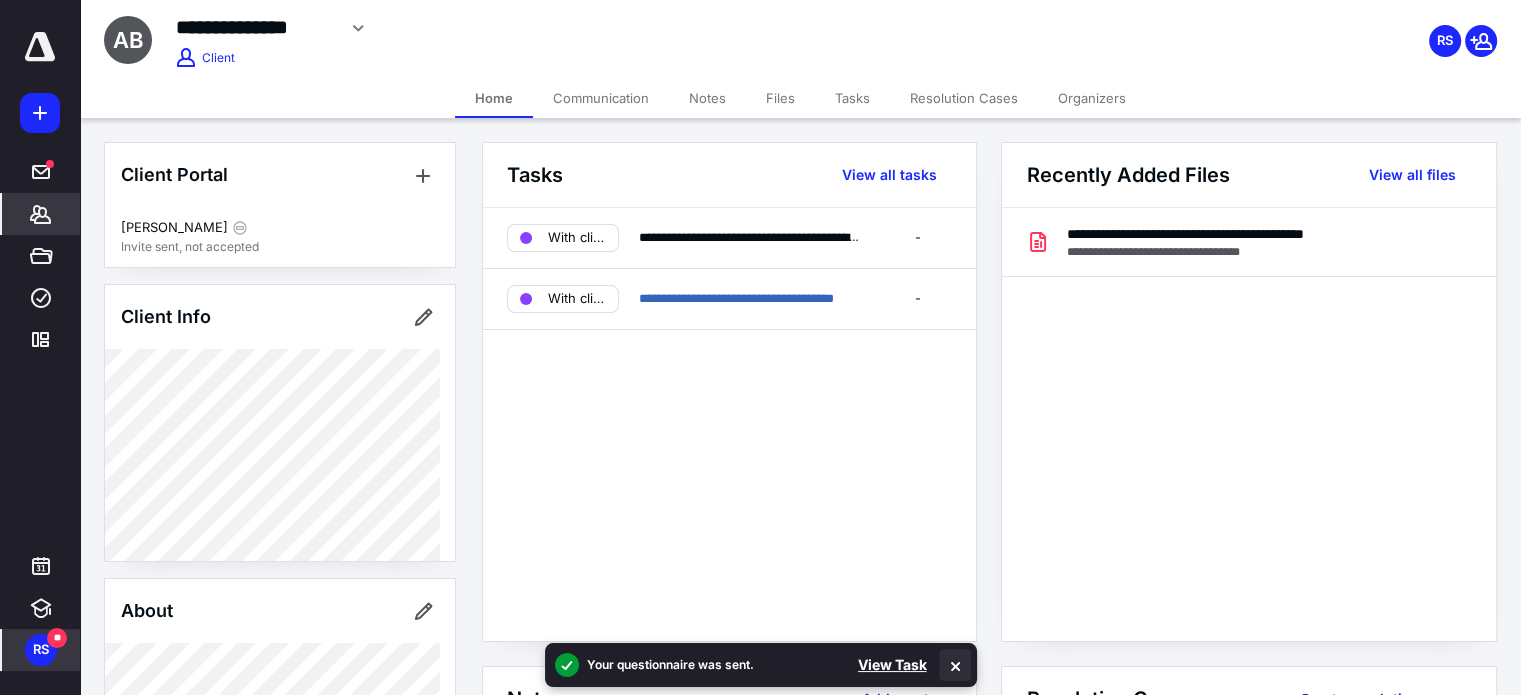 click at bounding box center (955, 665) 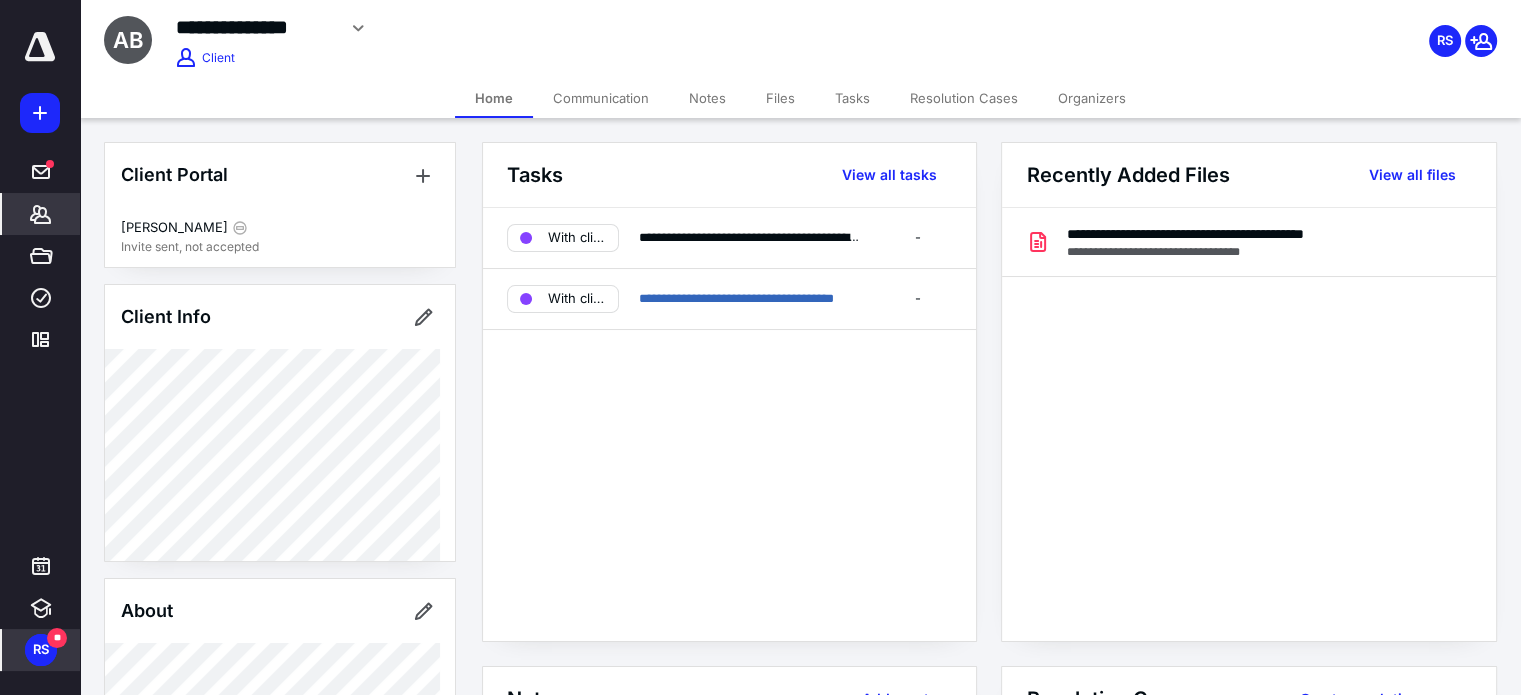 click on "**" at bounding box center (57, 638) 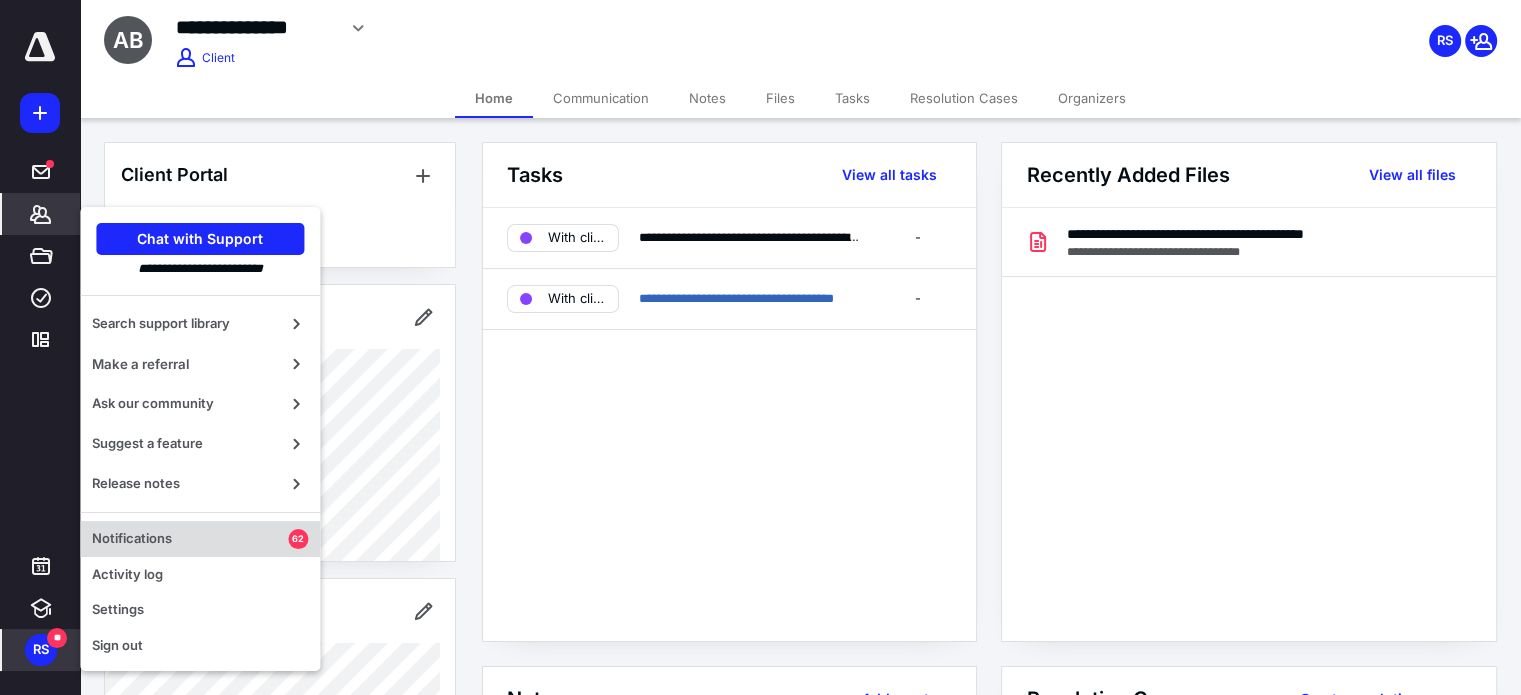 click on "Notifications" at bounding box center [190, 539] 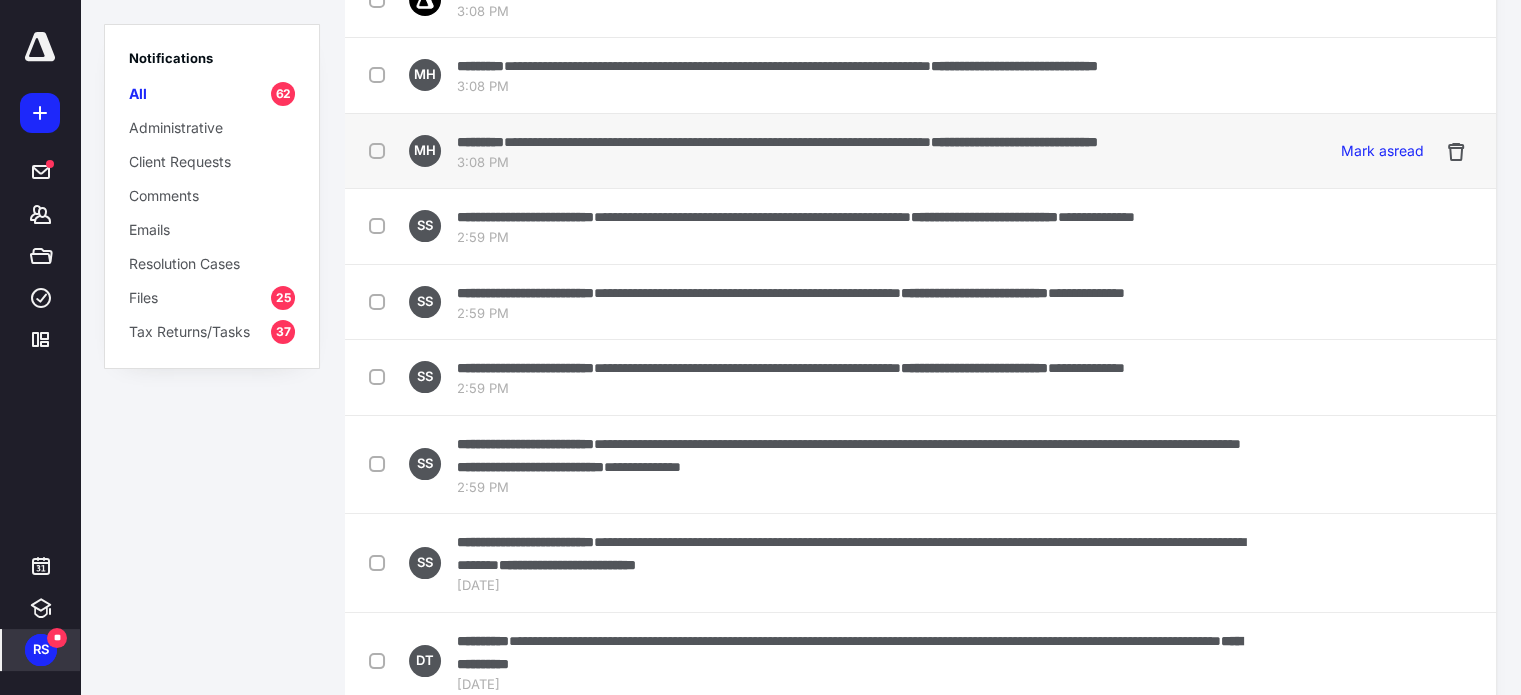 scroll, scrollTop: 0, scrollLeft: 0, axis: both 